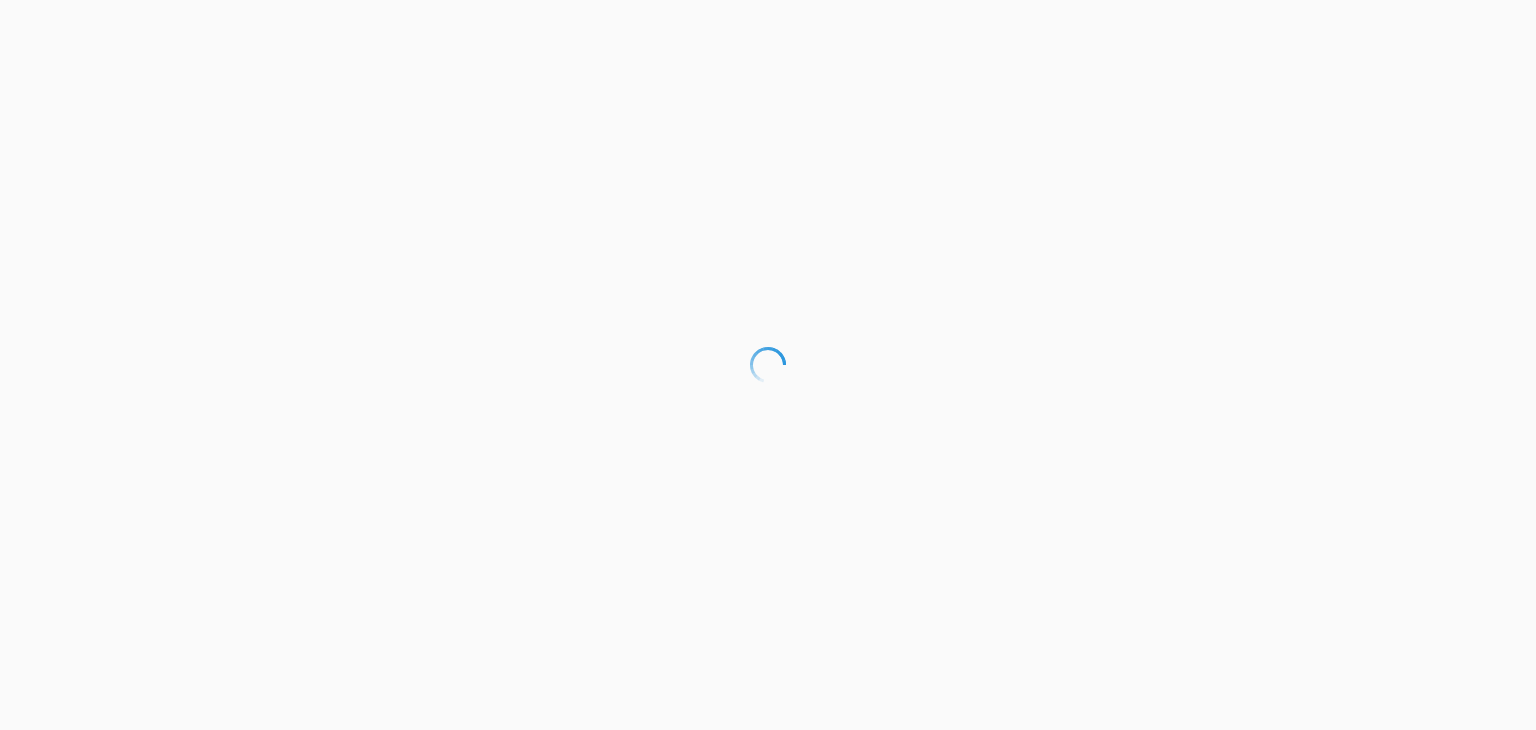 scroll, scrollTop: 0, scrollLeft: 0, axis: both 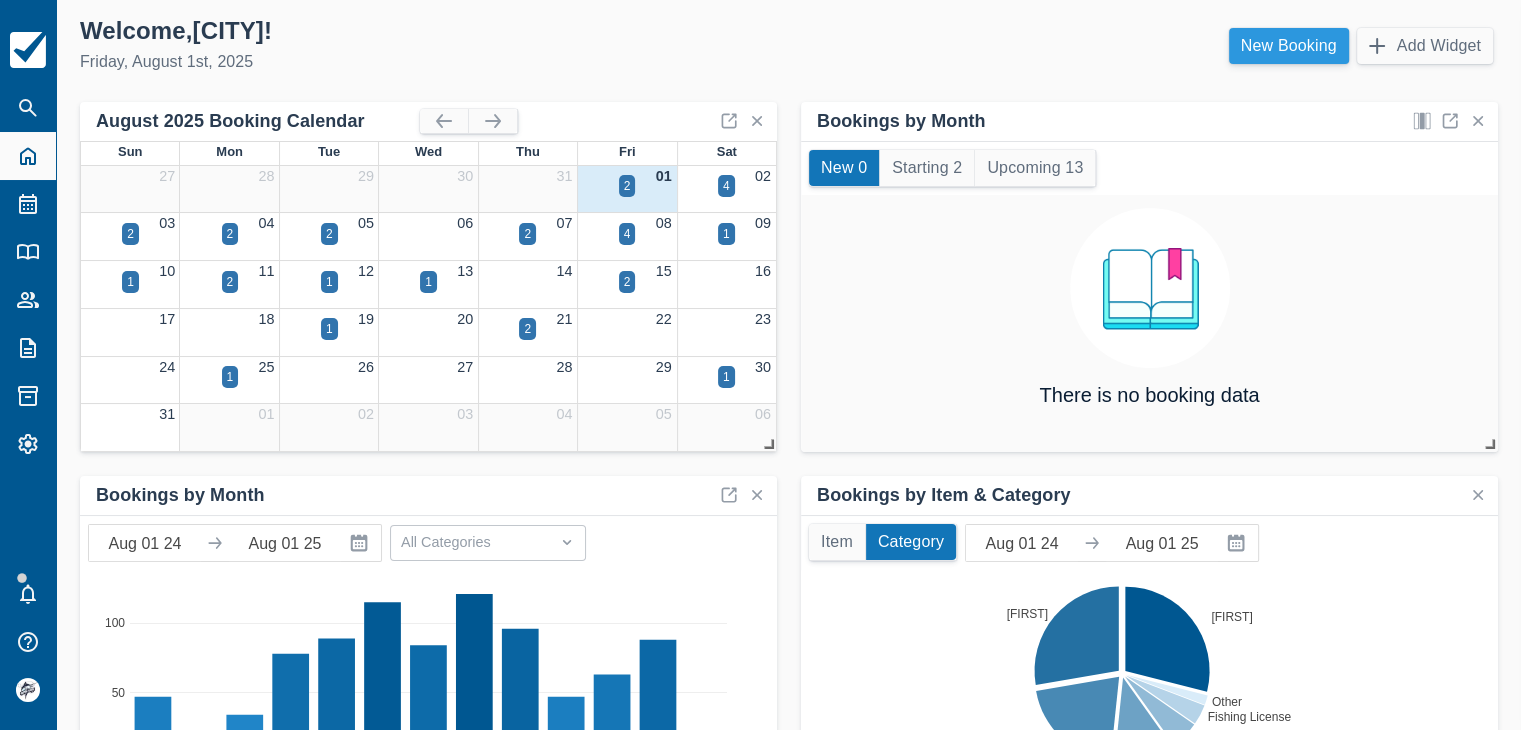 click on "New Booking" at bounding box center (1289, 46) 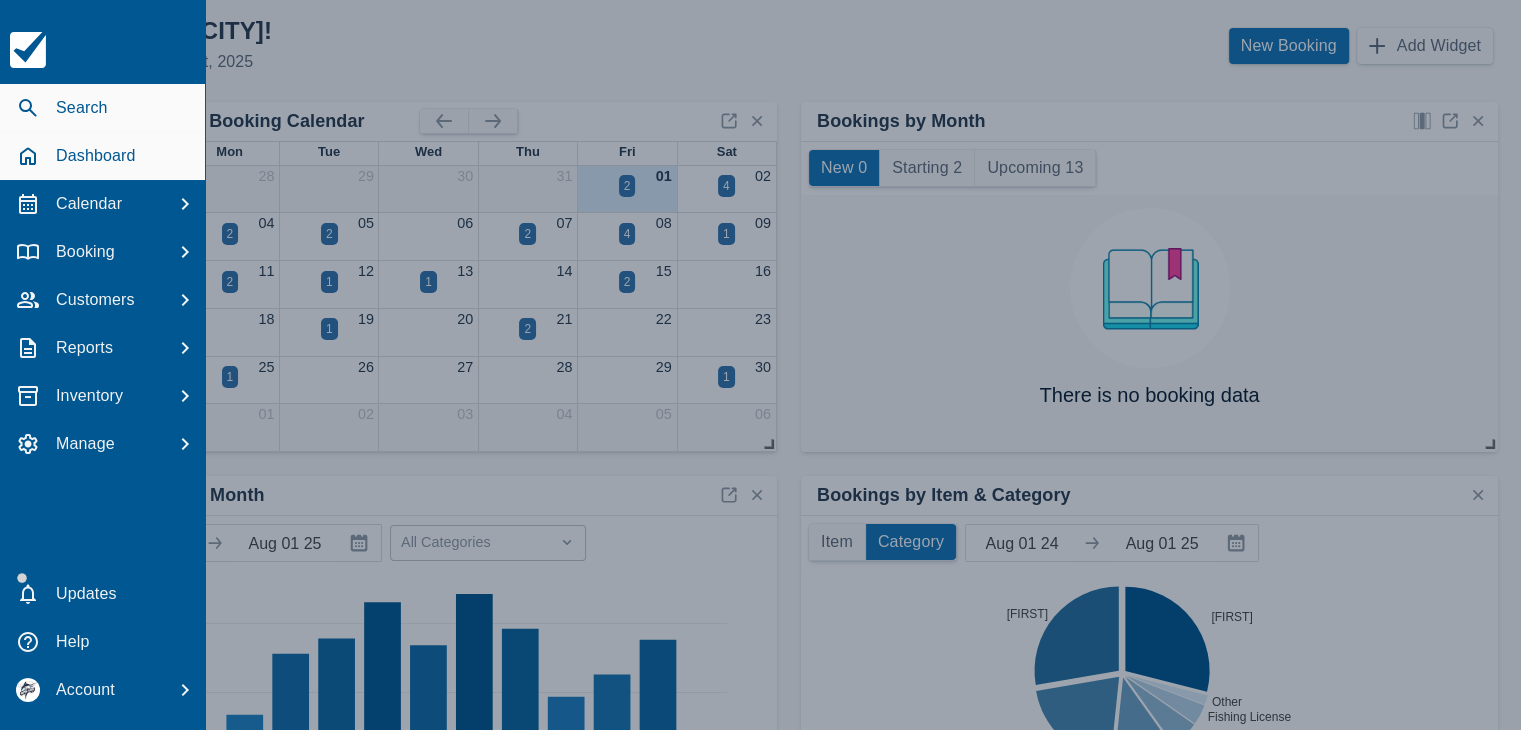 click on "Search" at bounding box center [82, 108] 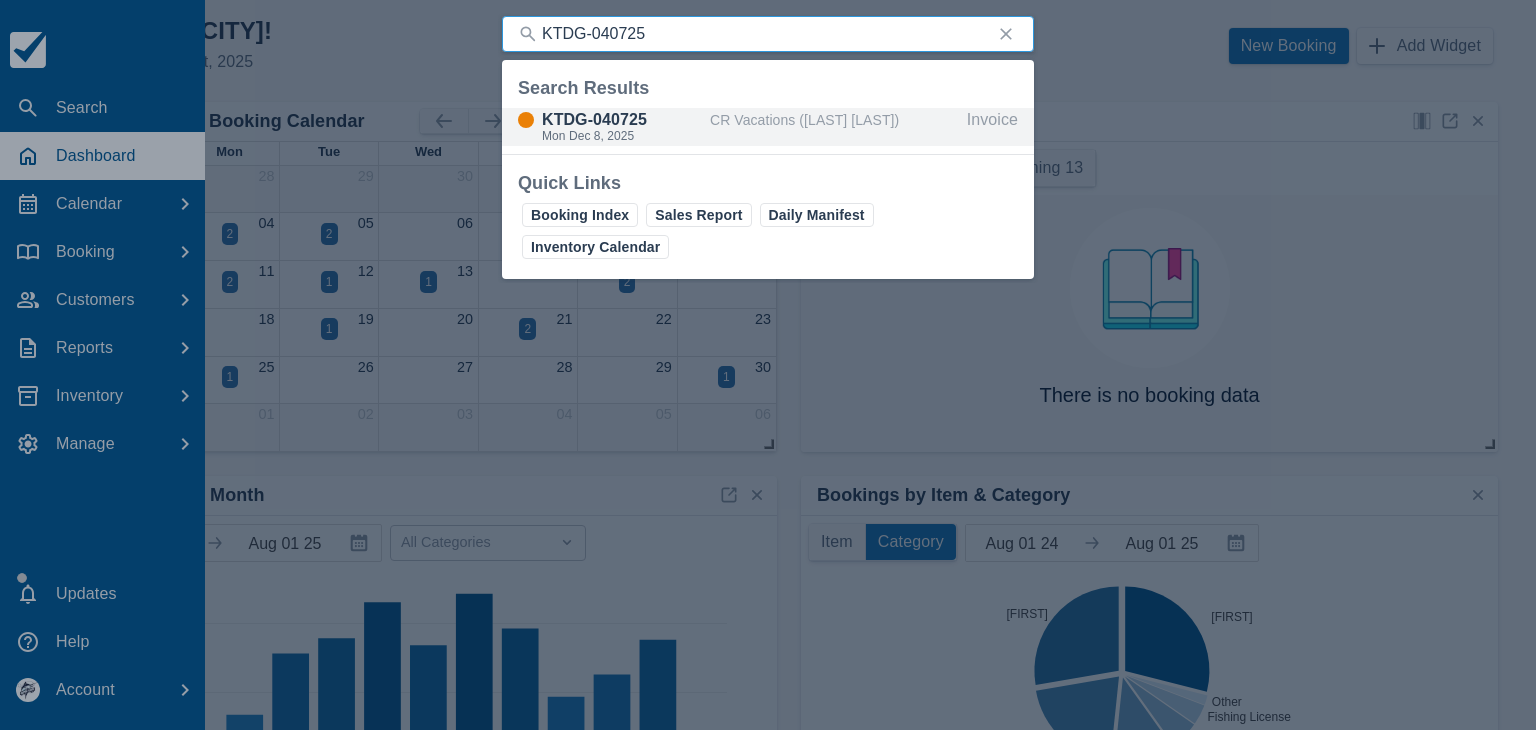 type on "[DATE]" 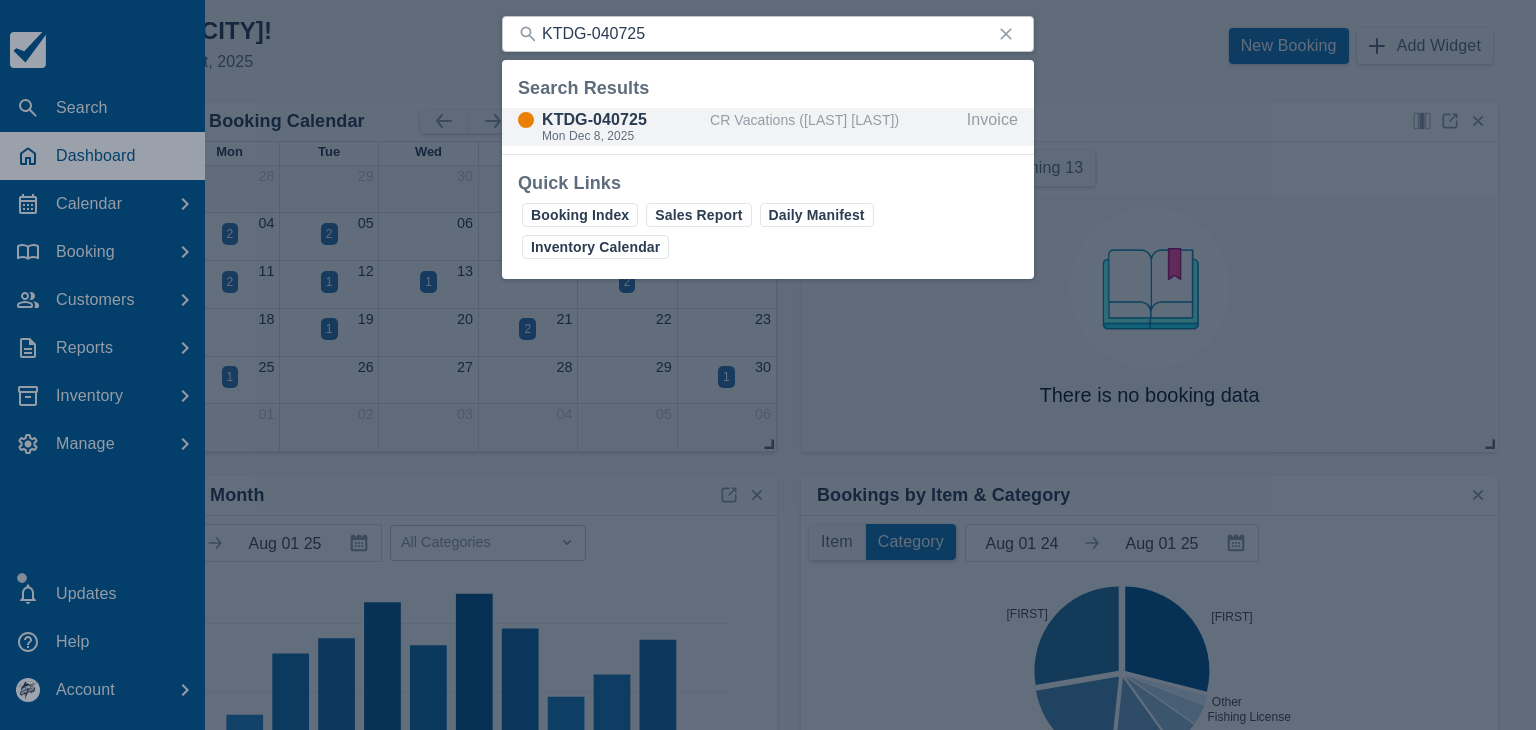 click on "Mon Dec 8, 2025" at bounding box center (622, 136) 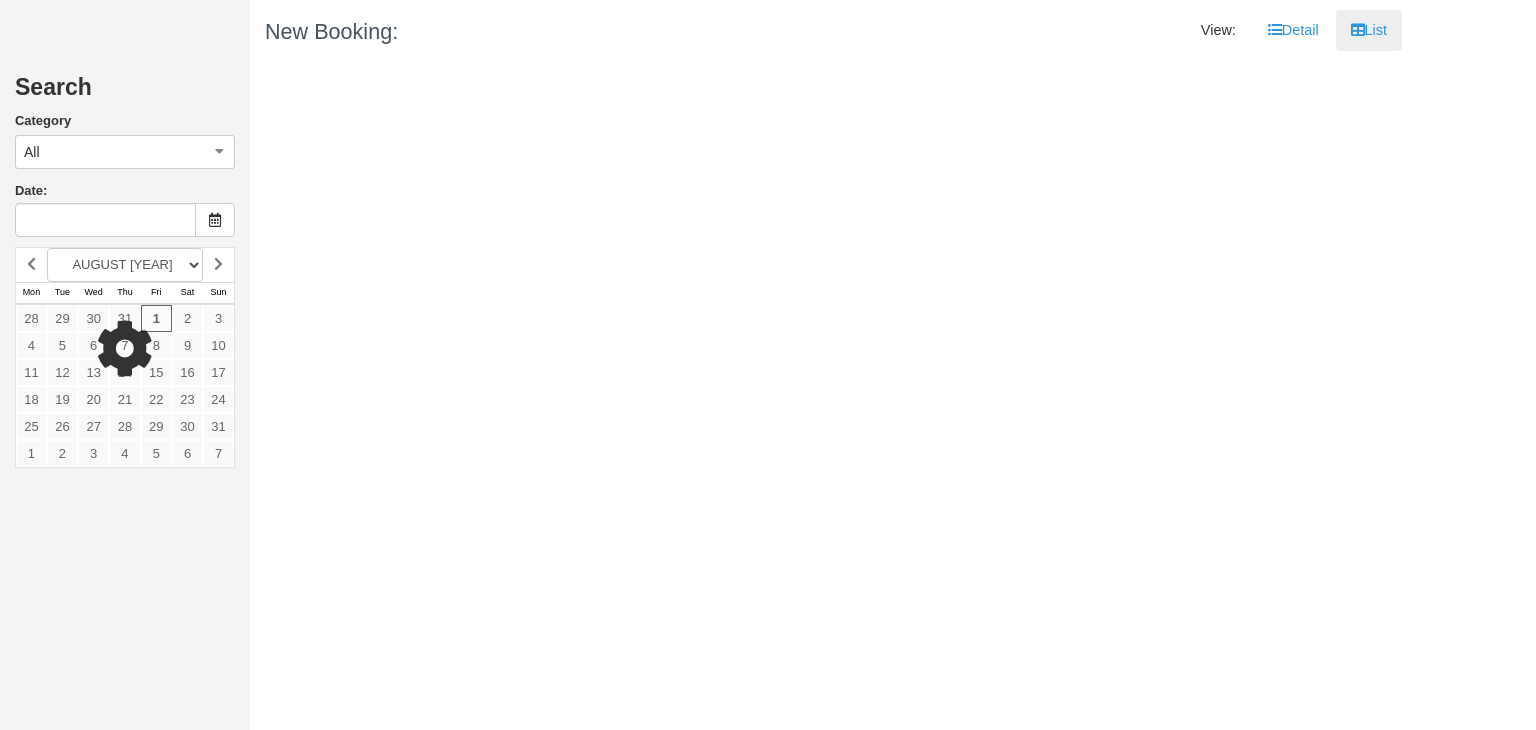 scroll, scrollTop: 0, scrollLeft: 0, axis: both 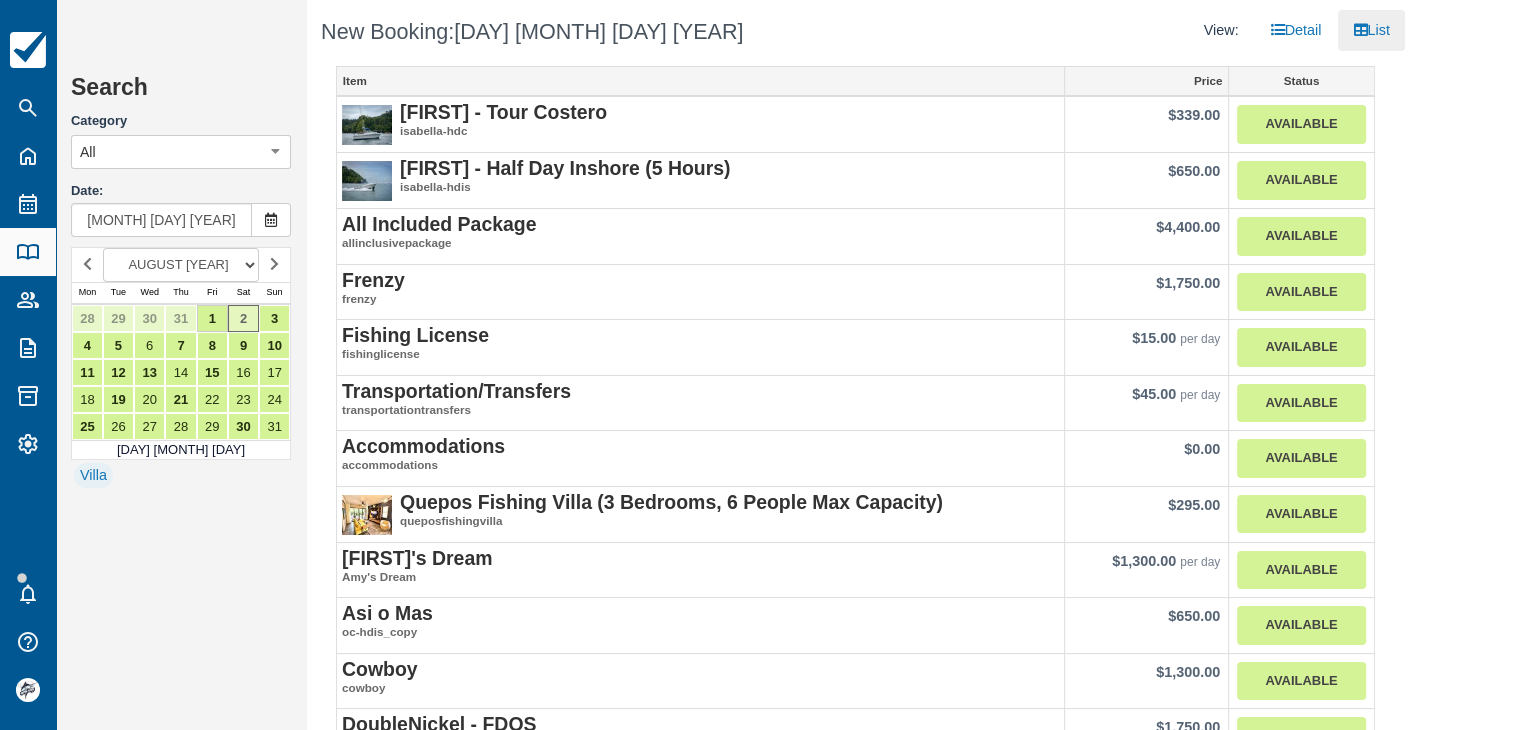 click on "AUGUST 2025 SEPTEMBER 2025 OCTOBER 2025 NOVEMBER 2025 DECEMBER 2025 JANUARY 2026 FEBRUARY 2026 MARCH 2026 APRIL 2026 MAY 2026 JUNE 2026 JULY 2026 AUGUST 2026 SEPTEMBER 2026 OCTOBER 2026 NOVEMBER 2026 DECEMBER 2026 JANUARY 2027" at bounding box center (181, 265) 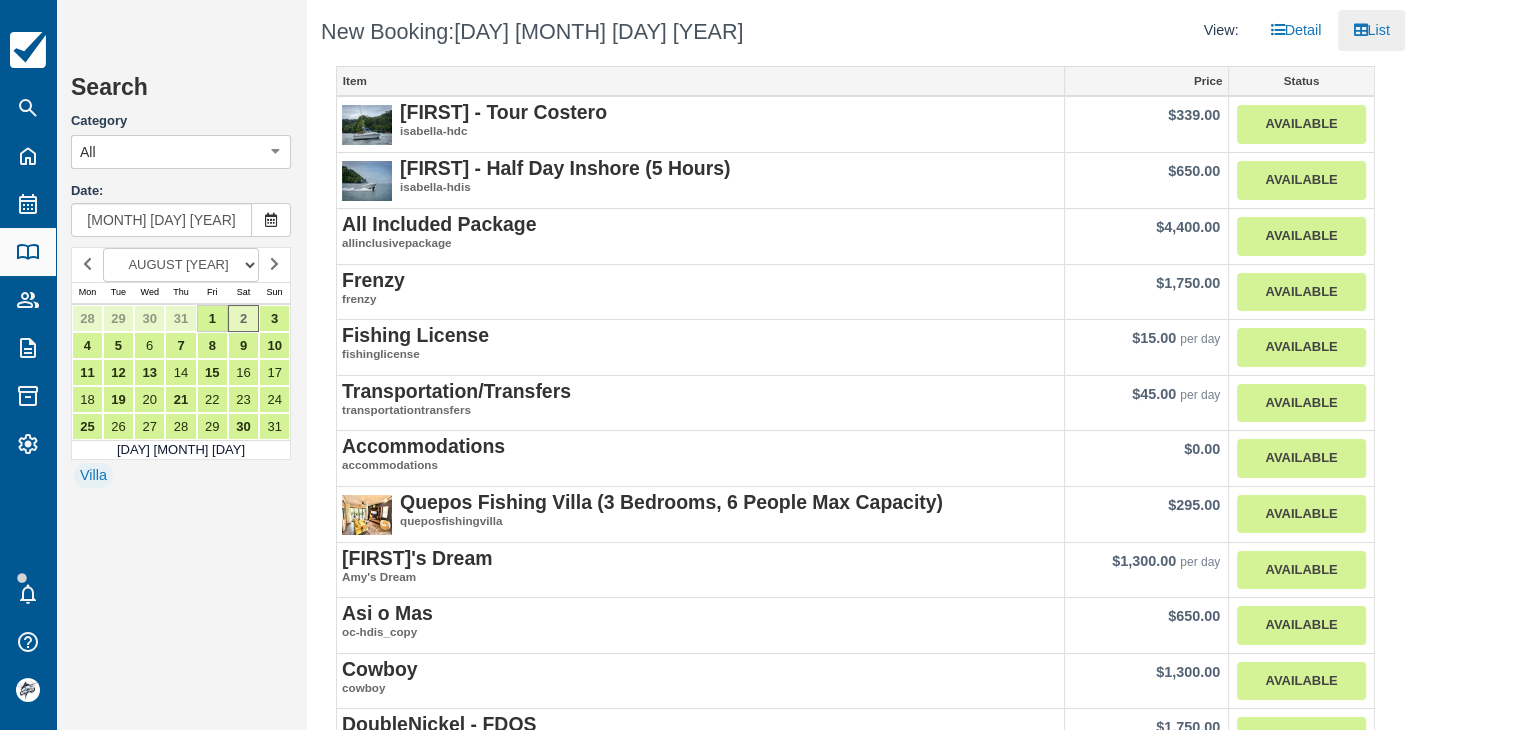 select on "20260501" 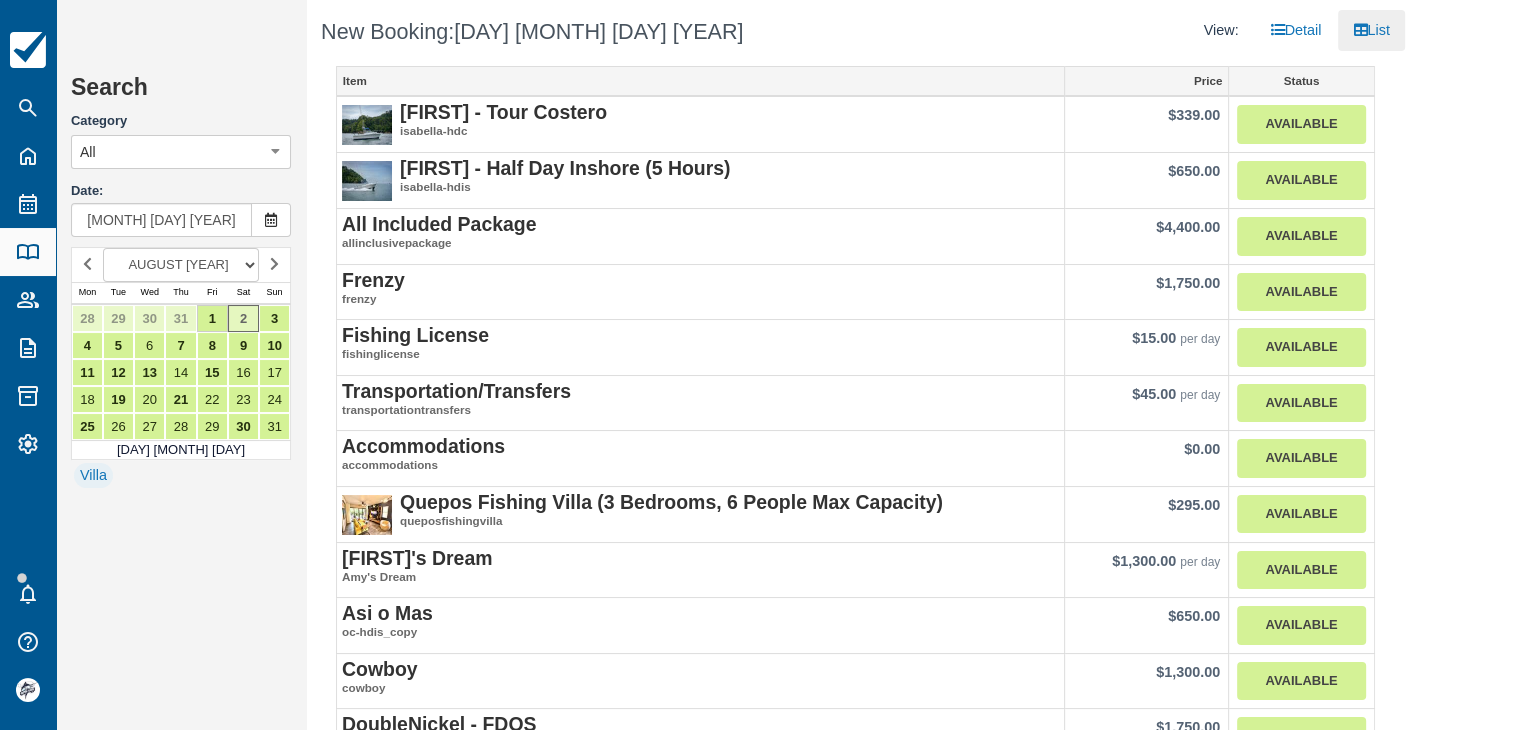 click on "AUGUST 2025 SEPTEMBER 2025 OCTOBER 2025 NOVEMBER 2025 DECEMBER 2025 JANUARY 2026 FEBRUARY 2026 MARCH 2026 APRIL 2026 MAY 2026 JUNE 2026 JULY 2026 AUGUST 2026 SEPTEMBER 2026 OCTOBER 2026 NOVEMBER 2026 DECEMBER 2026 JANUARY 2027" at bounding box center (181, 265) 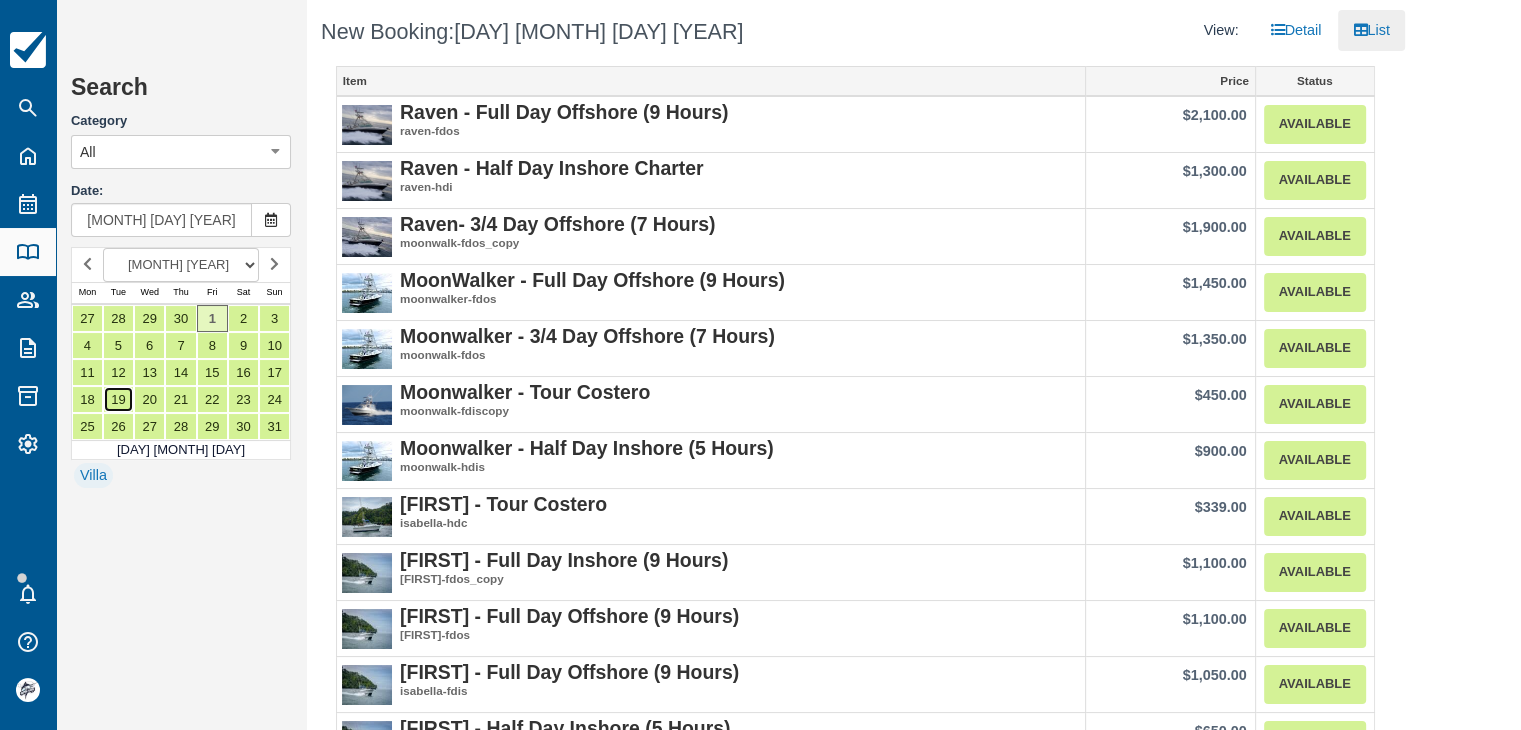 click on "19" at bounding box center [118, 399] 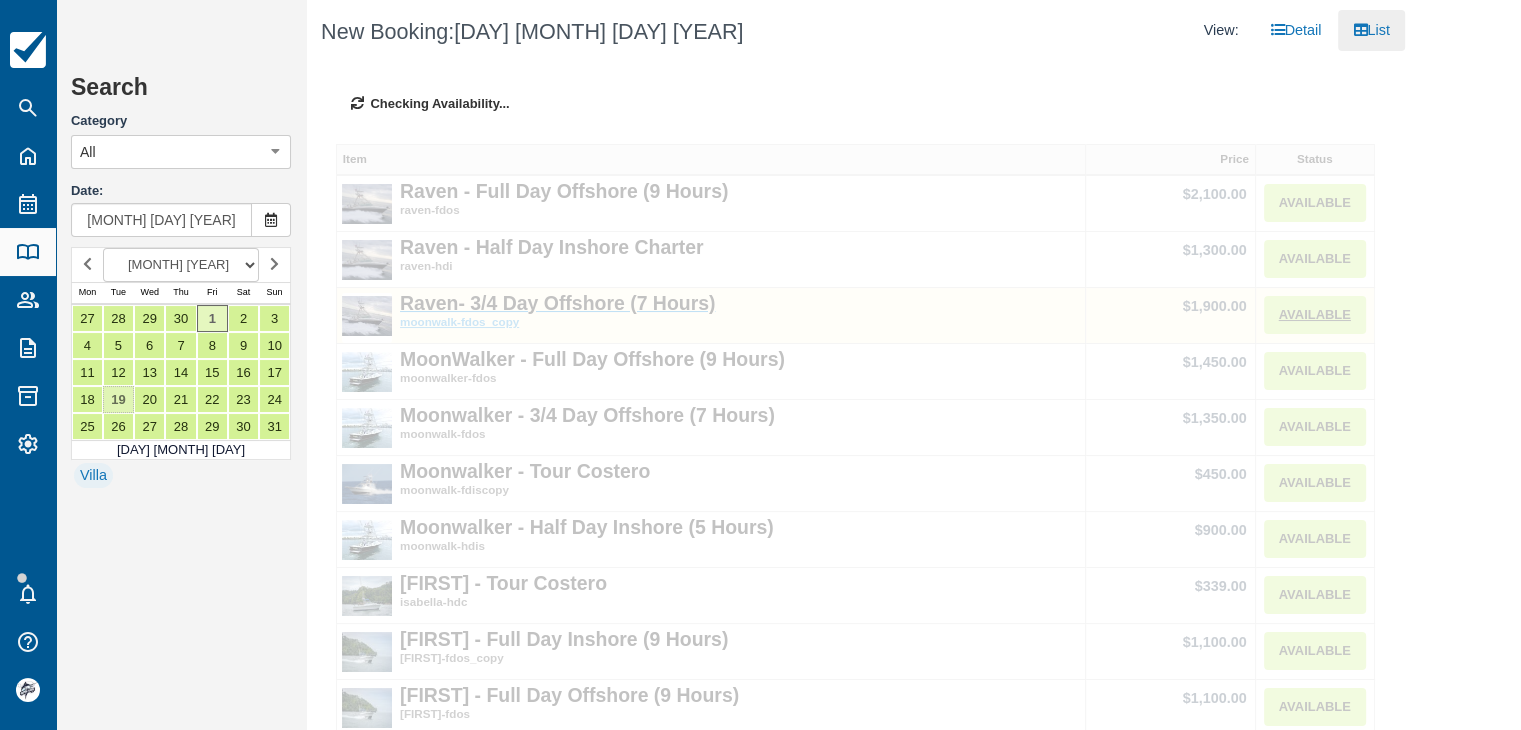 type on "May 19 2026" 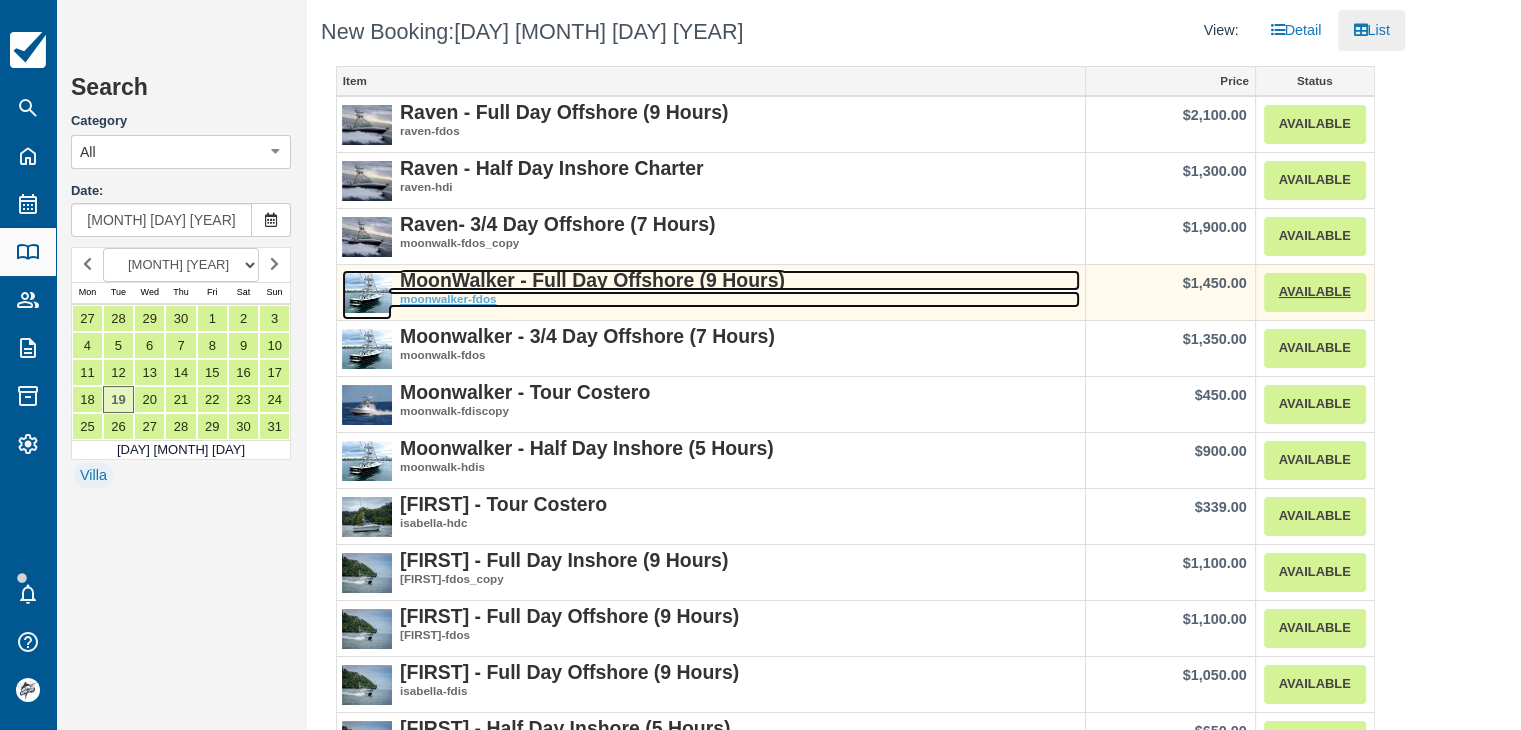 click on "MoonWalker - Full Day Offshore (9 Hours)" at bounding box center (592, 280) 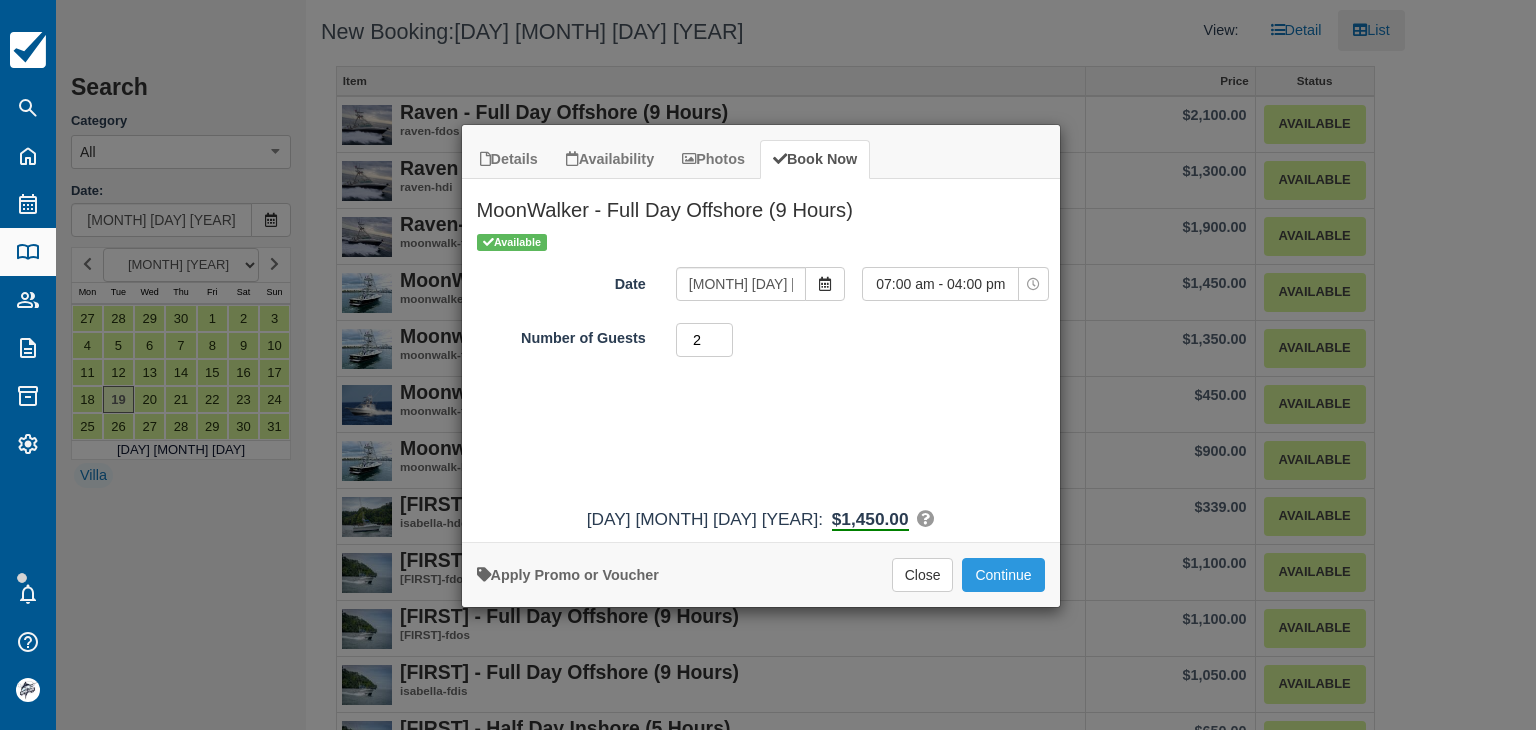 type on "2" 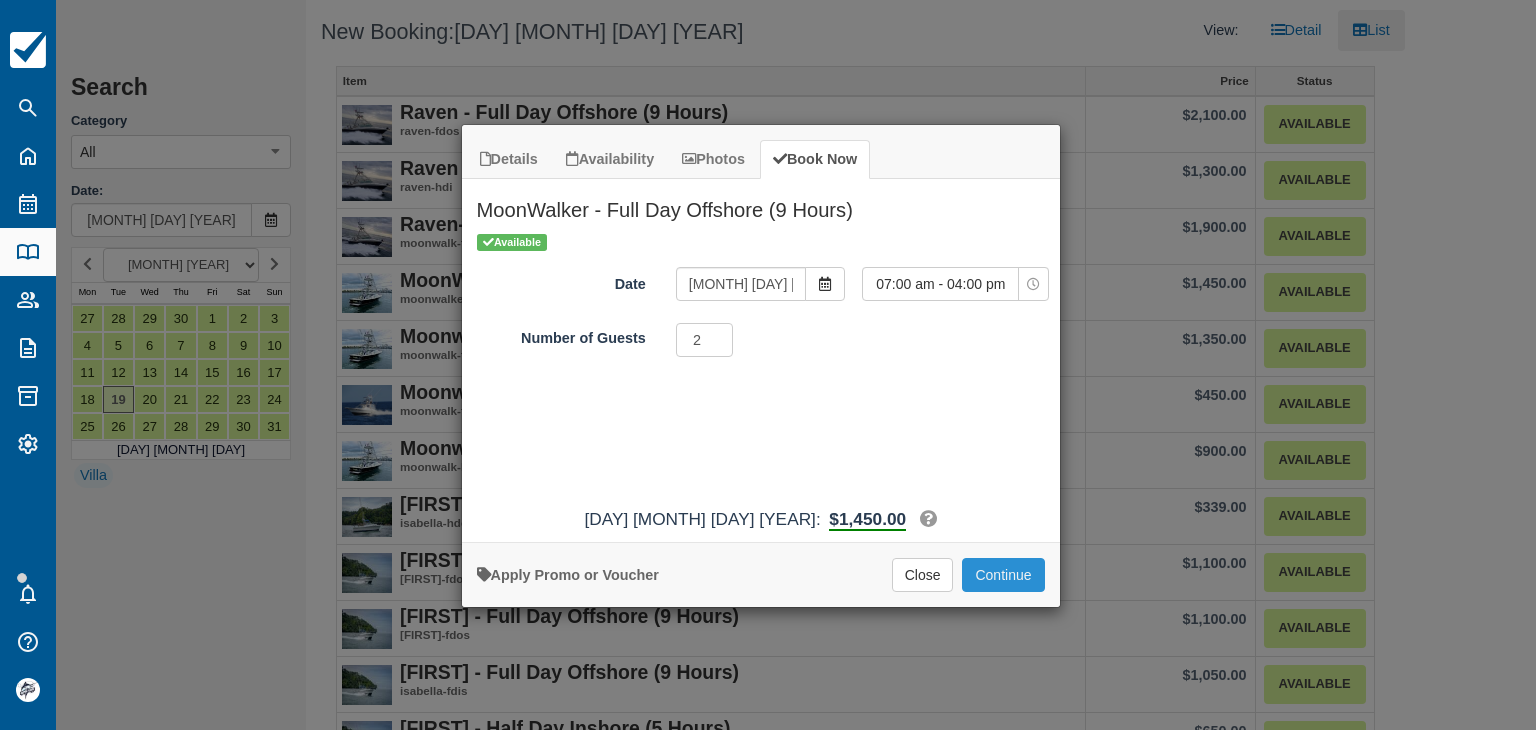 drag, startPoint x: 1028, startPoint y: 577, endPoint x: 1016, endPoint y: 573, distance: 12.649111 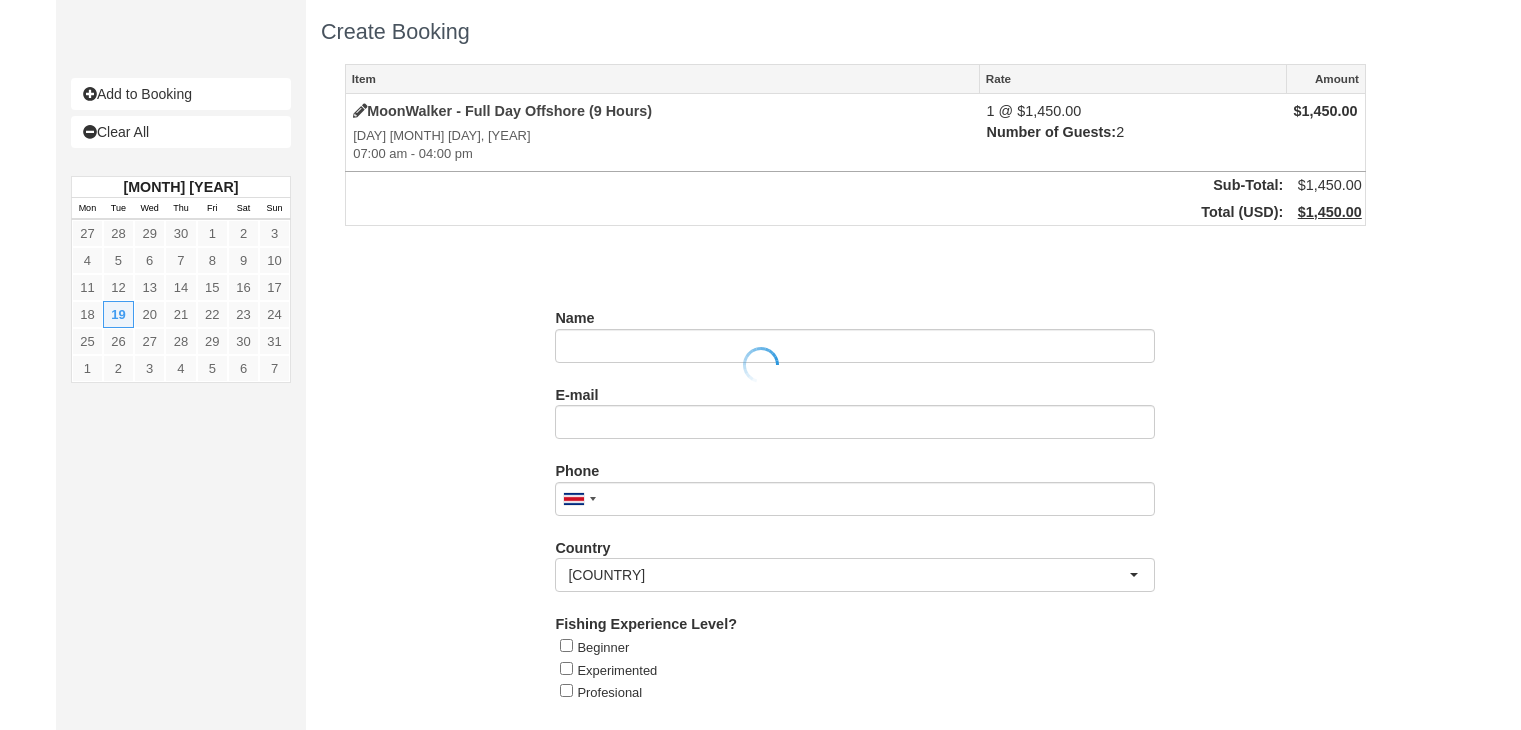 scroll, scrollTop: 0, scrollLeft: 0, axis: both 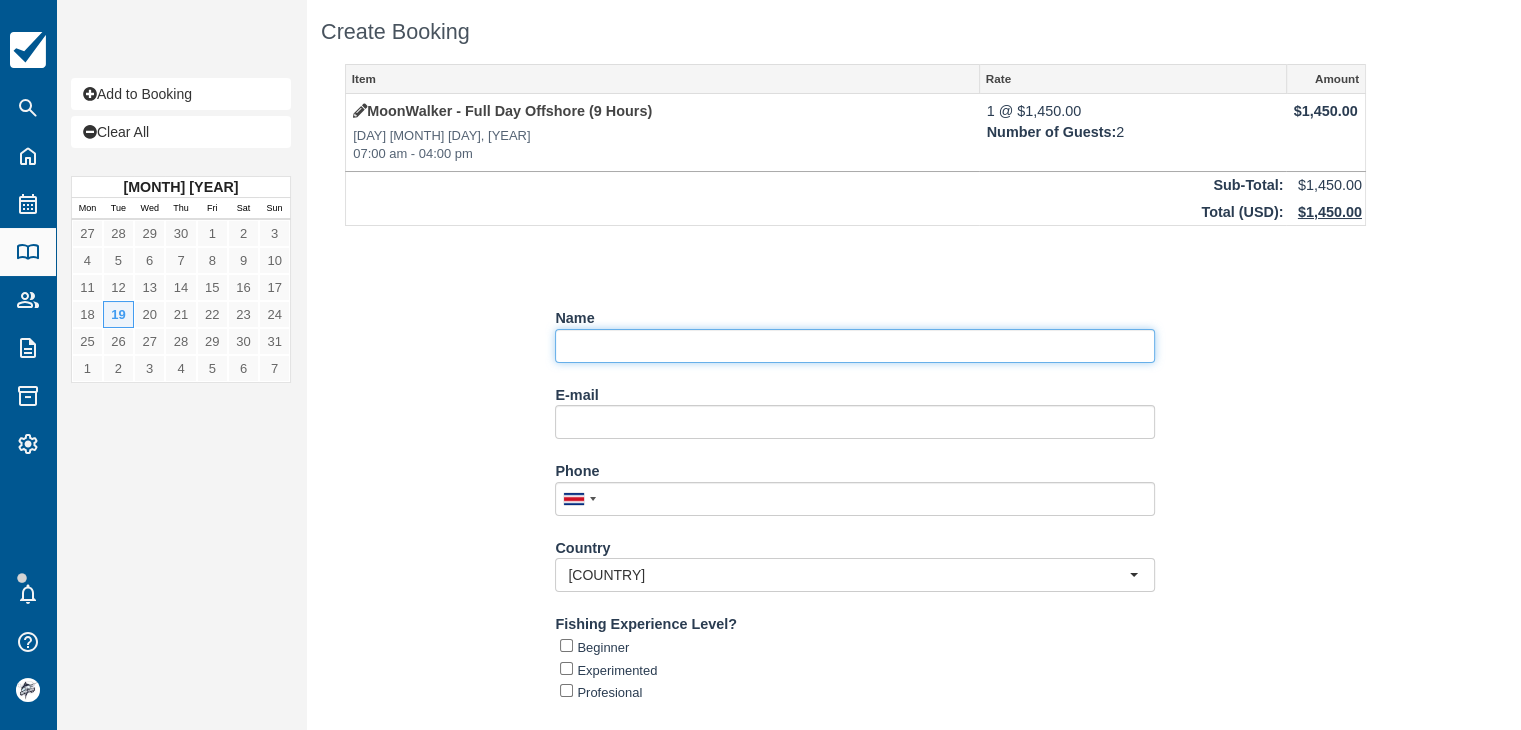 click on "Name" at bounding box center (855, 346) 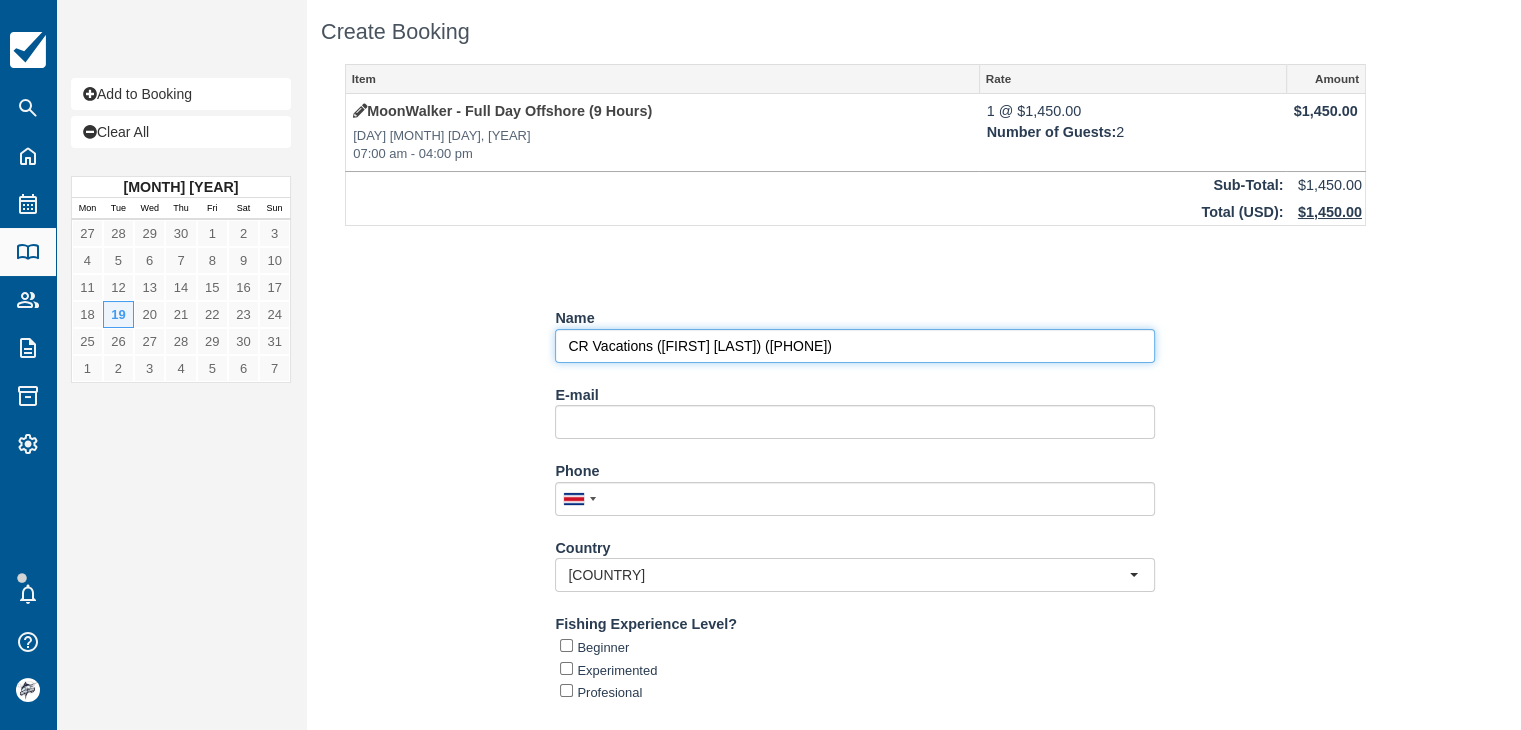 paste on "[FIRST] [LAST]" 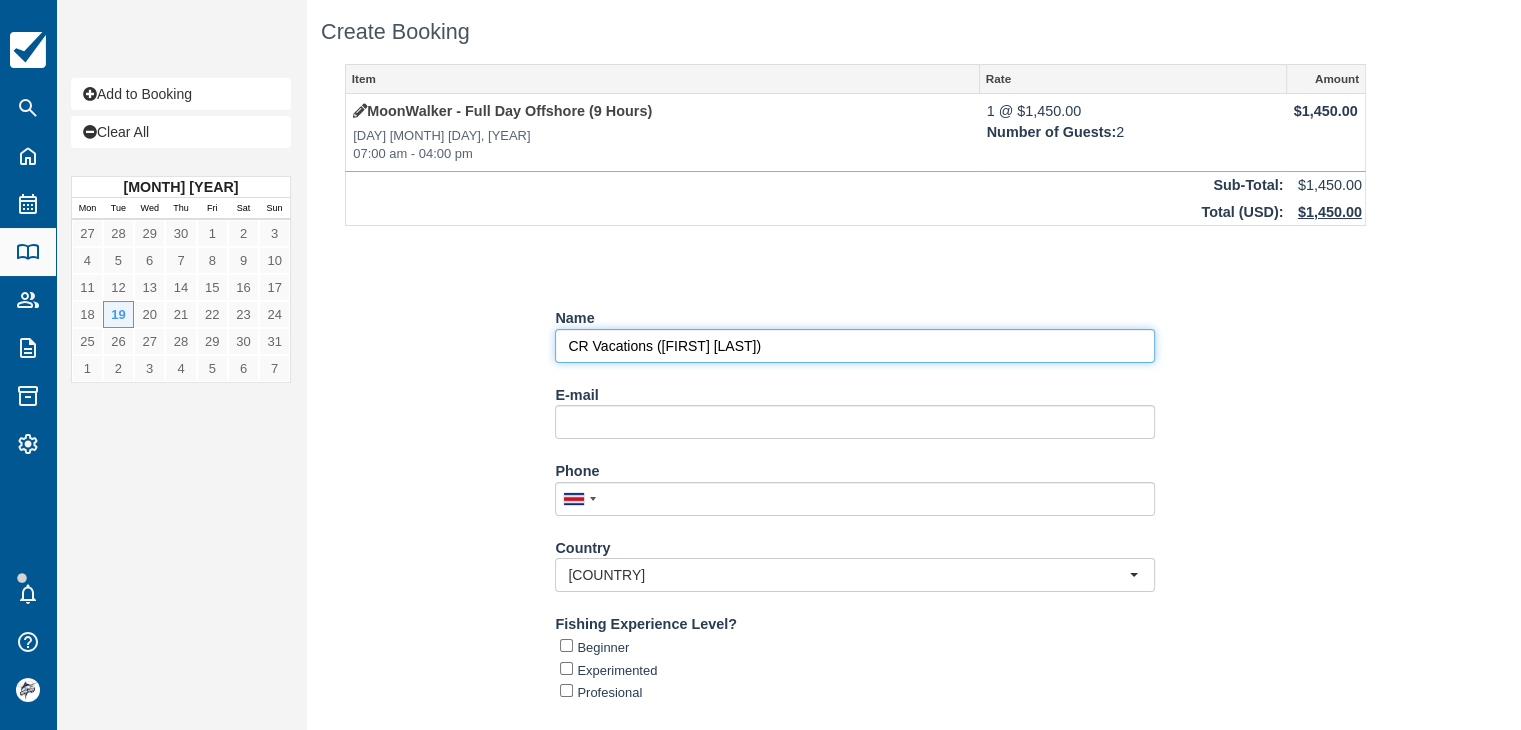 type on "CR Vacations ([FIRST] [LAST])" 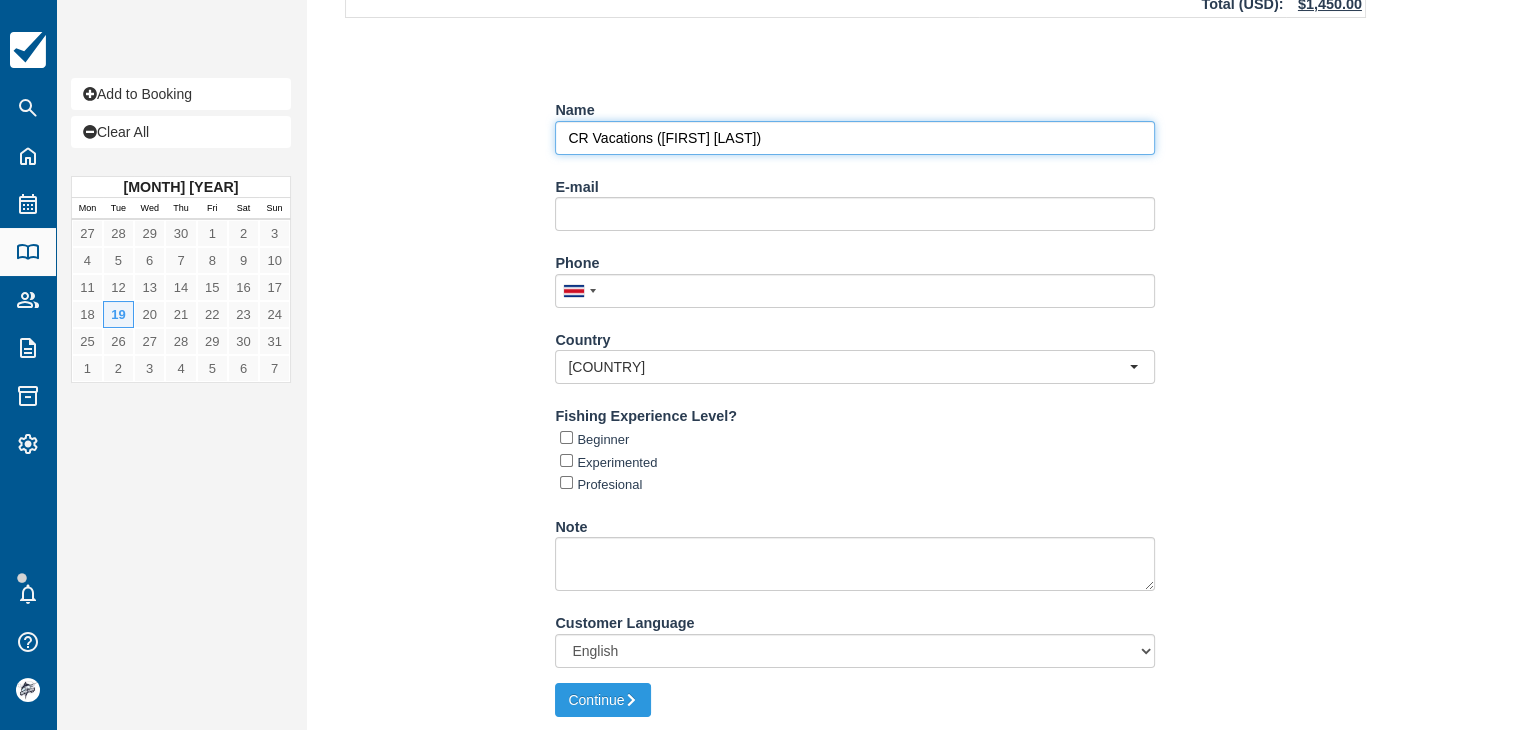 scroll, scrollTop: 210, scrollLeft: 0, axis: vertical 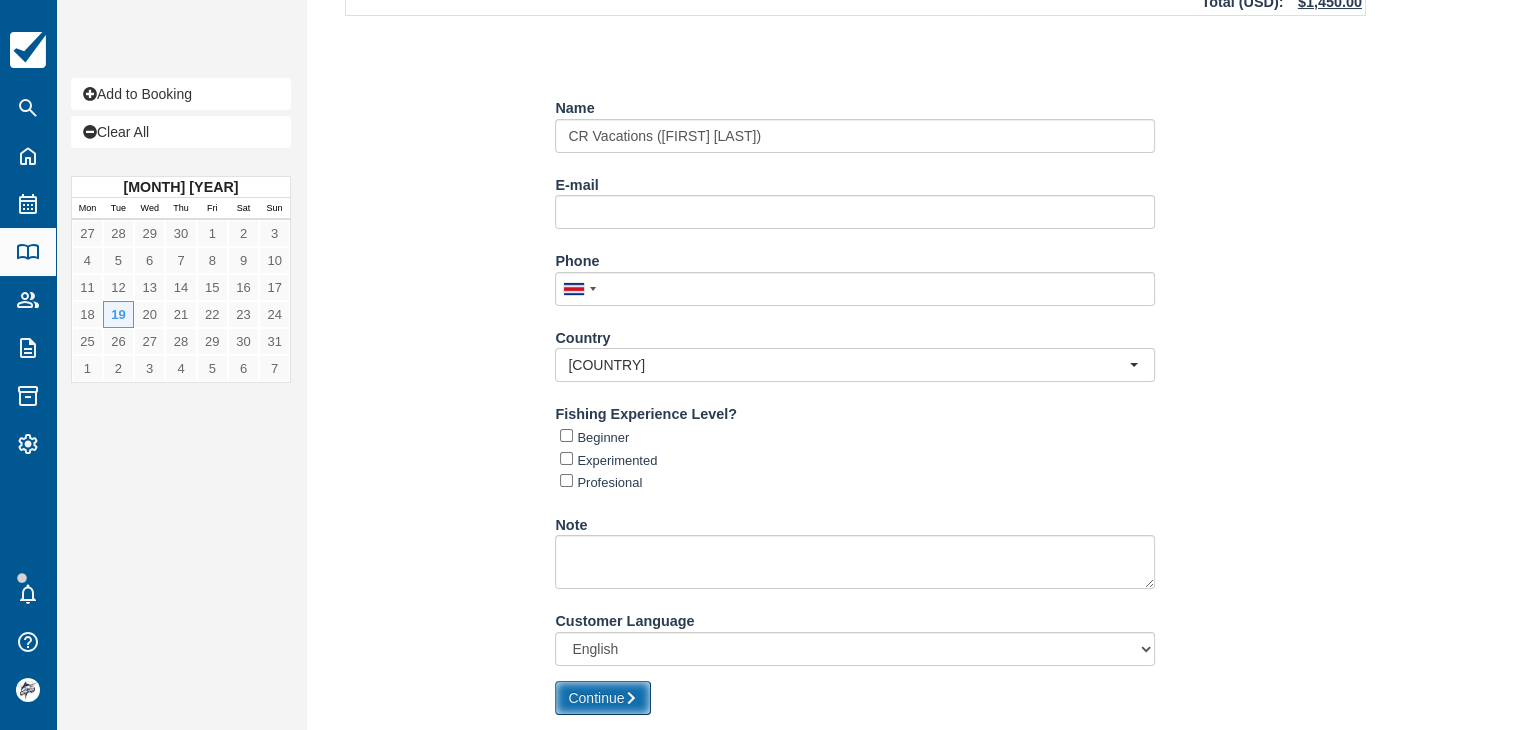 click on "Continue" at bounding box center (603, 698) 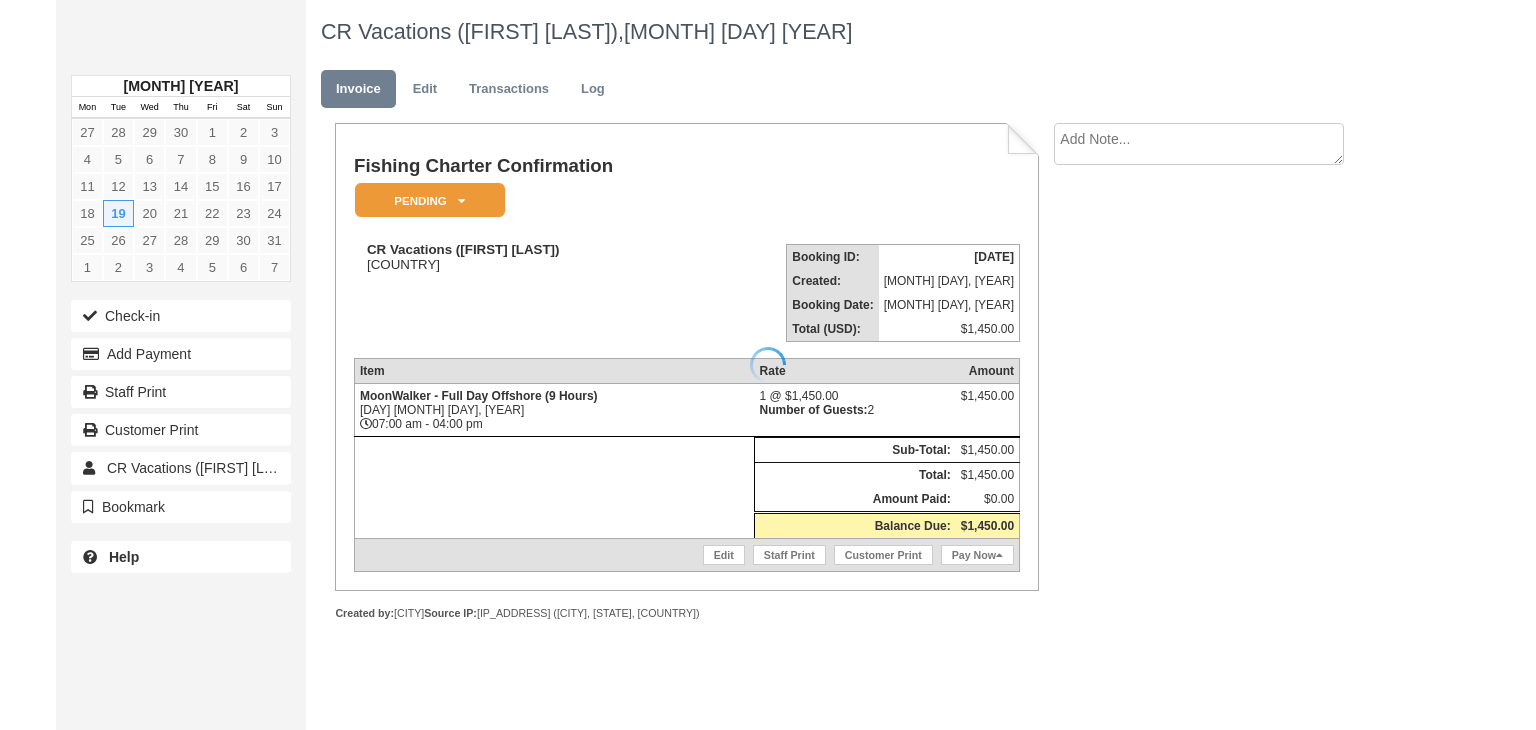 scroll, scrollTop: 0, scrollLeft: 0, axis: both 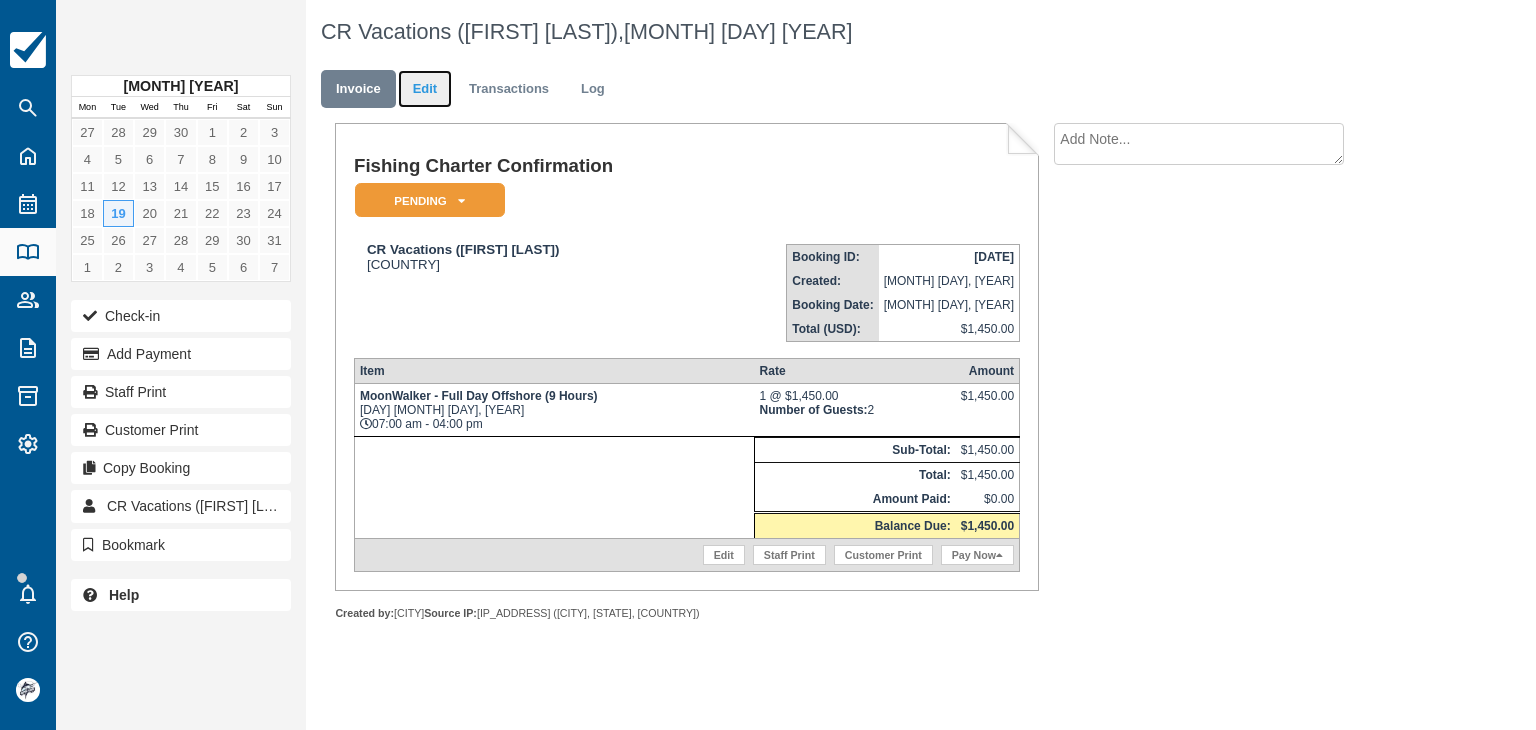 click on "Edit" at bounding box center (425, 89) 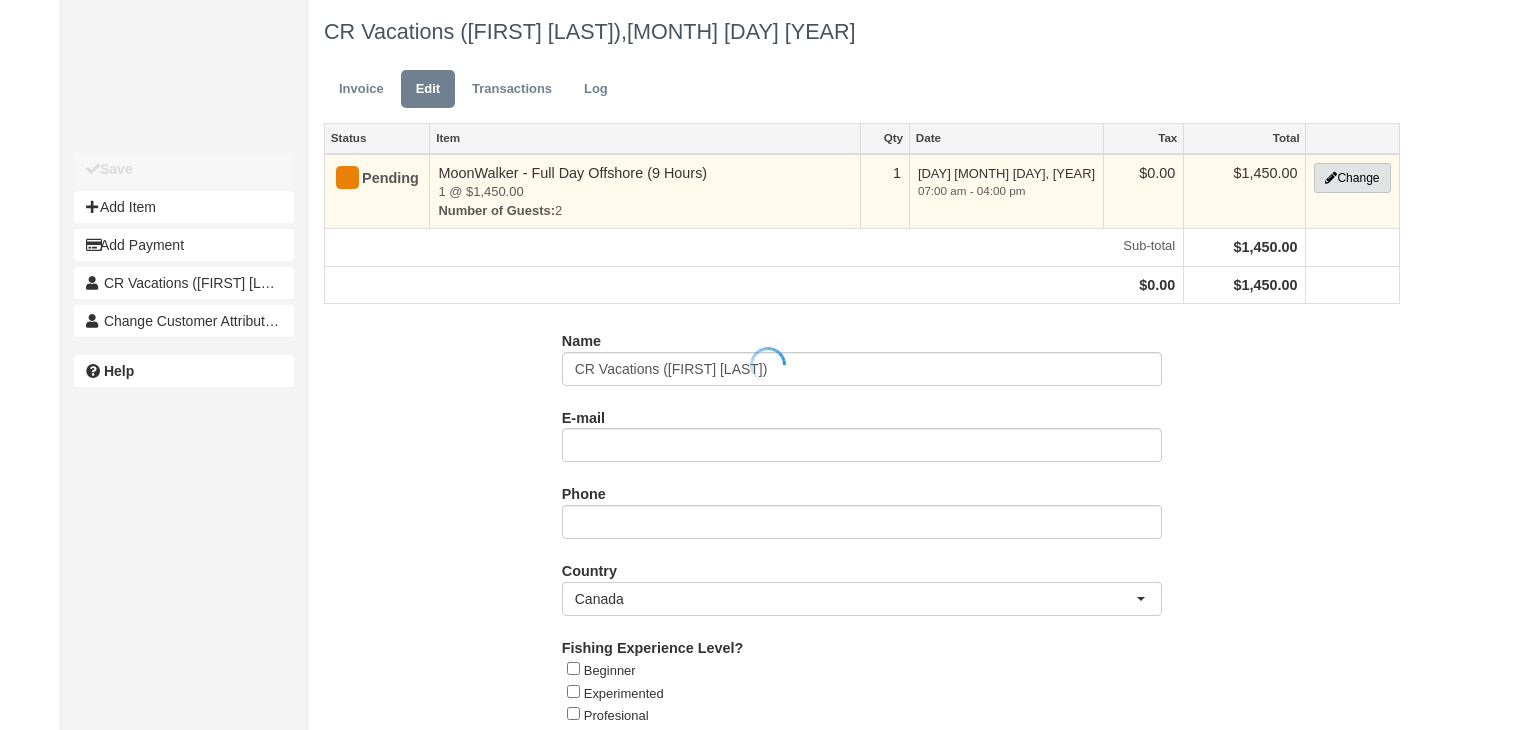 scroll, scrollTop: 0, scrollLeft: 0, axis: both 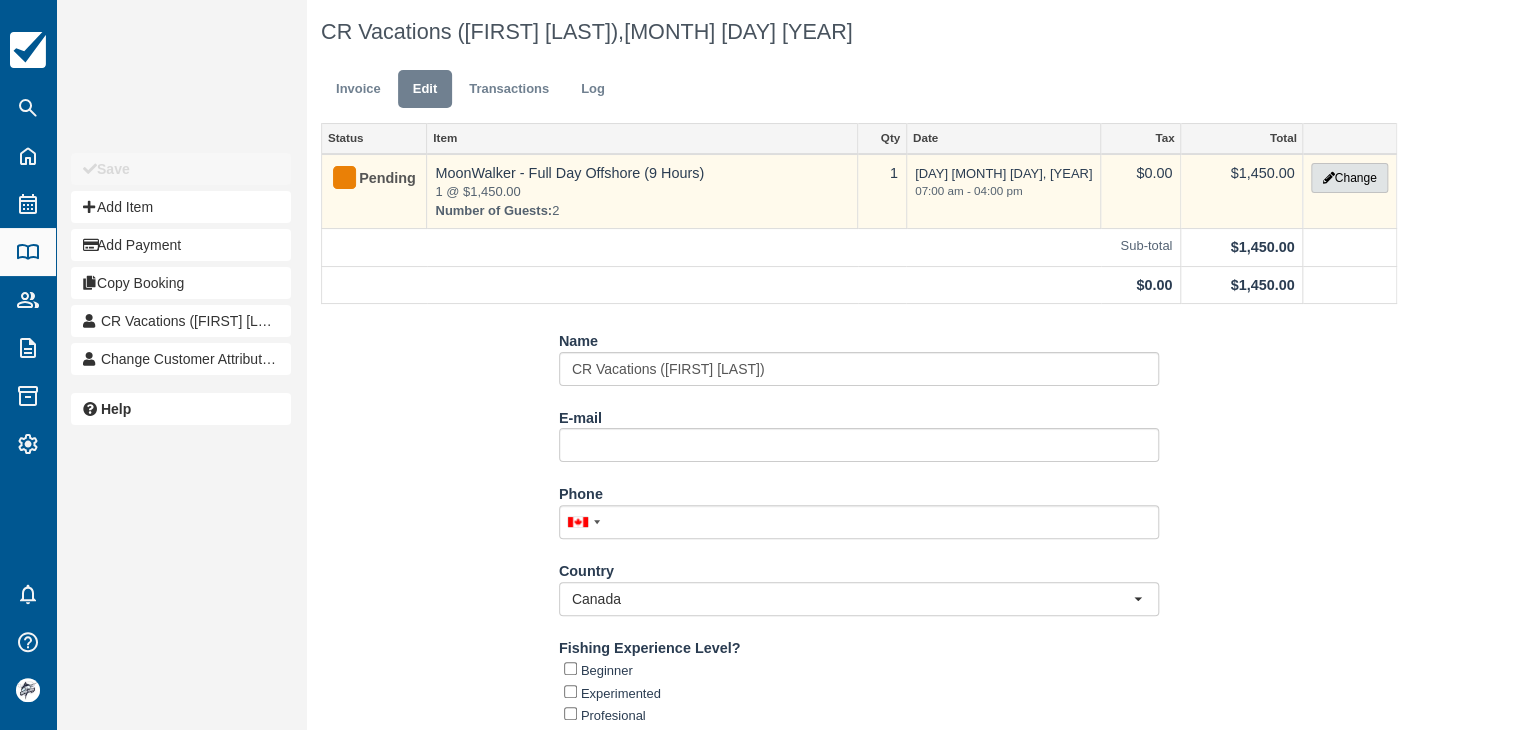 click on "Change" at bounding box center (1349, 178) 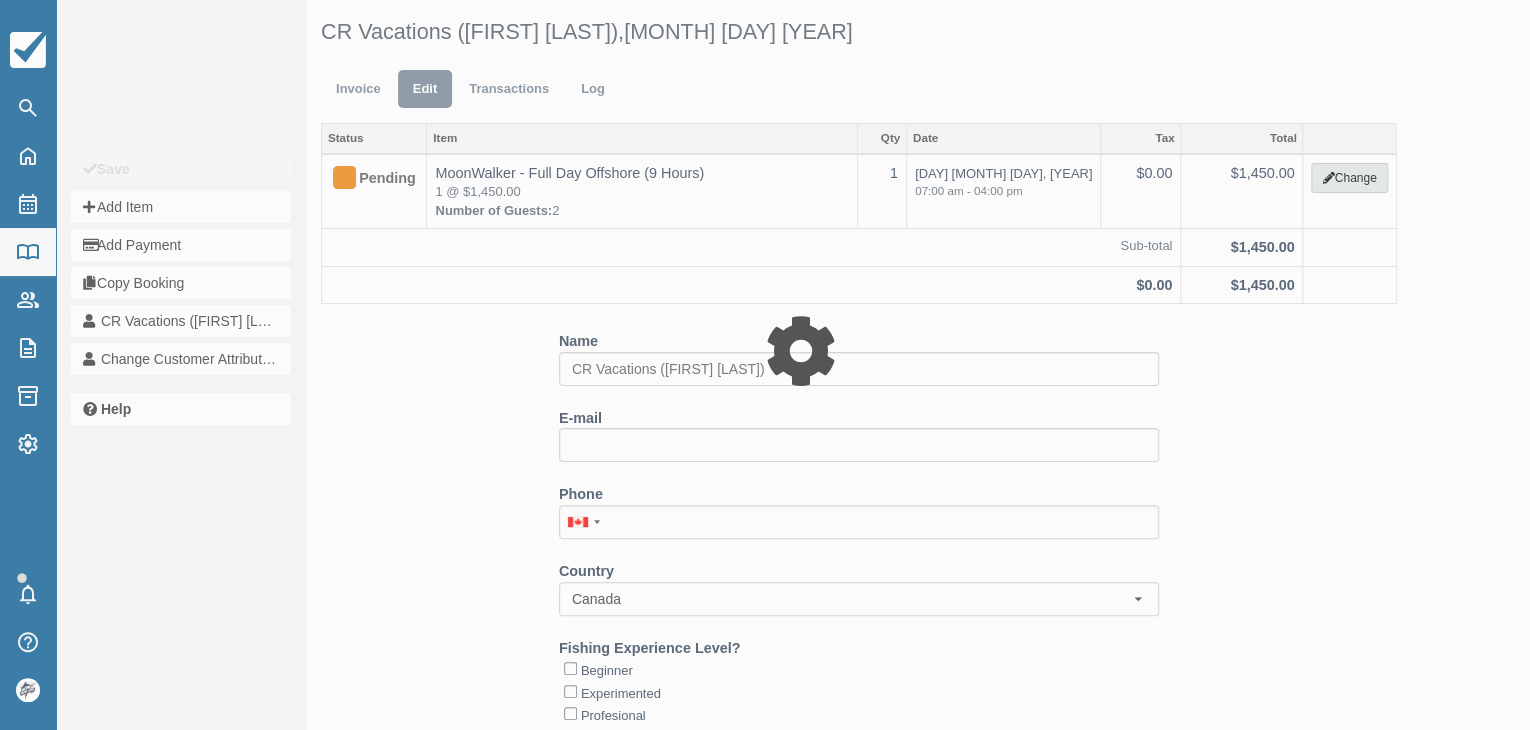 select on "2" 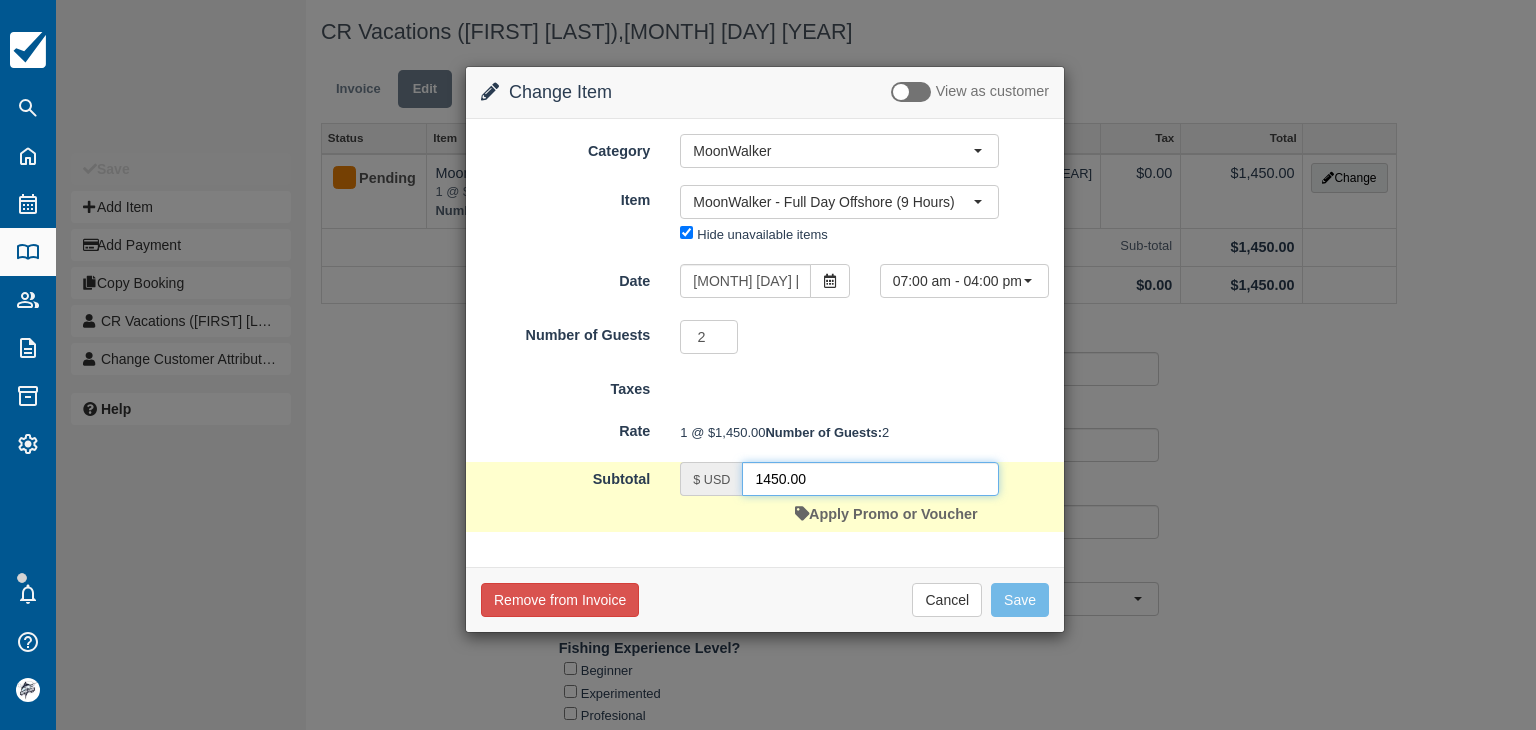 click on "1450.00" at bounding box center (870, 479) 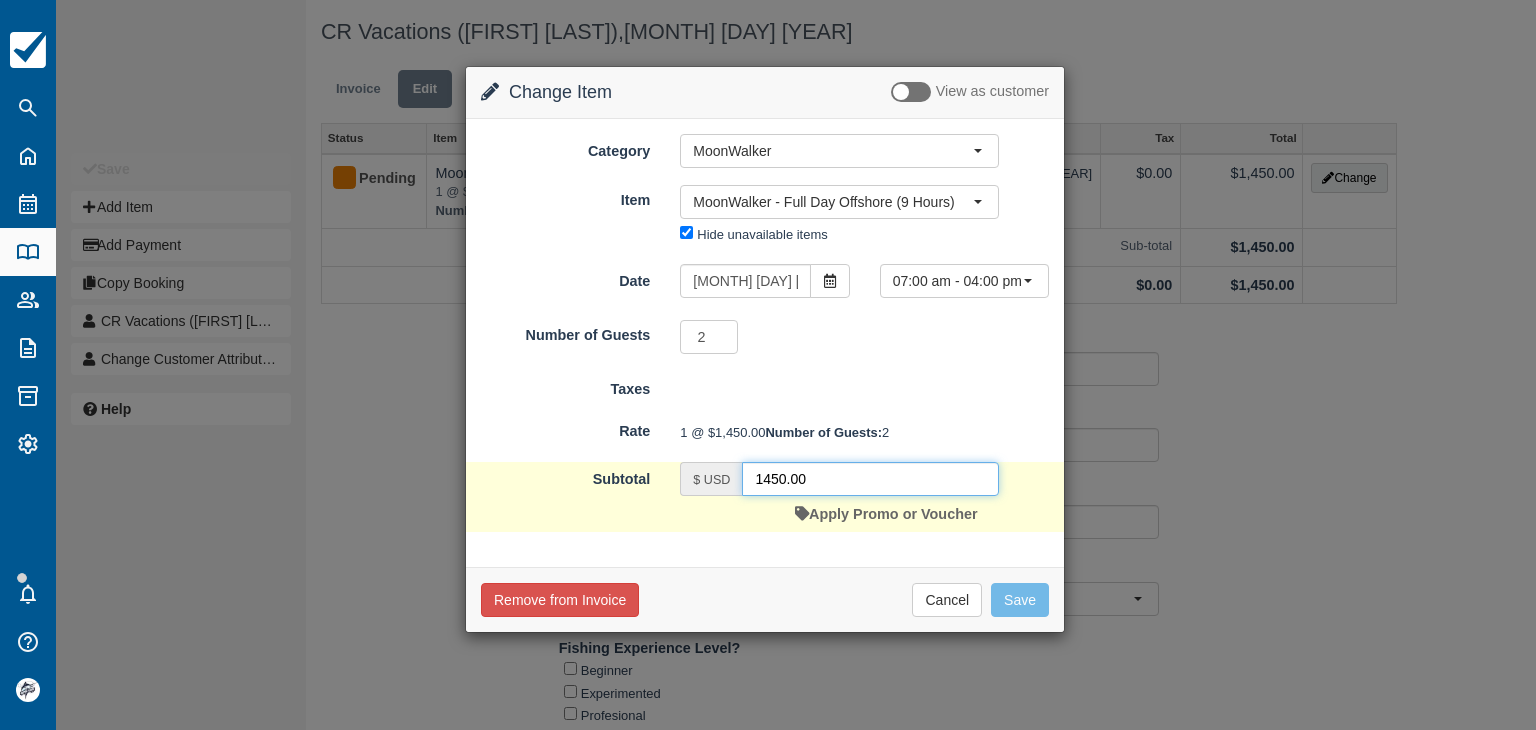 click on "1450.00" at bounding box center [870, 479] 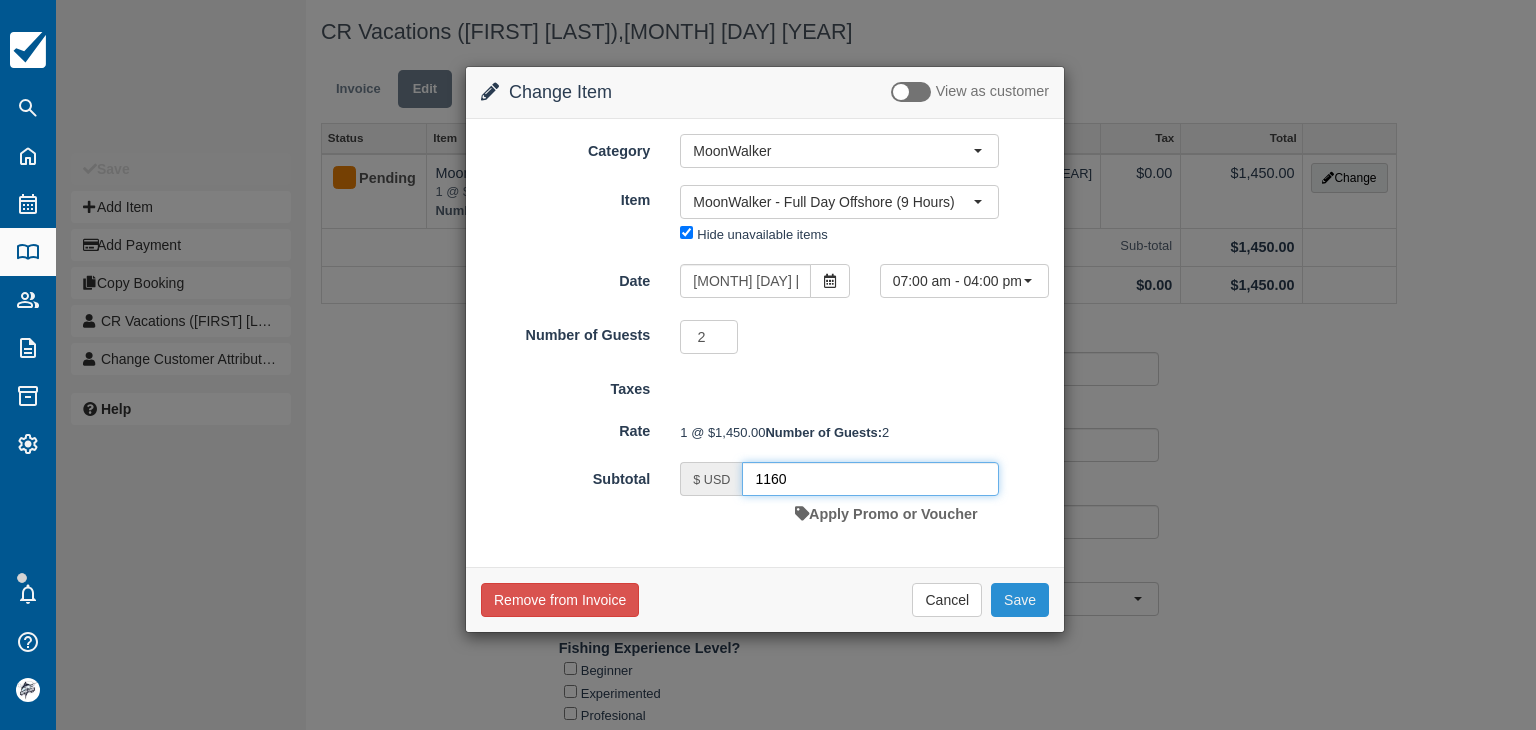 type on "1160" 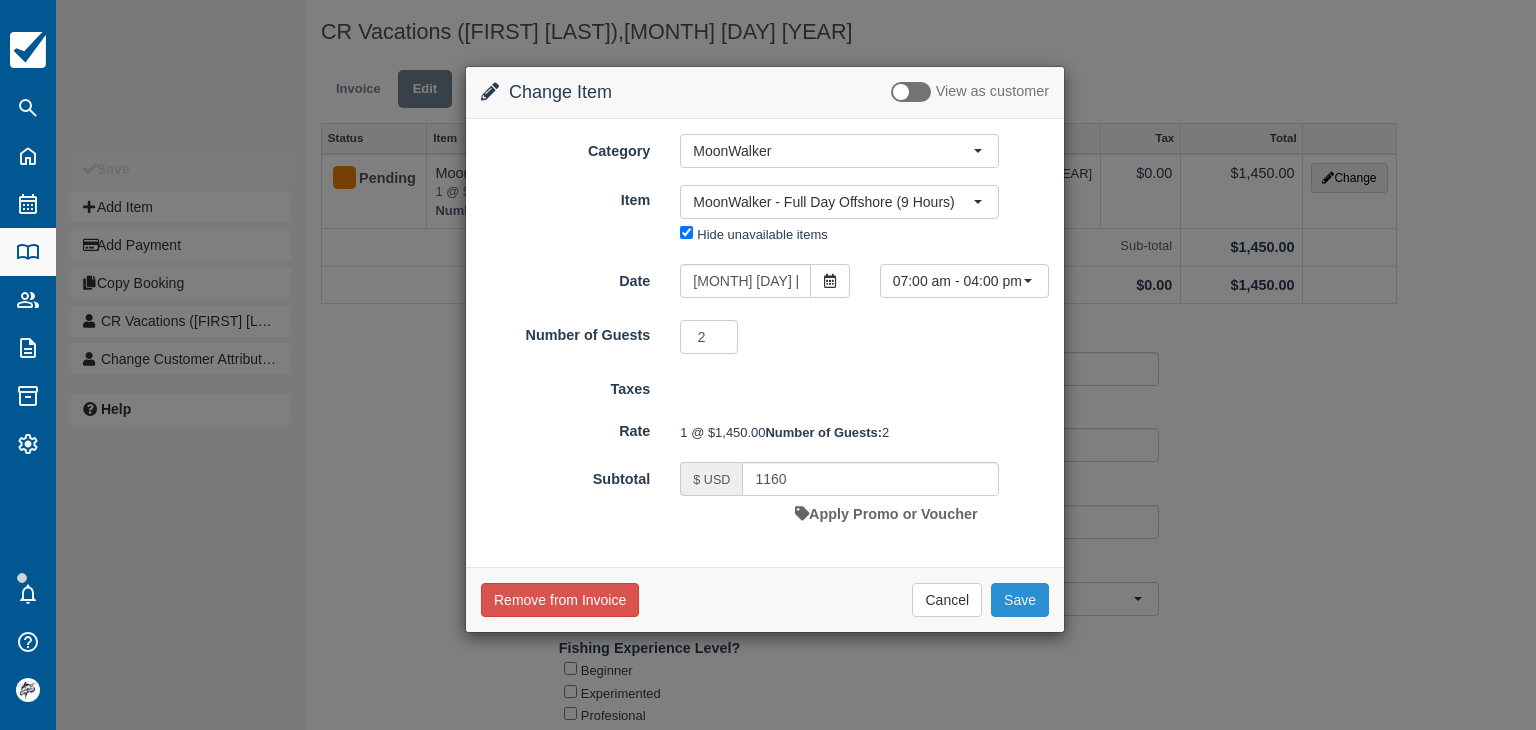 click on "Save" at bounding box center (1020, 600) 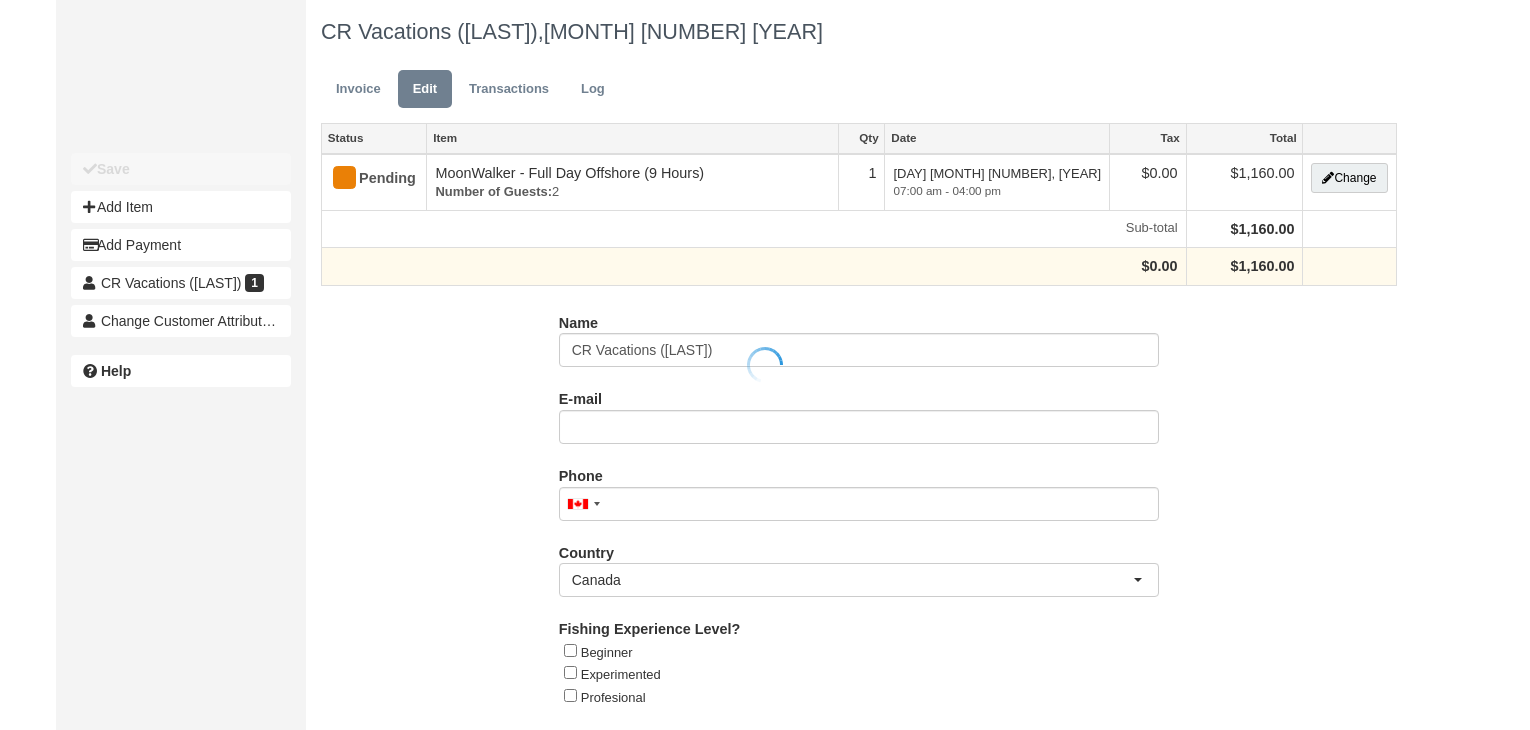 scroll, scrollTop: 0, scrollLeft: 0, axis: both 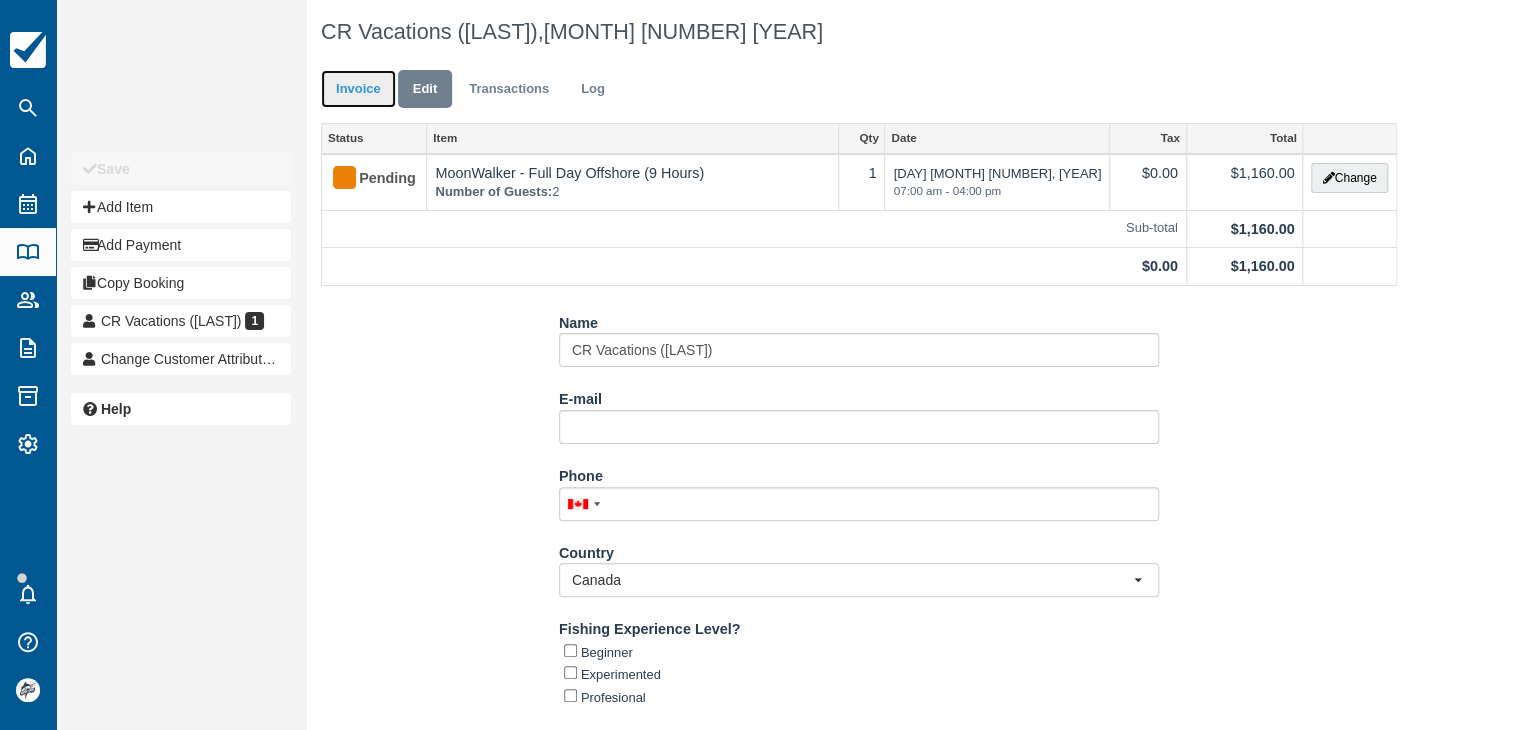 click on "Invoice" at bounding box center (358, 89) 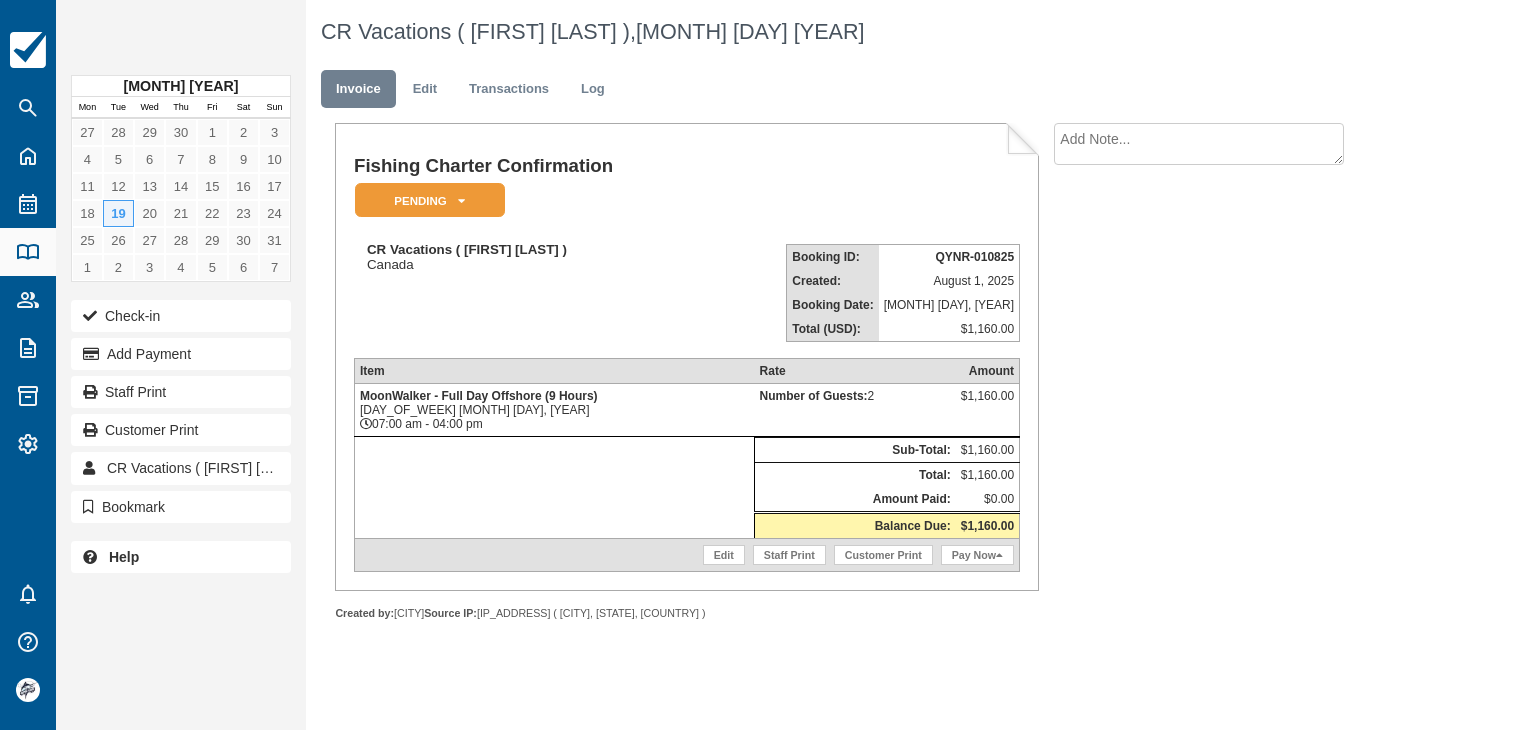 scroll, scrollTop: 0, scrollLeft: 0, axis: both 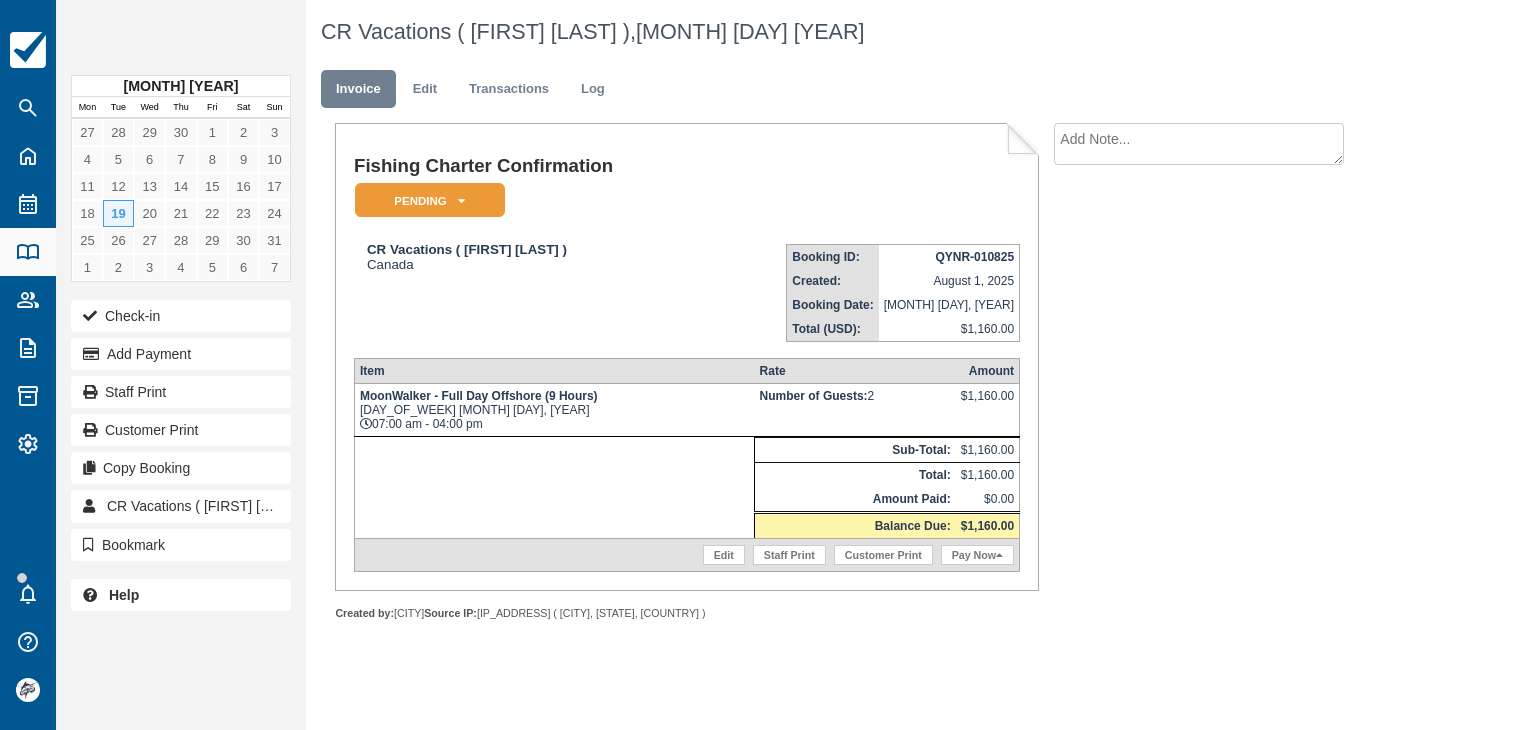 click on "QYNR-010825" at bounding box center [974, 257] 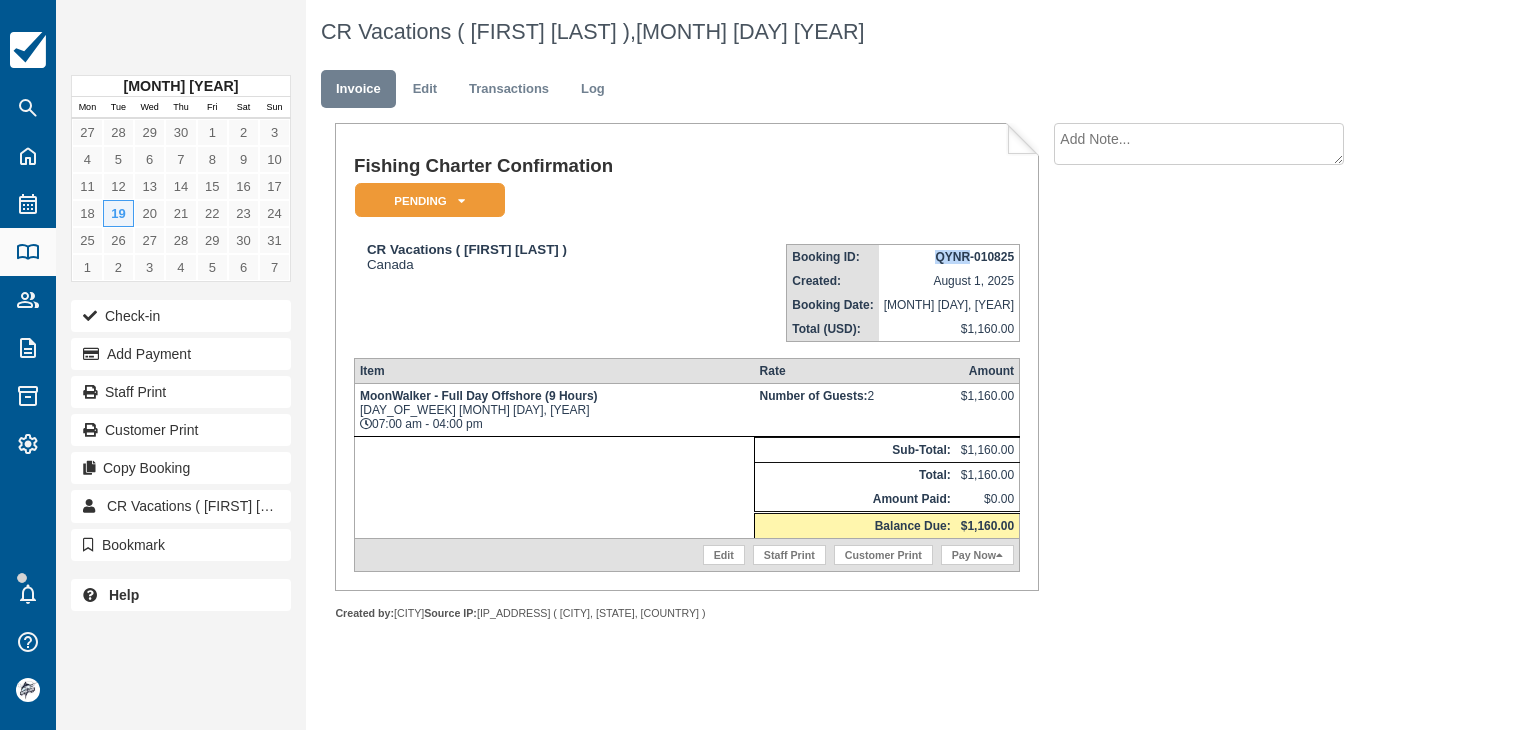 click on "QYNR-010825" at bounding box center [974, 257] 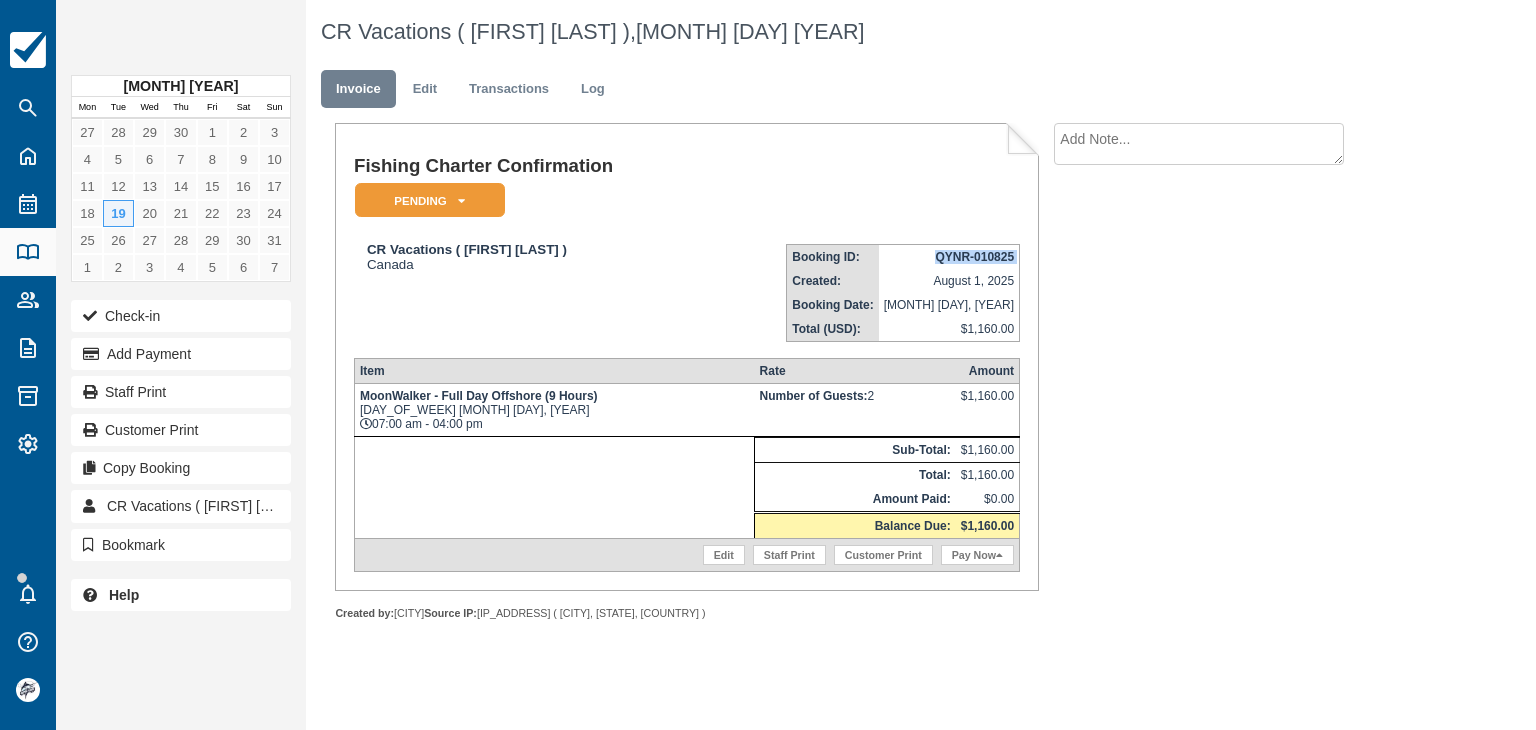 click on "QYNR-010825" at bounding box center (974, 257) 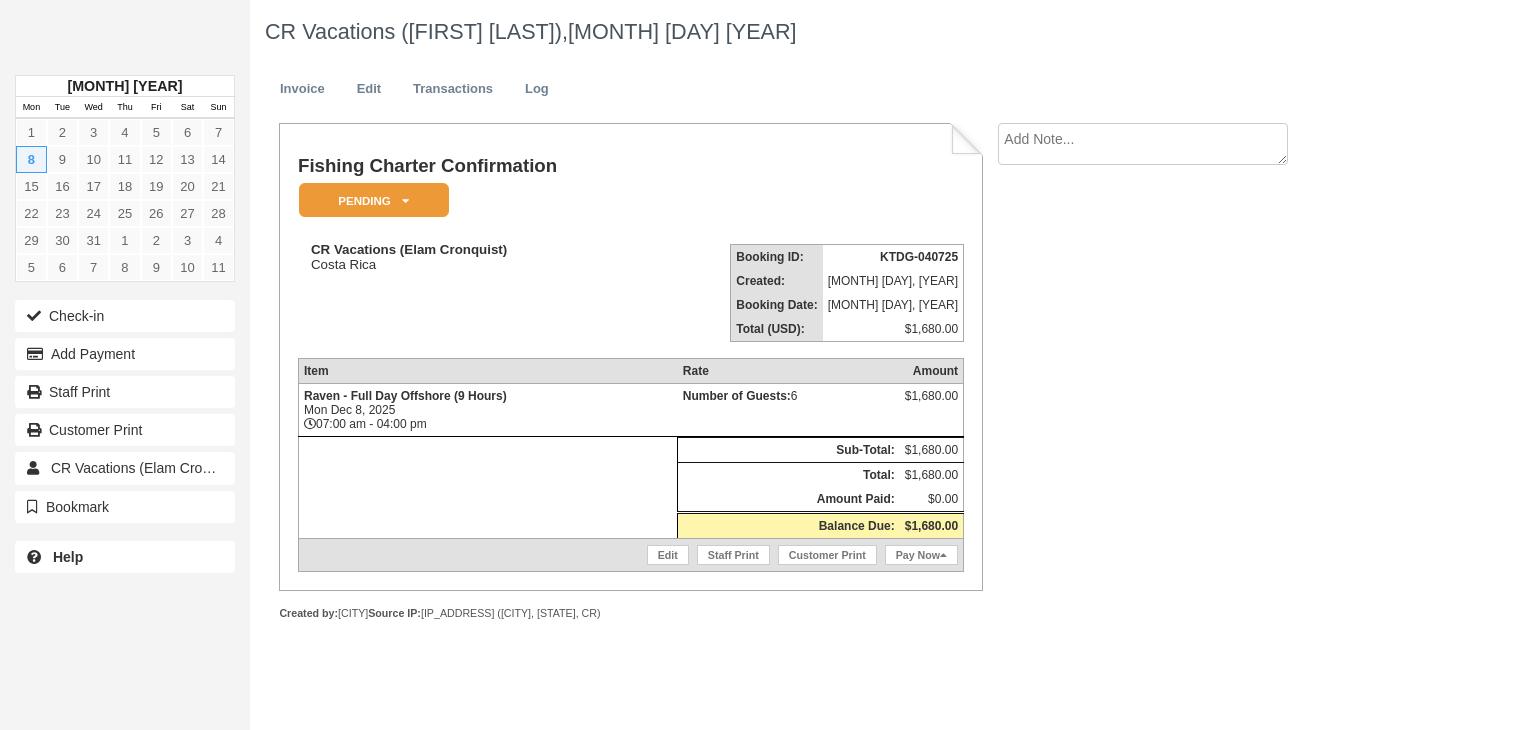 scroll, scrollTop: 0, scrollLeft: 0, axis: both 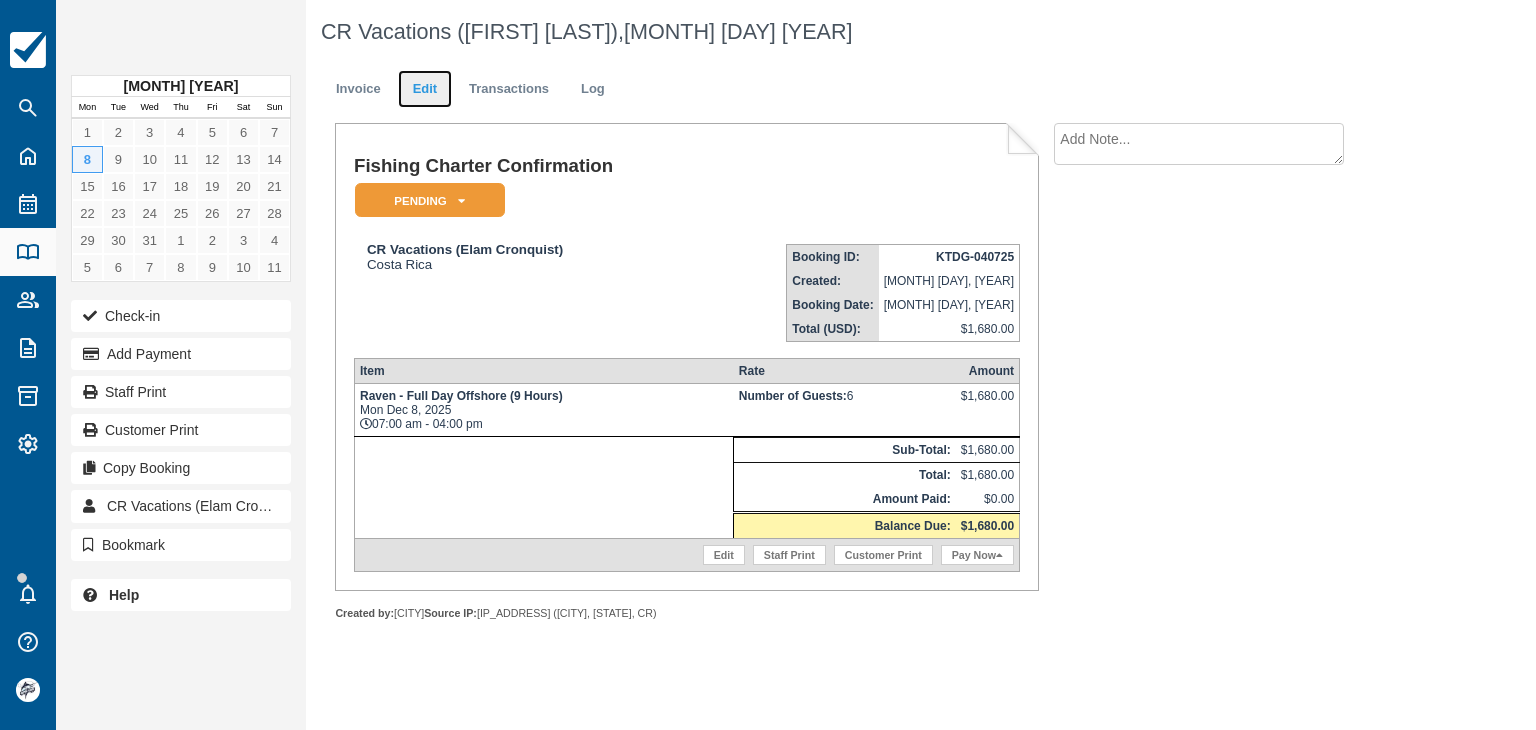 click on "Edit" at bounding box center [425, 89] 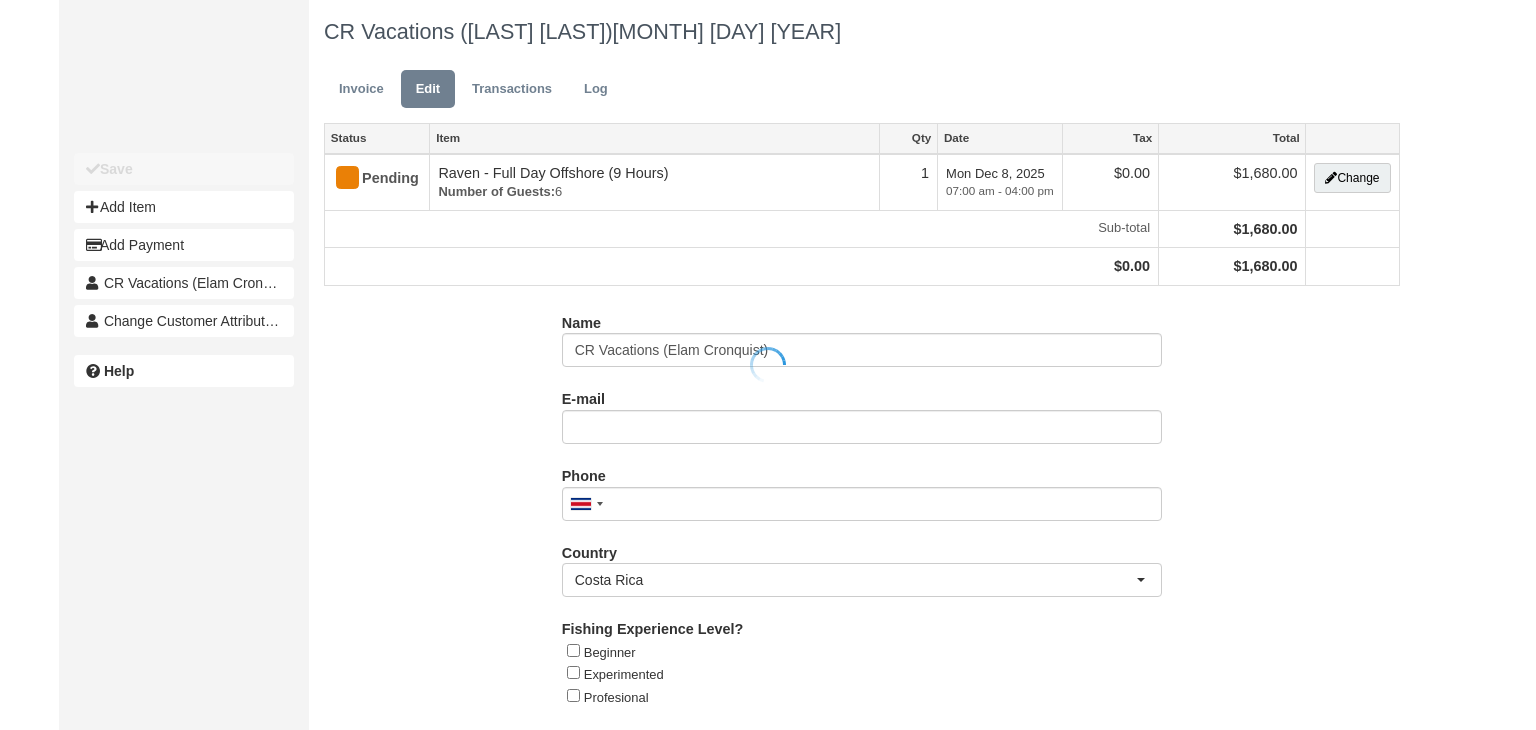 scroll, scrollTop: 0, scrollLeft: 0, axis: both 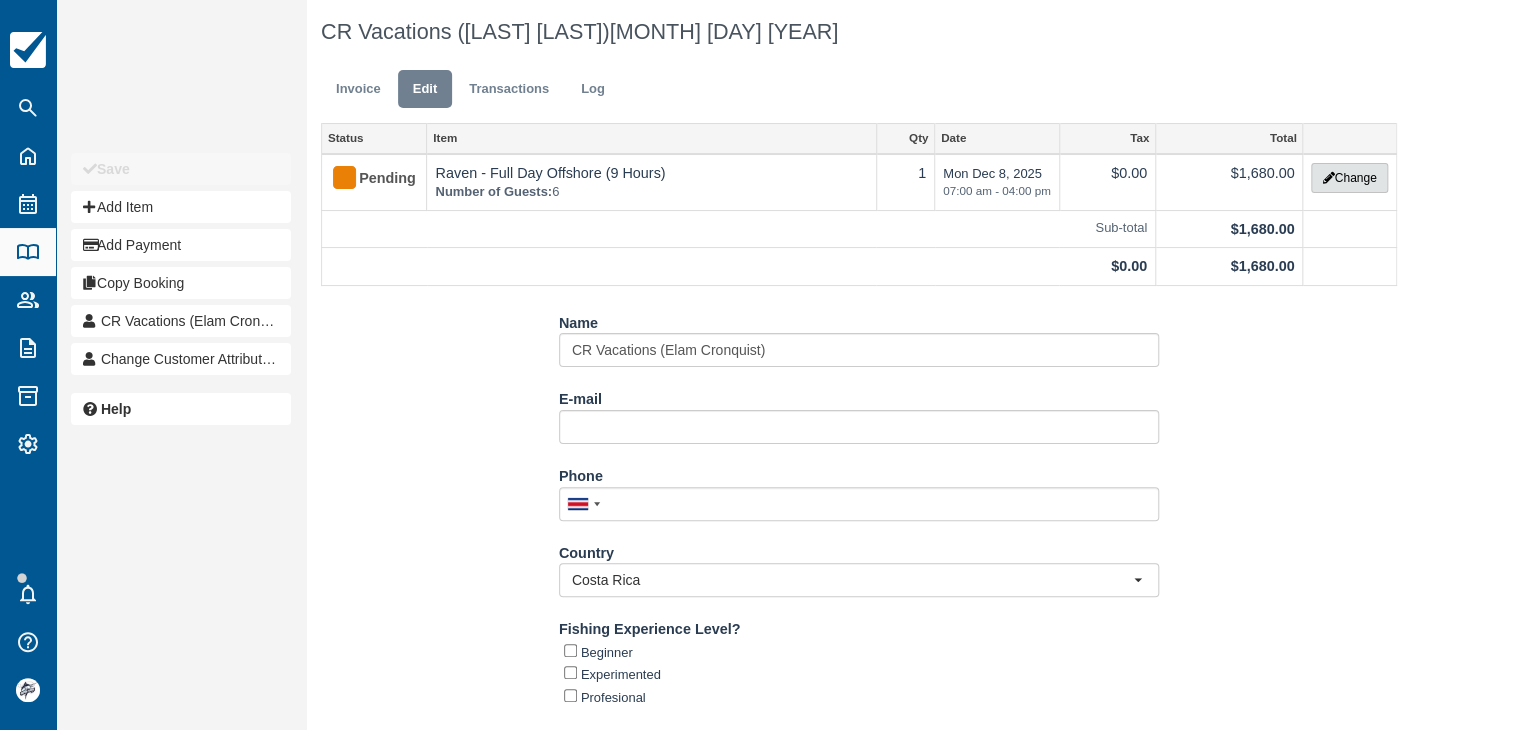 click on "Change" at bounding box center (1349, 178) 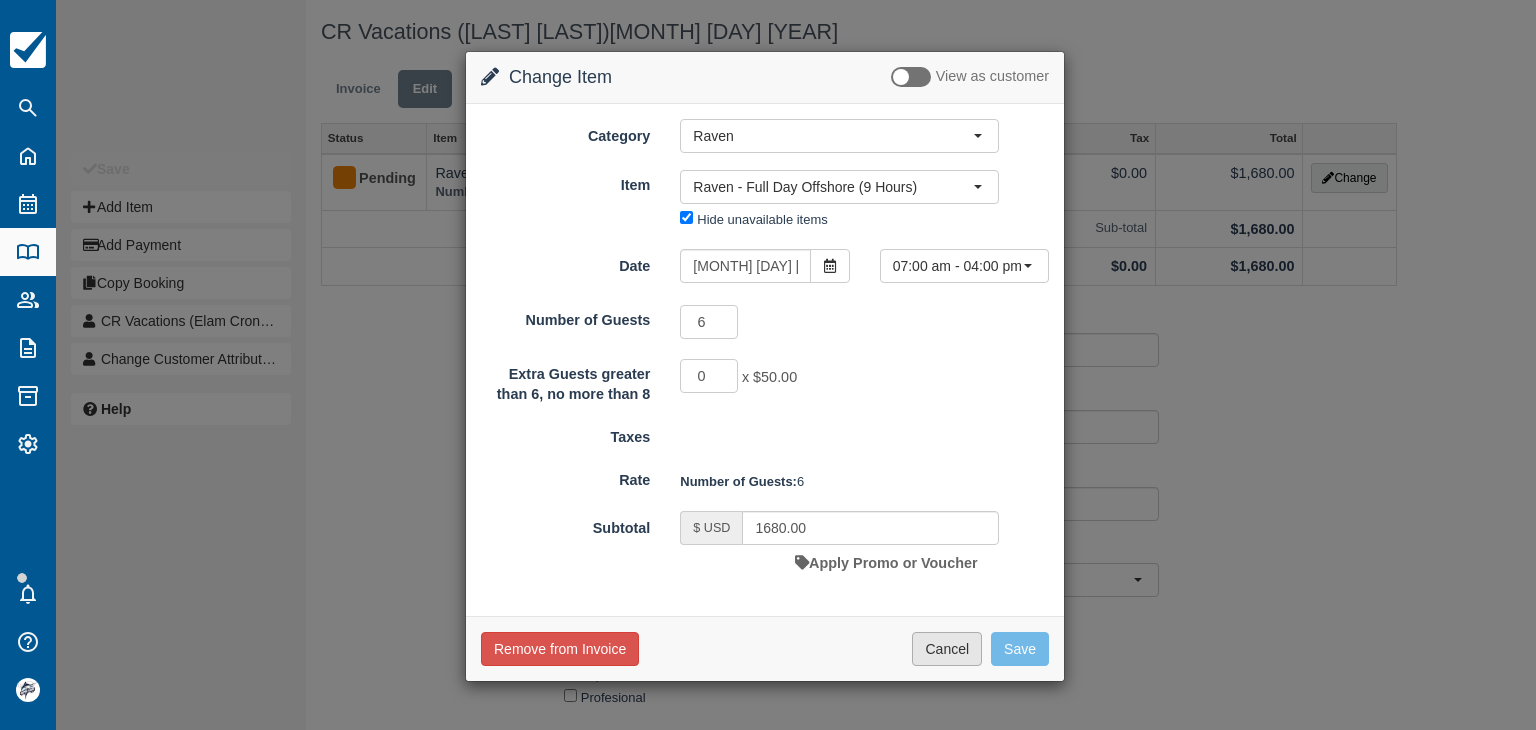 click on "Cancel" at bounding box center (947, 649) 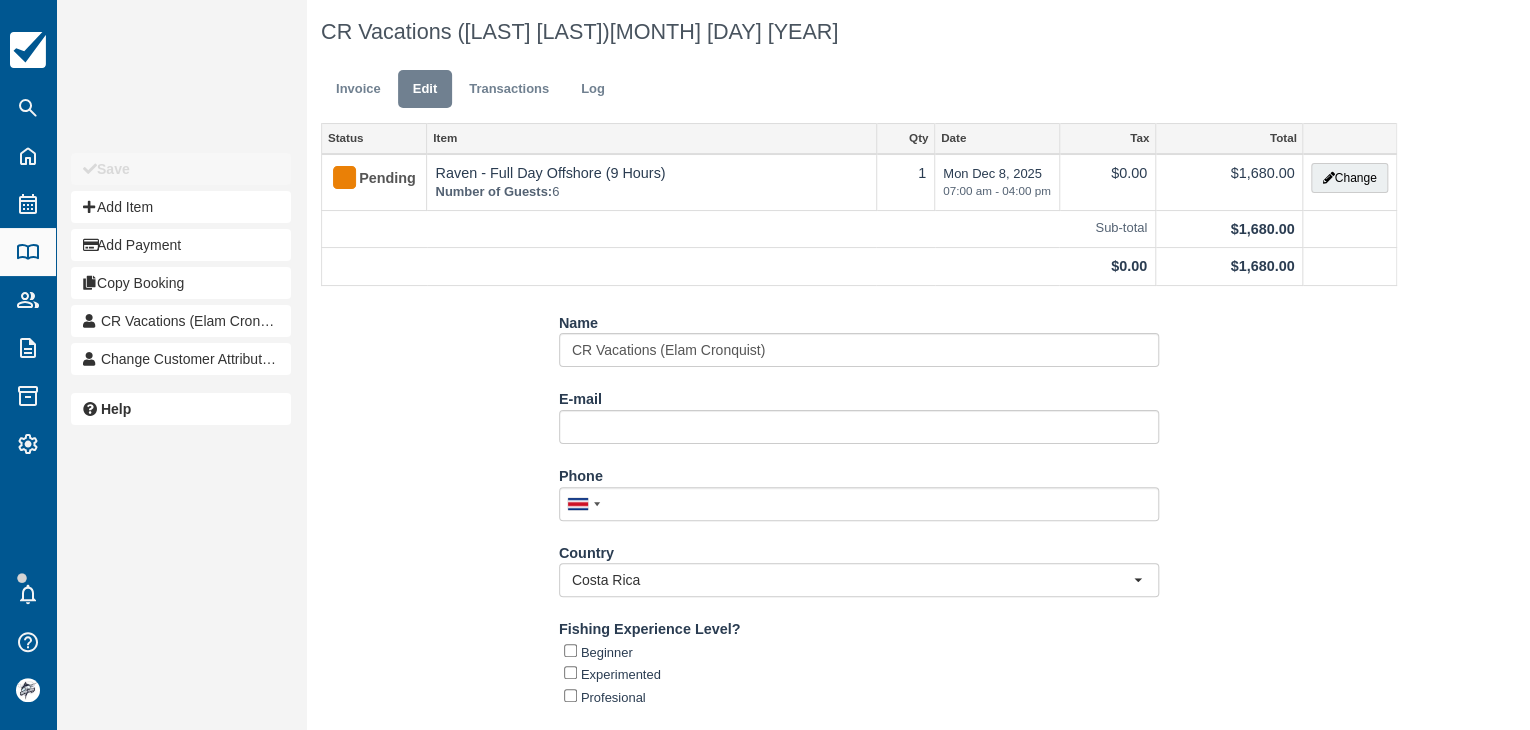 click on "Save
Add Item
Add Payment
Copy Booking
CR Vacations (Elam Cronquist)   1
Change Customer Attribution" at bounding box center (181, 264) 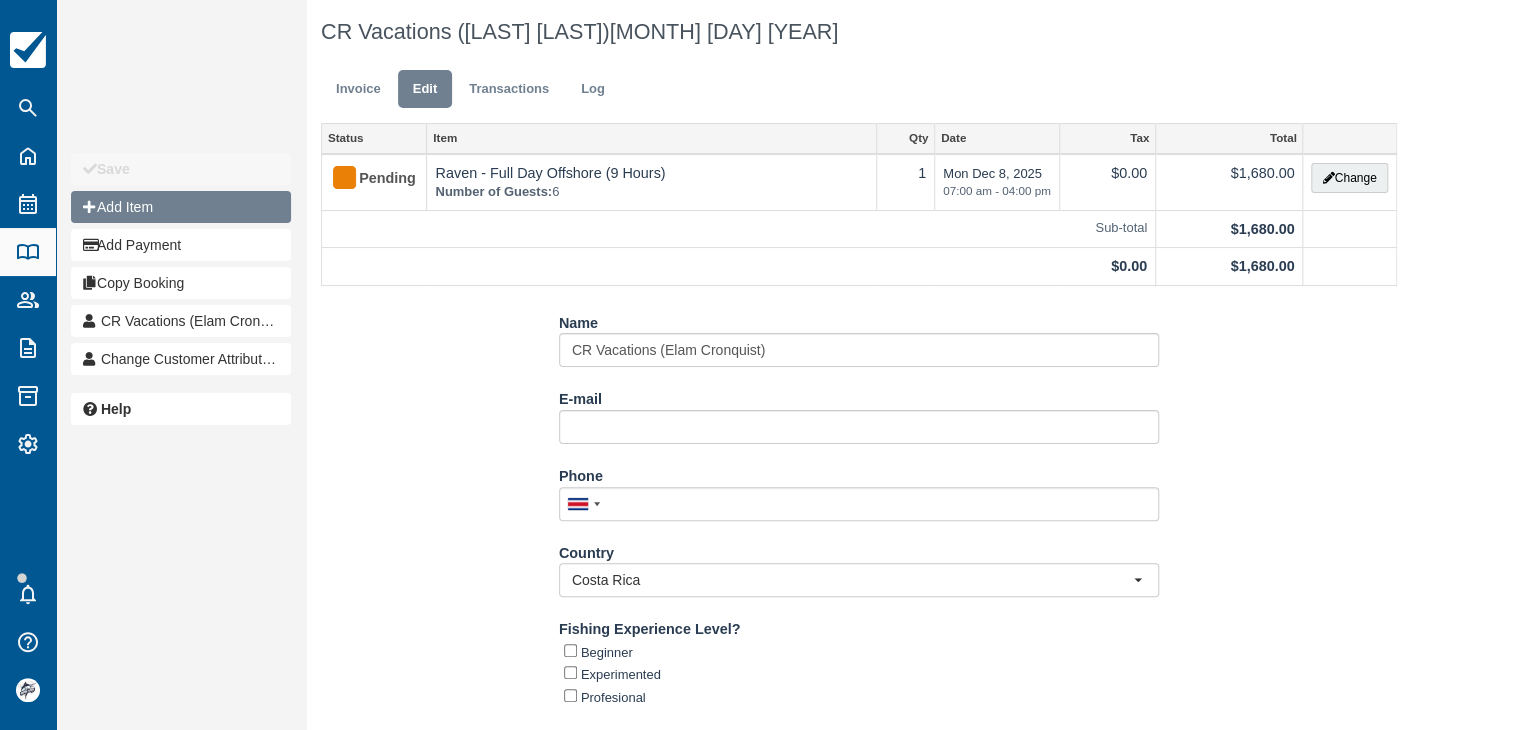 click on "Add Item" at bounding box center [181, 207] 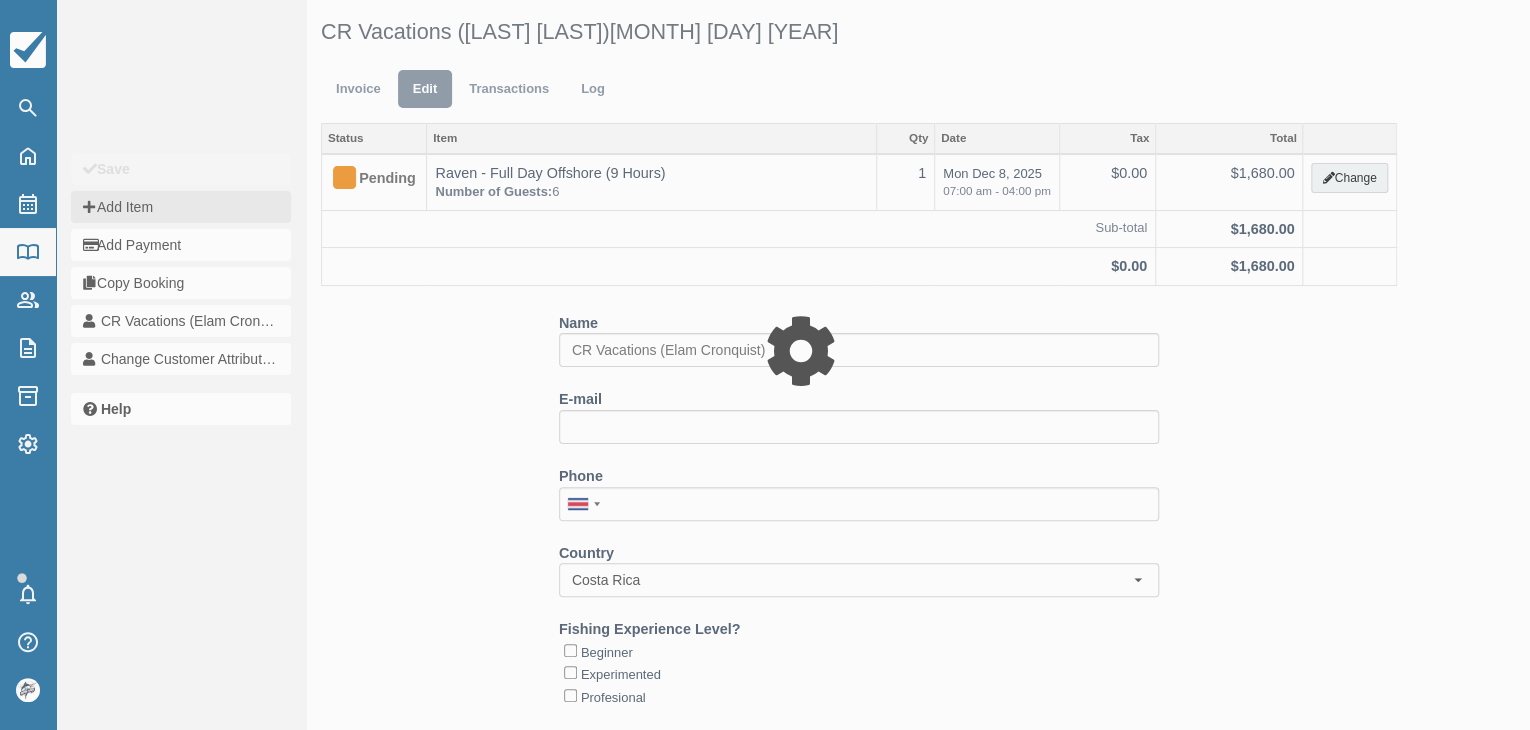 type on "0.00" 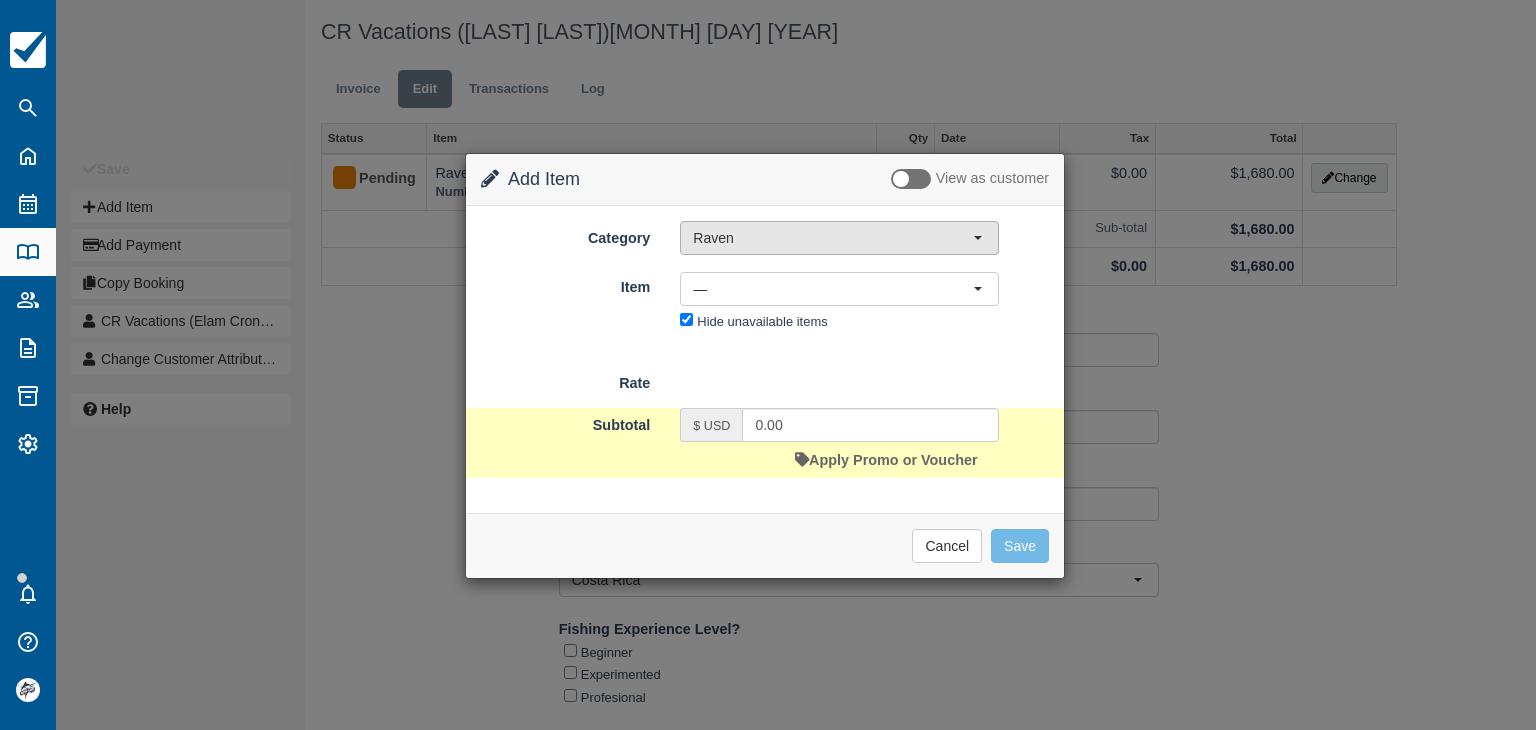 click on "Raven" at bounding box center (833, 238) 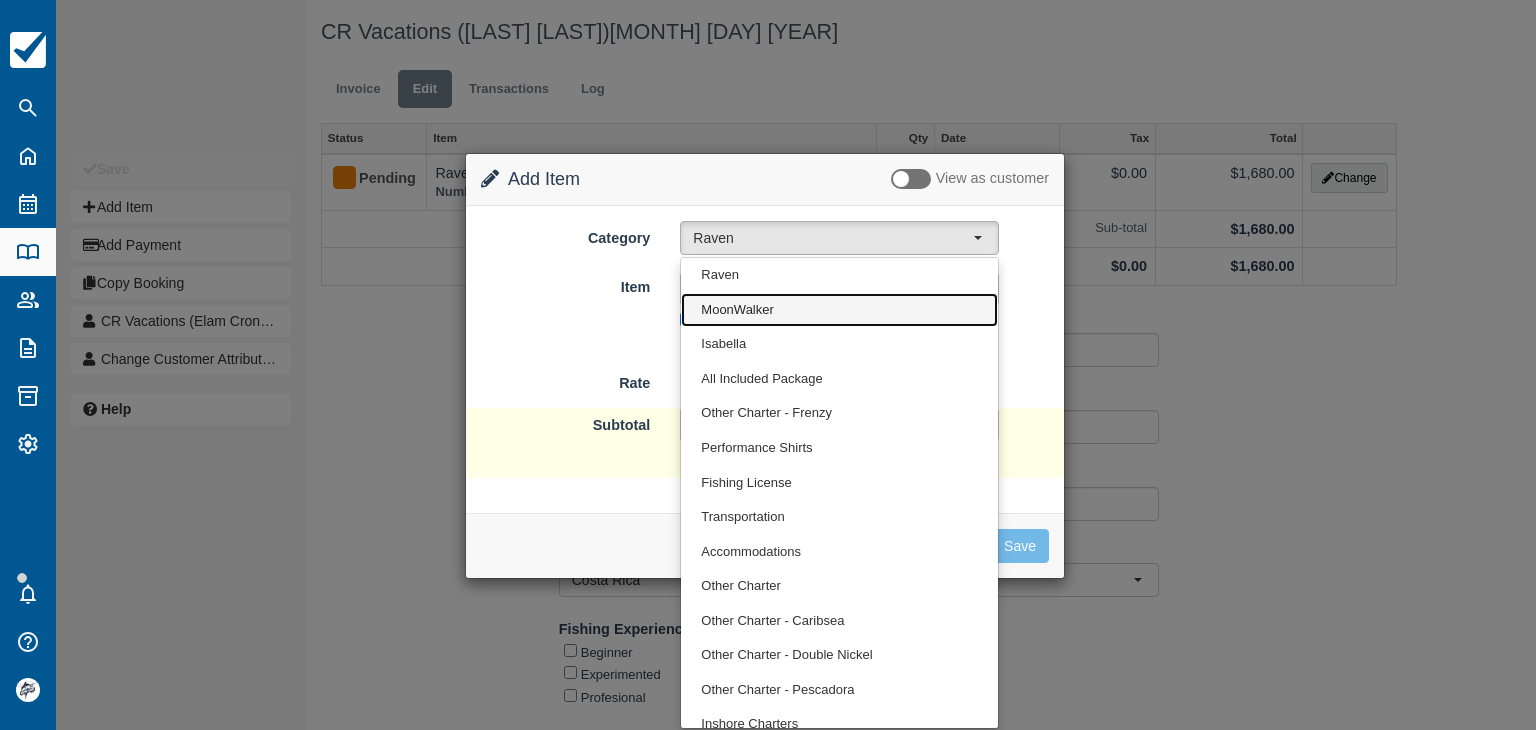 click on "MoonWalker" at bounding box center (737, 310) 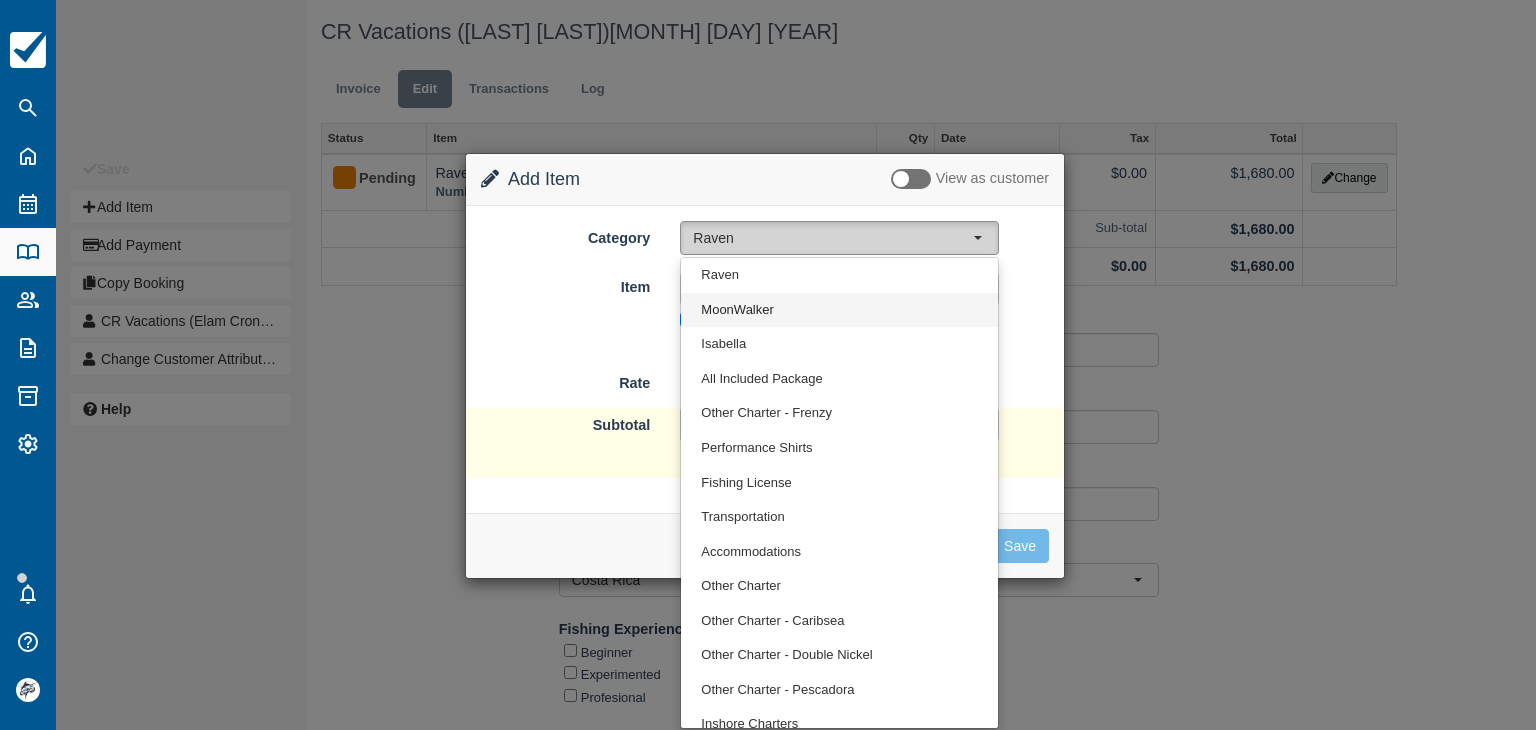 select on "2" 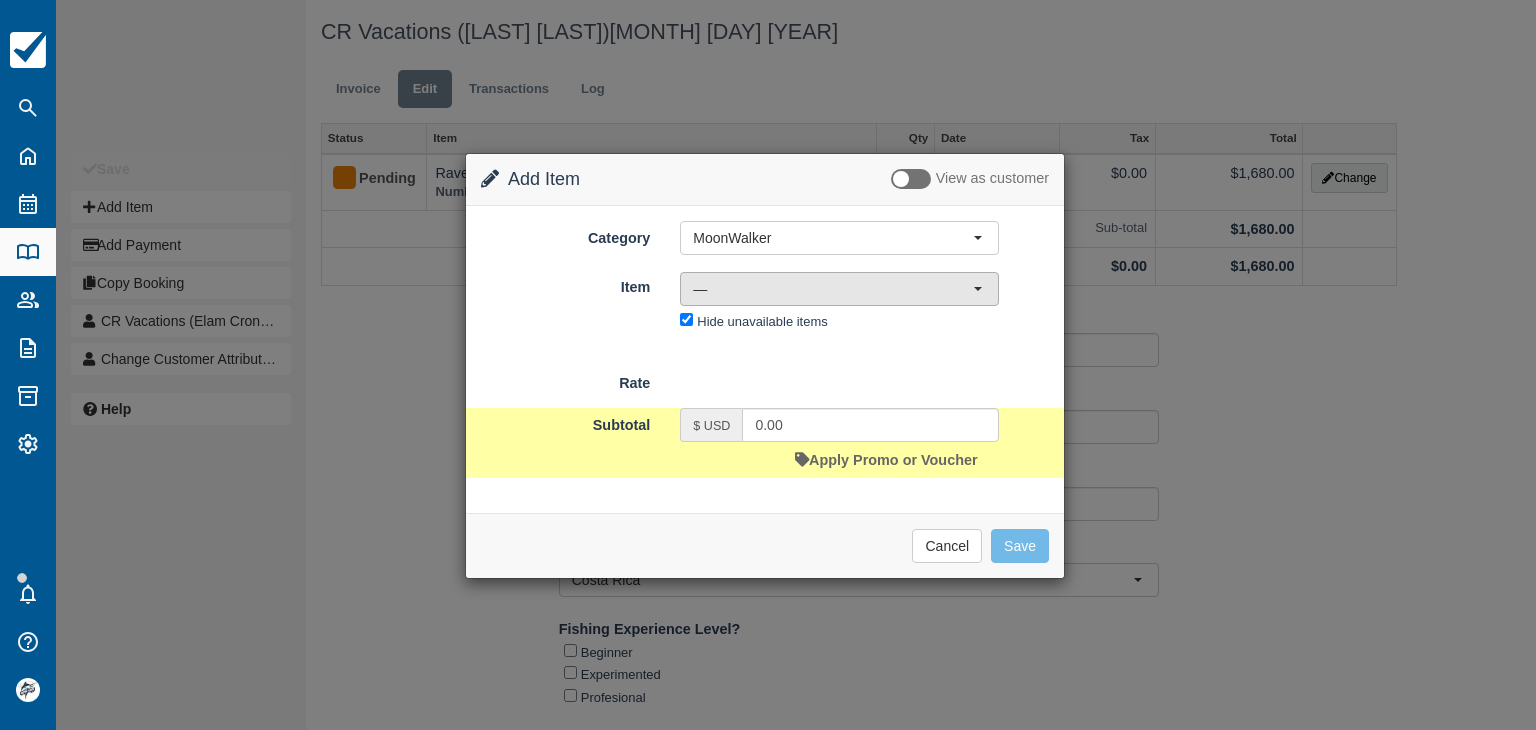 click on "—" at bounding box center [833, 289] 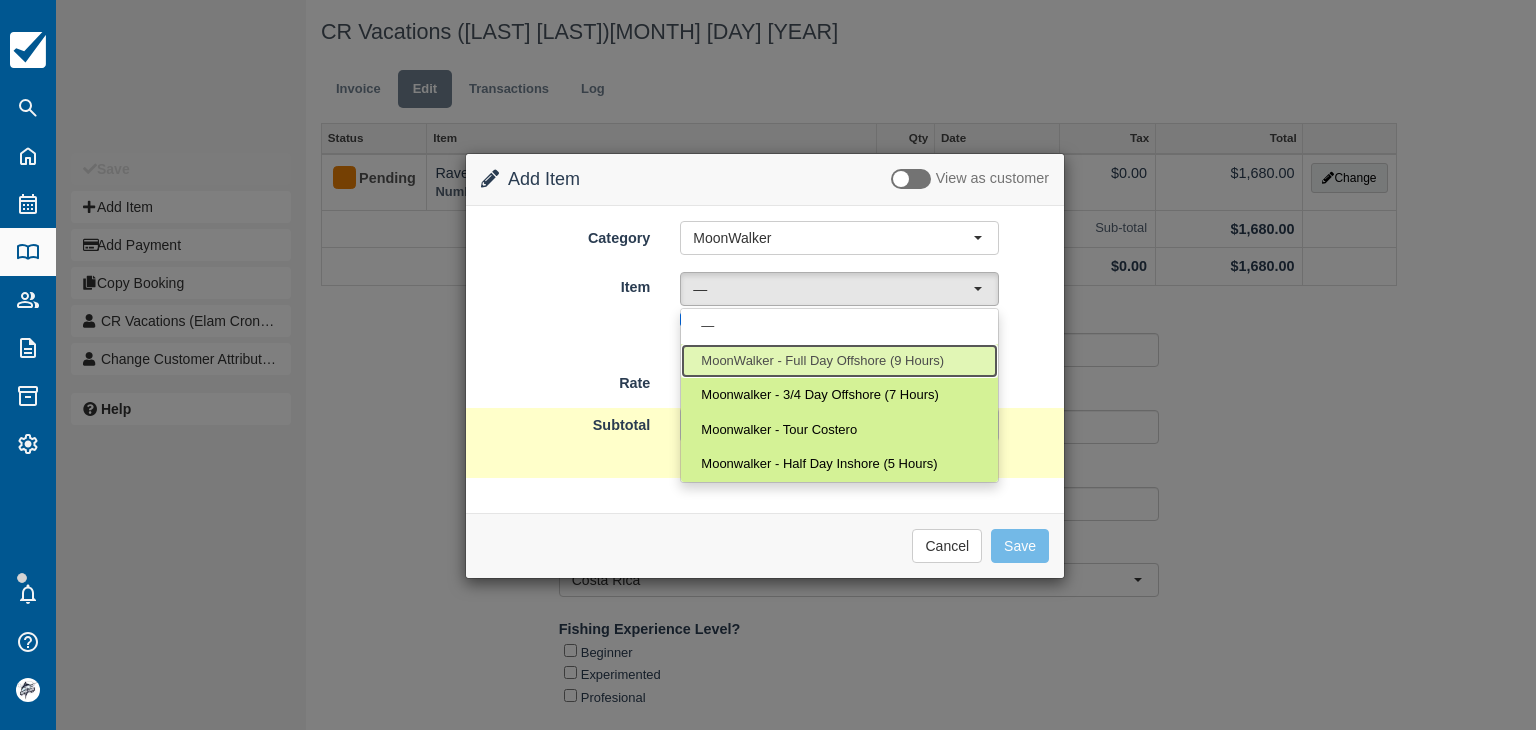 click on "MoonWalker - Full Day Offshore (9 Hours)" at bounding box center (822, 361) 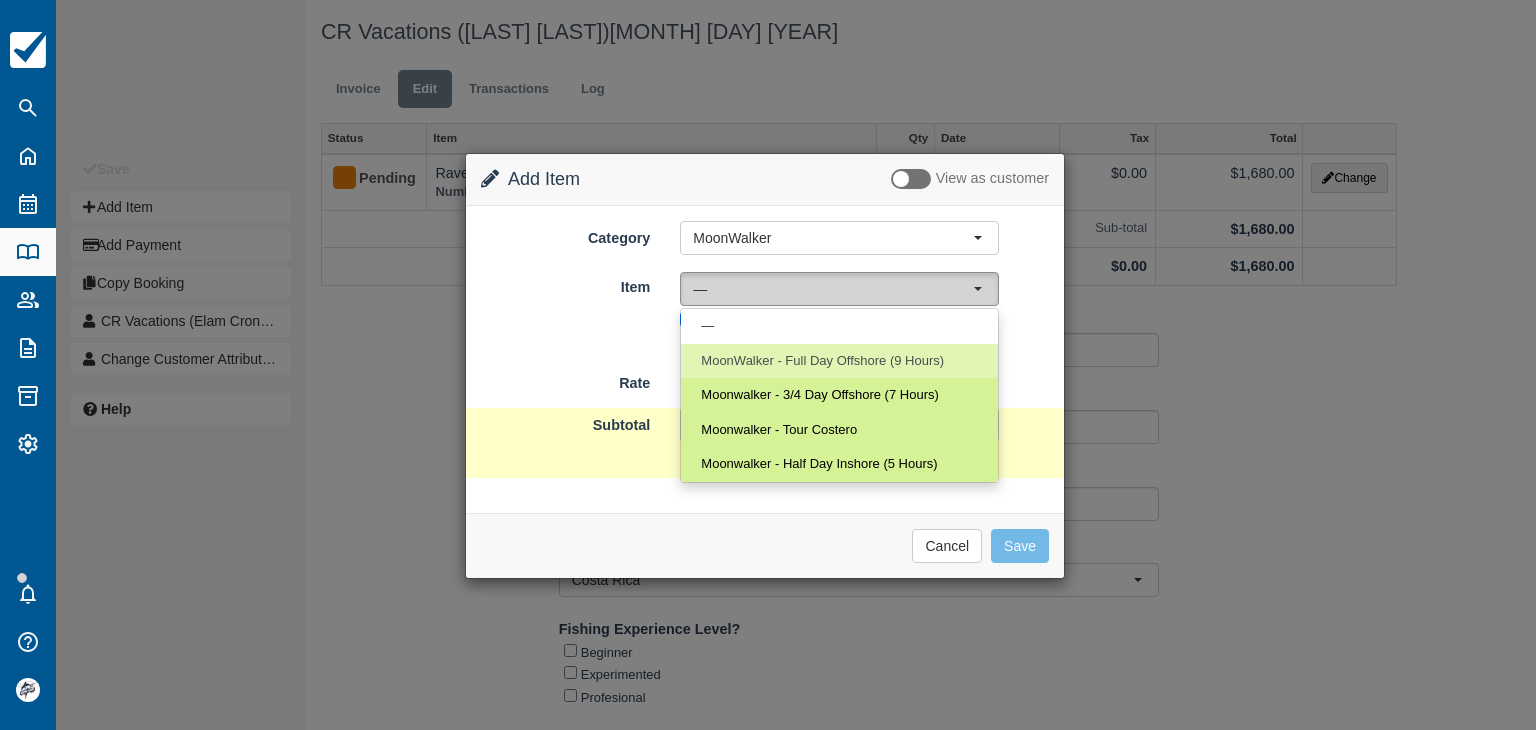 select on "3" 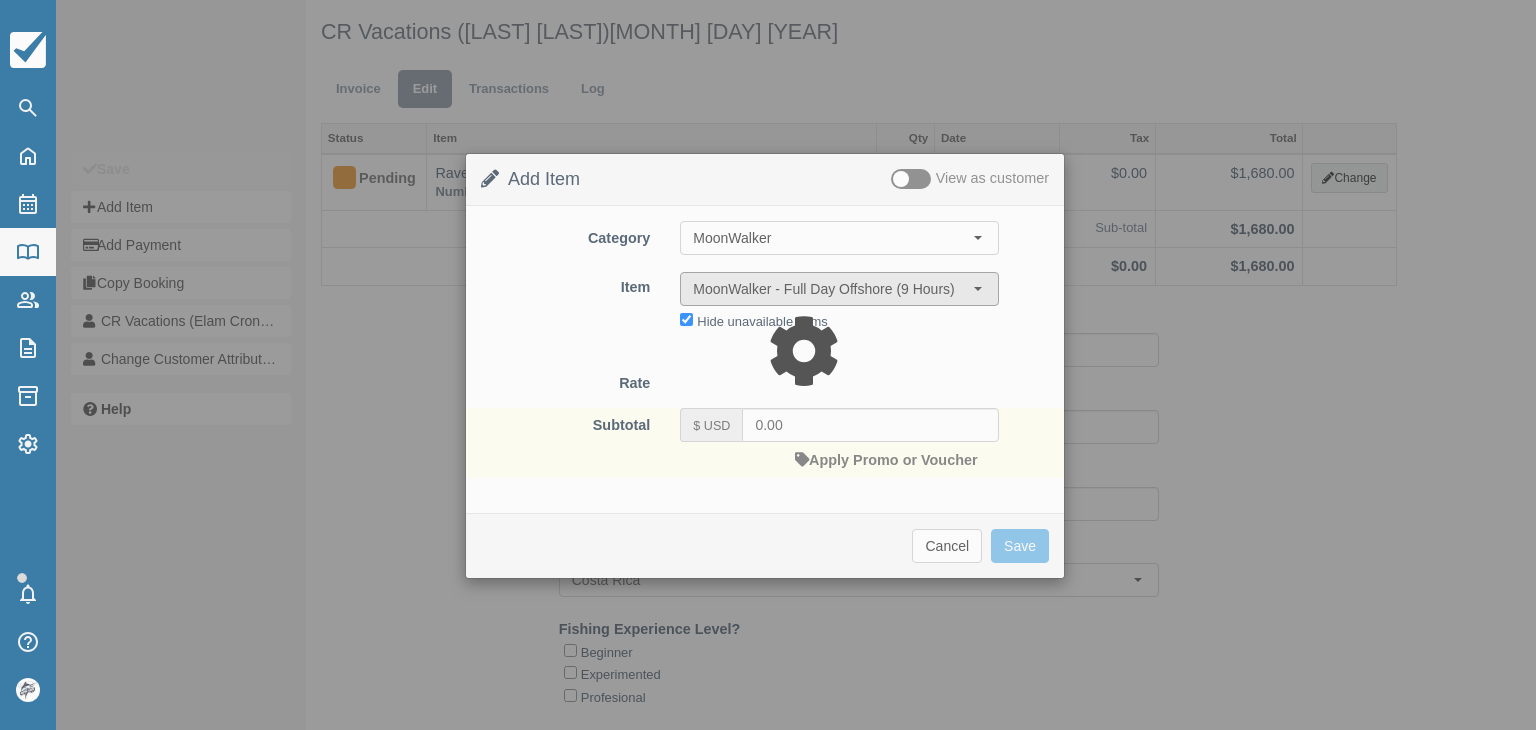 type on "1450.00" 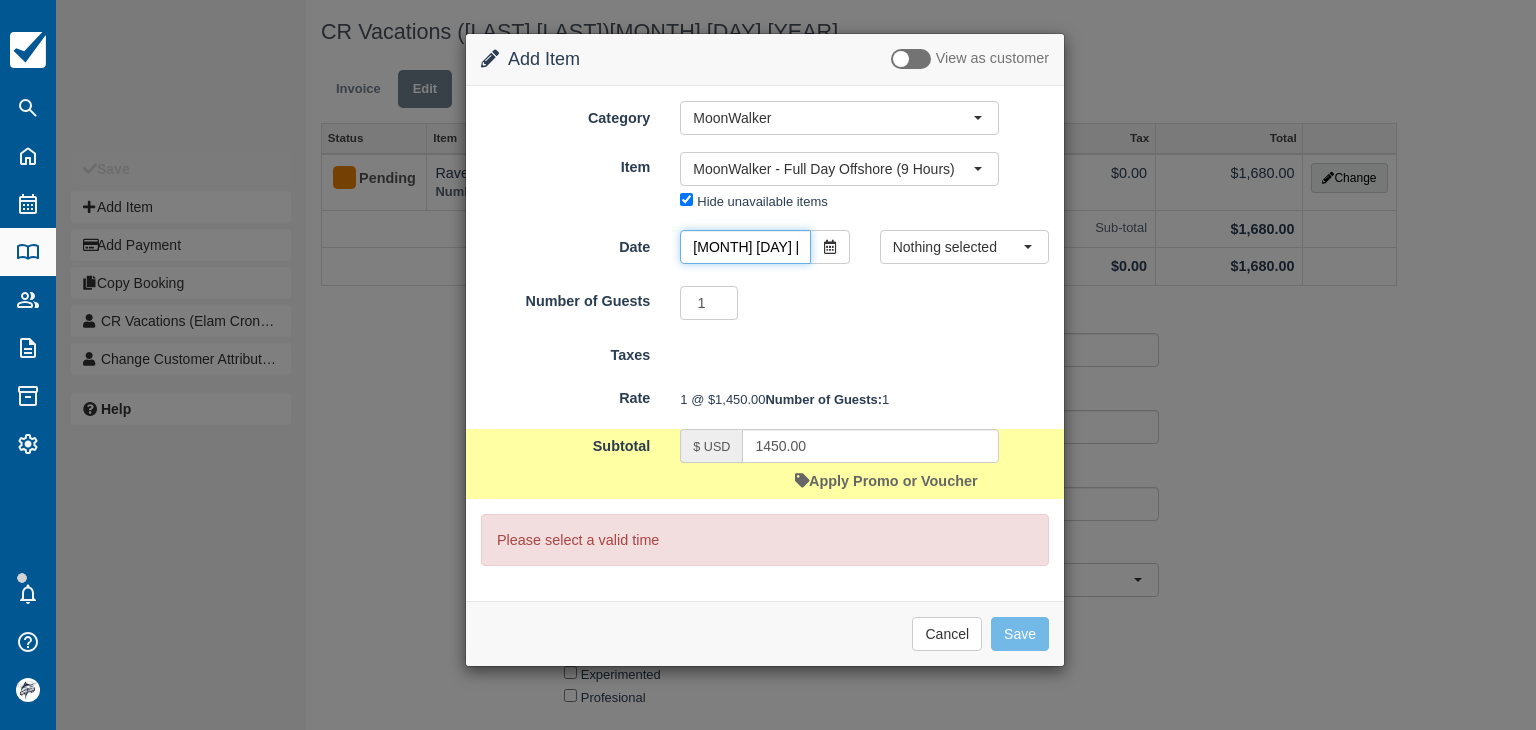 click on "Dec 08 2025" at bounding box center [745, 247] 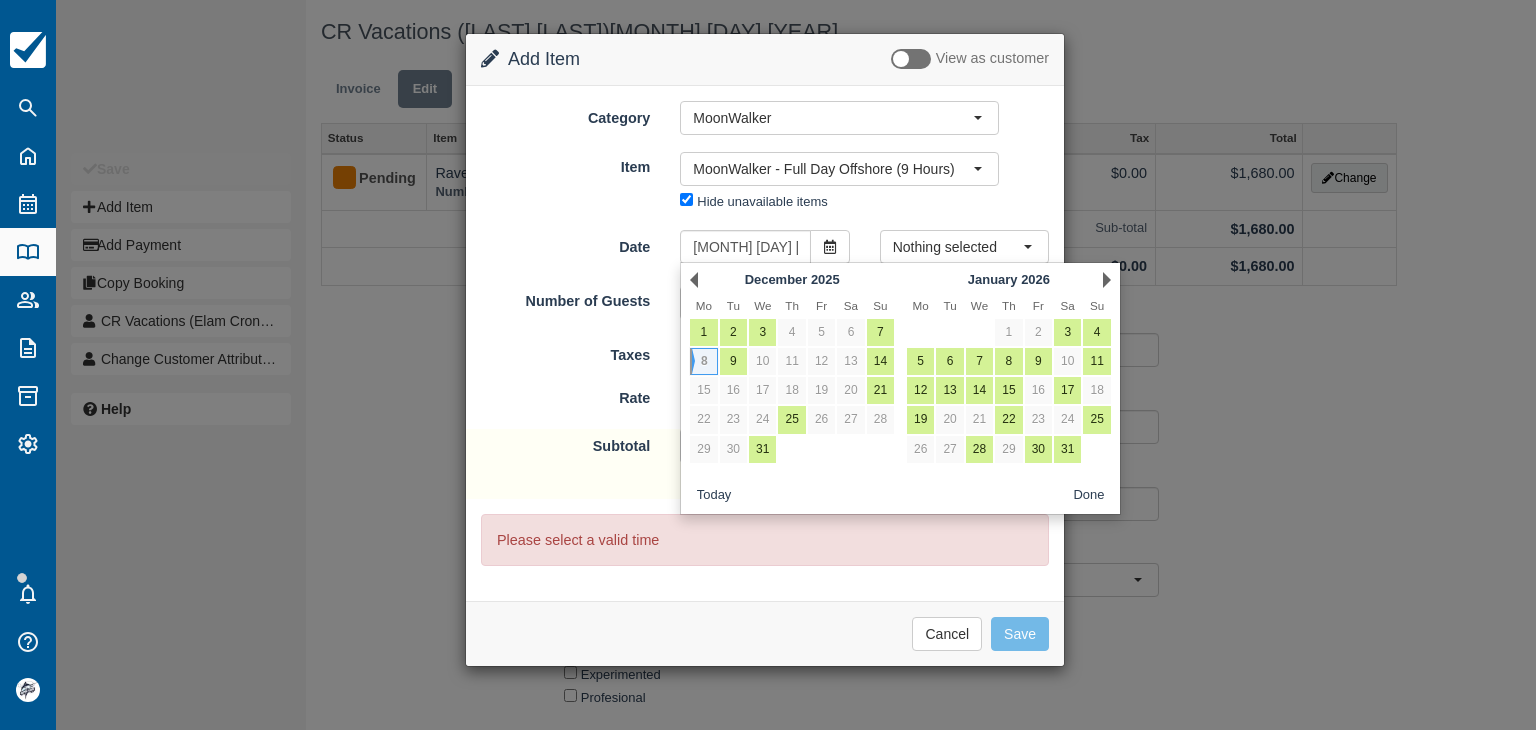 click on "Next January   2026" at bounding box center (1009, 280) 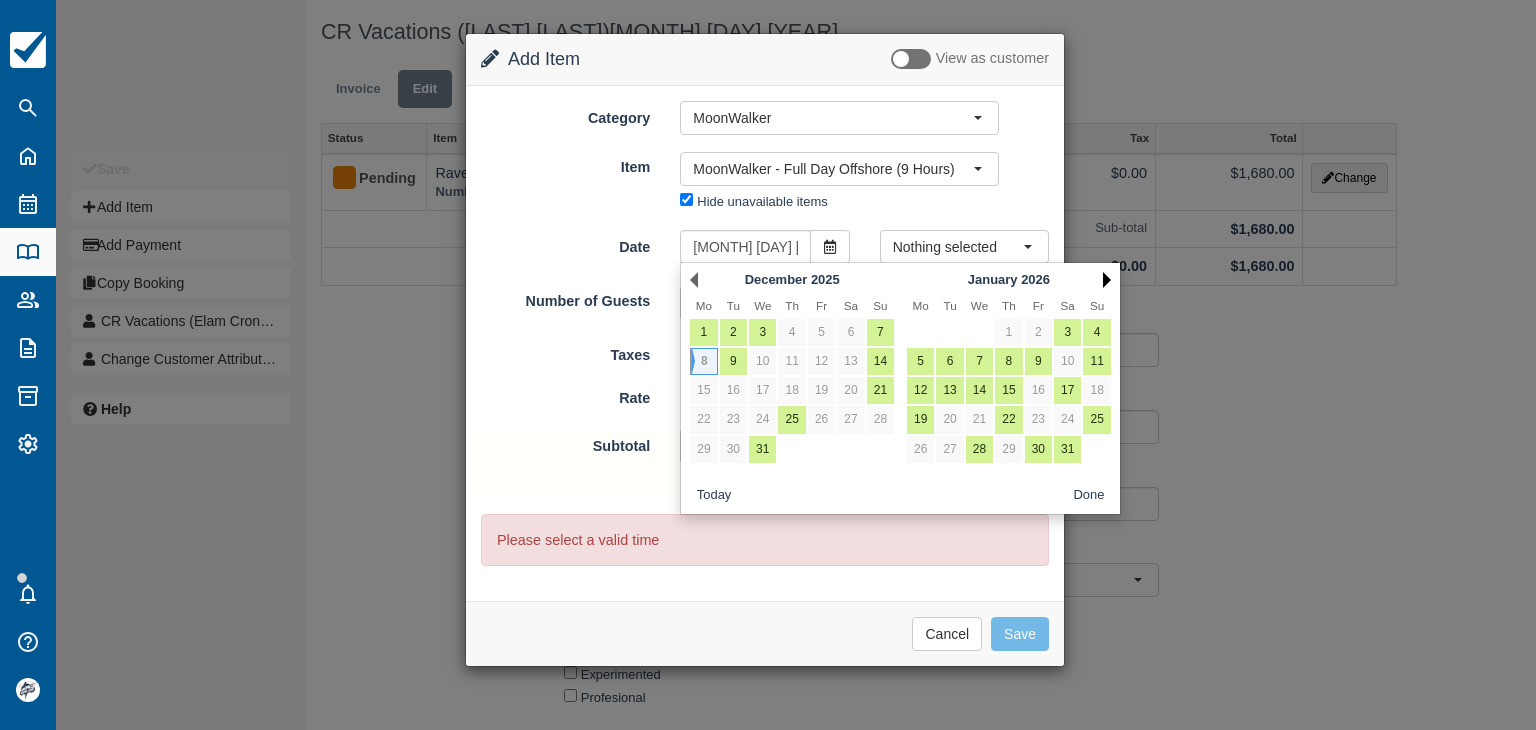 click on "Next" at bounding box center (1107, 280) 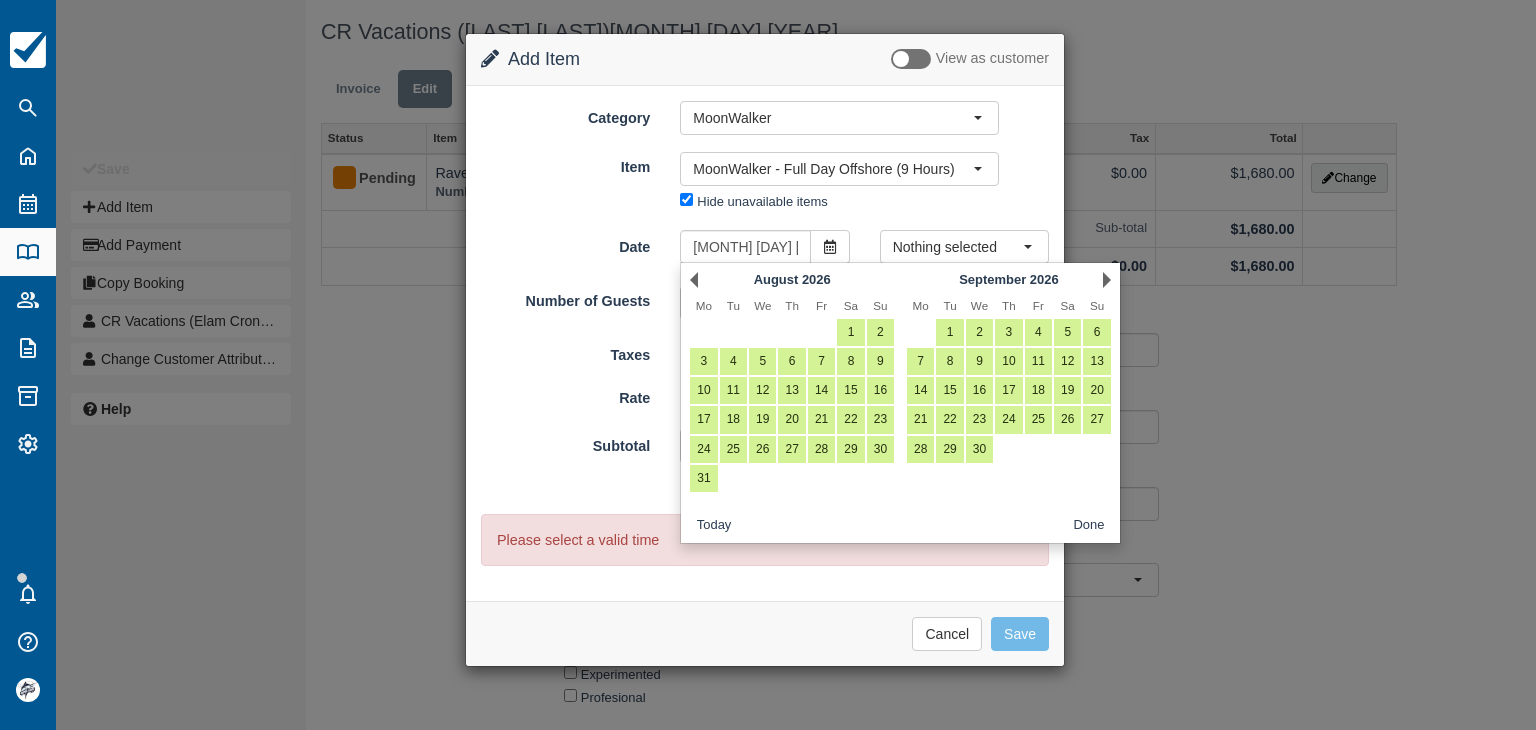 click on "Next" at bounding box center [1107, 280] 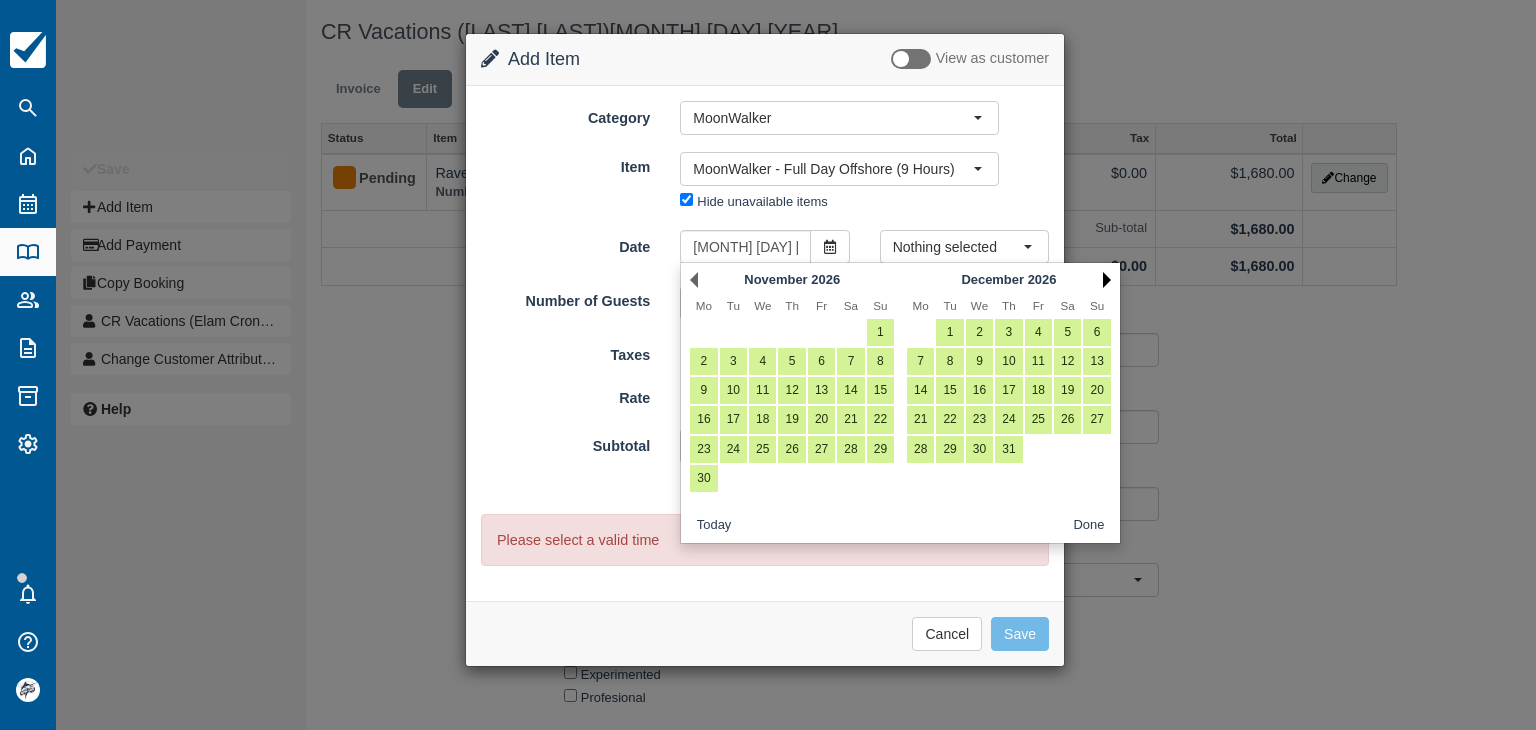 click on "Next" at bounding box center (1107, 280) 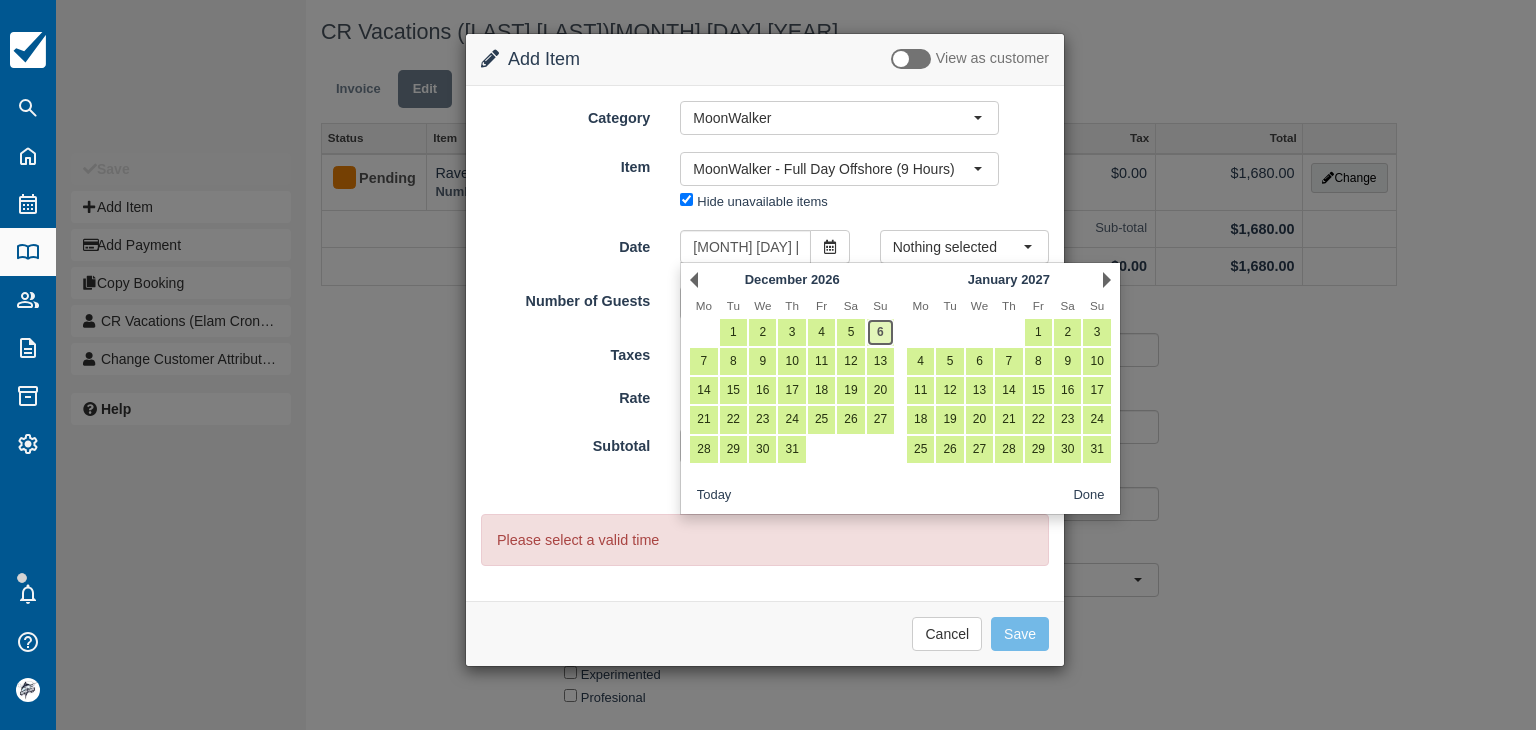 click on "6" at bounding box center (880, 332) 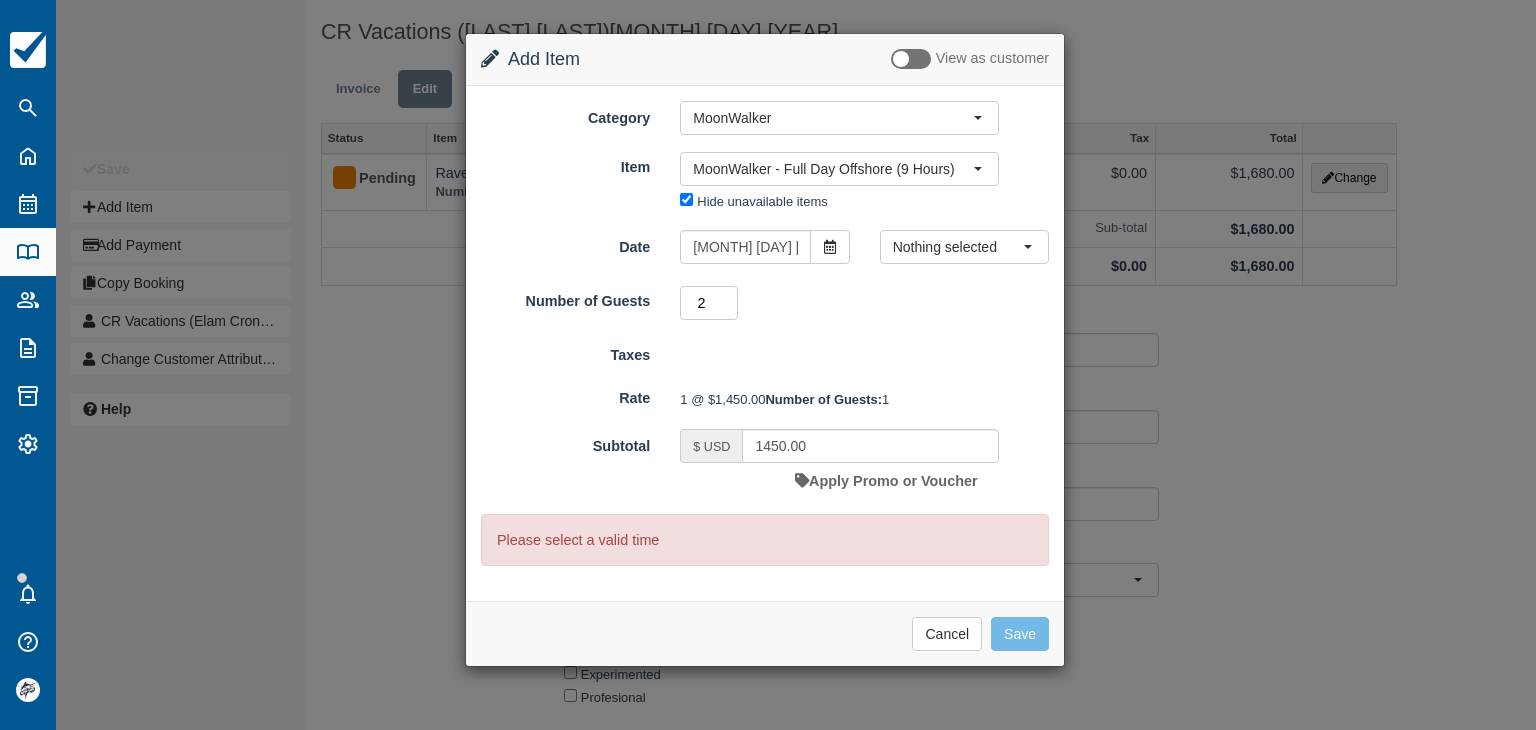click on "2" at bounding box center (709, 303) 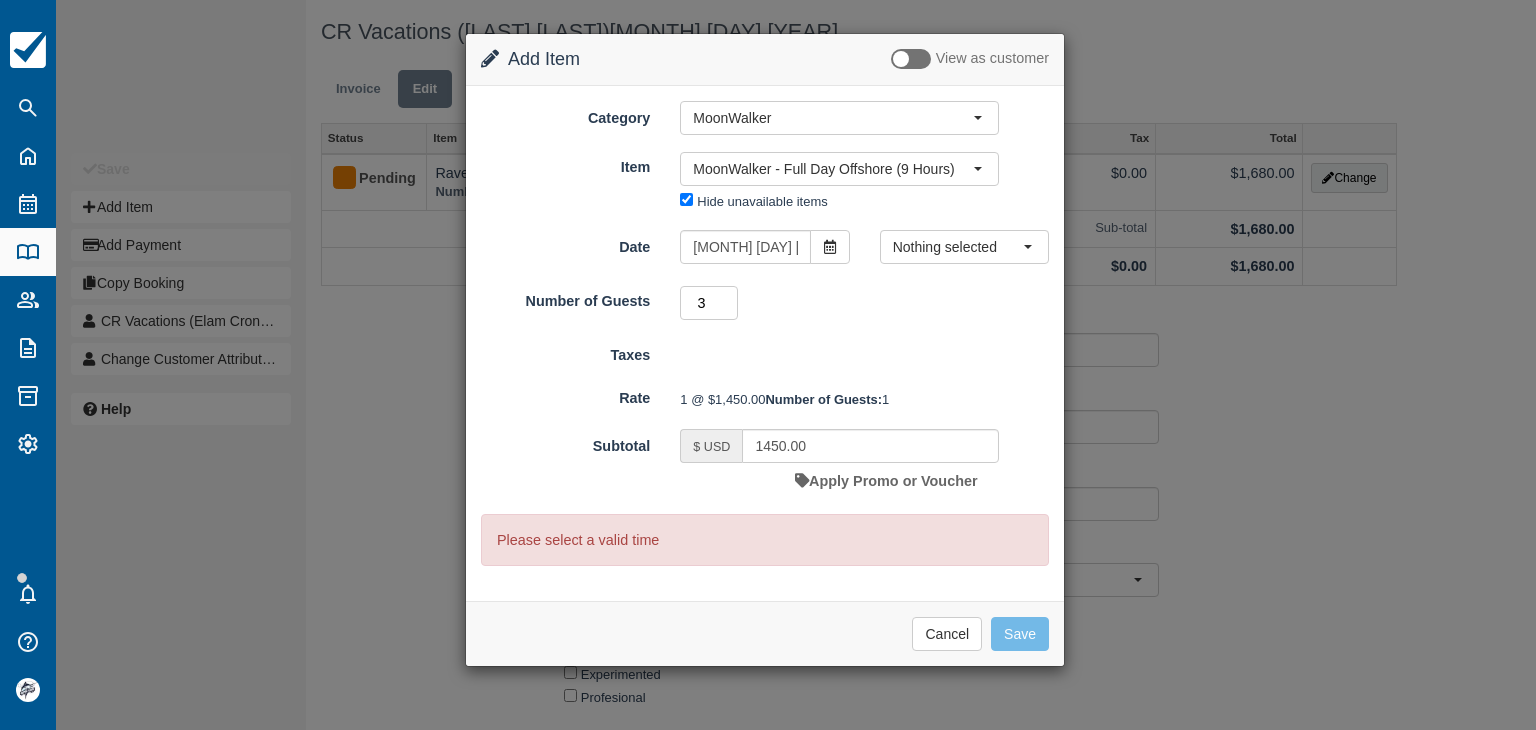 click on "3" at bounding box center (709, 303) 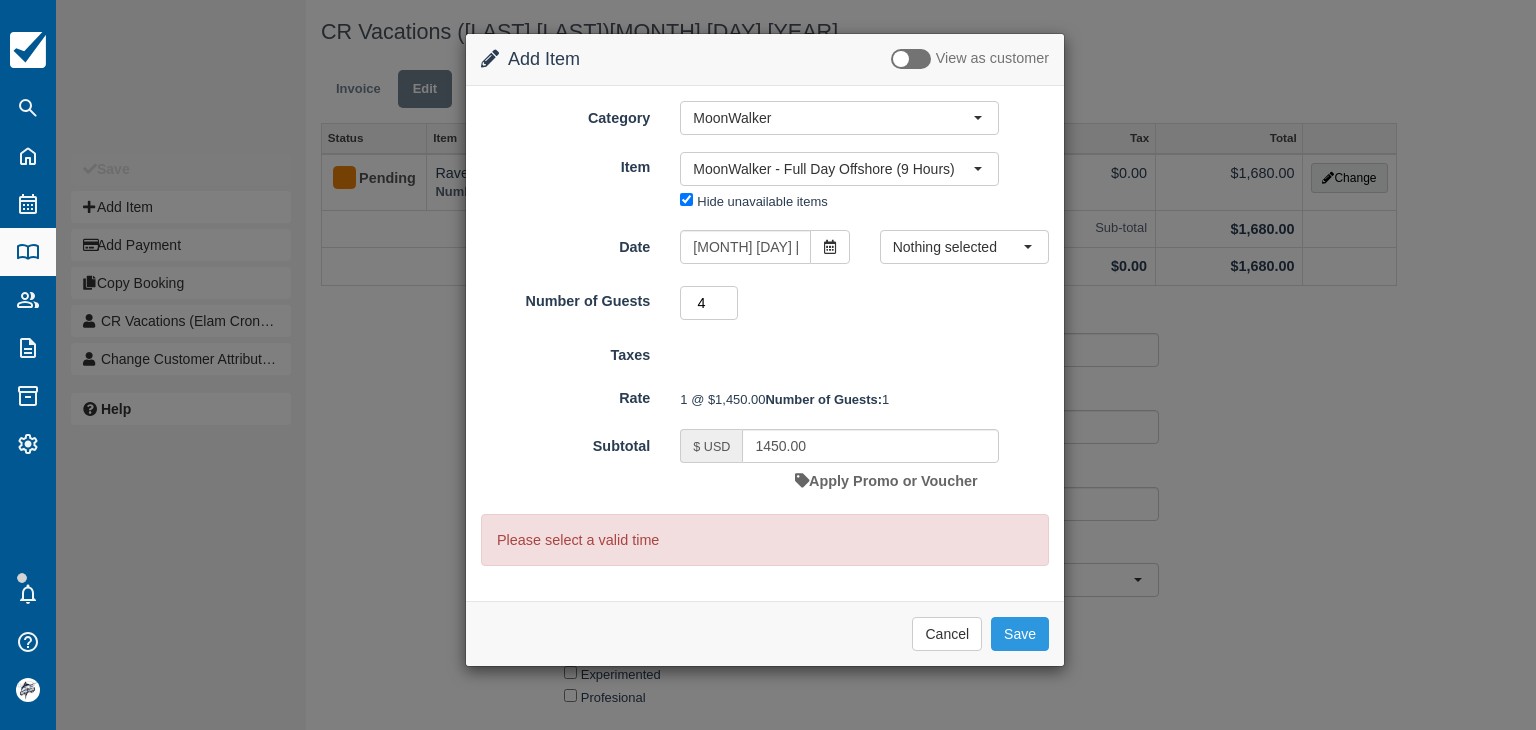 click on "4" at bounding box center (709, 303) 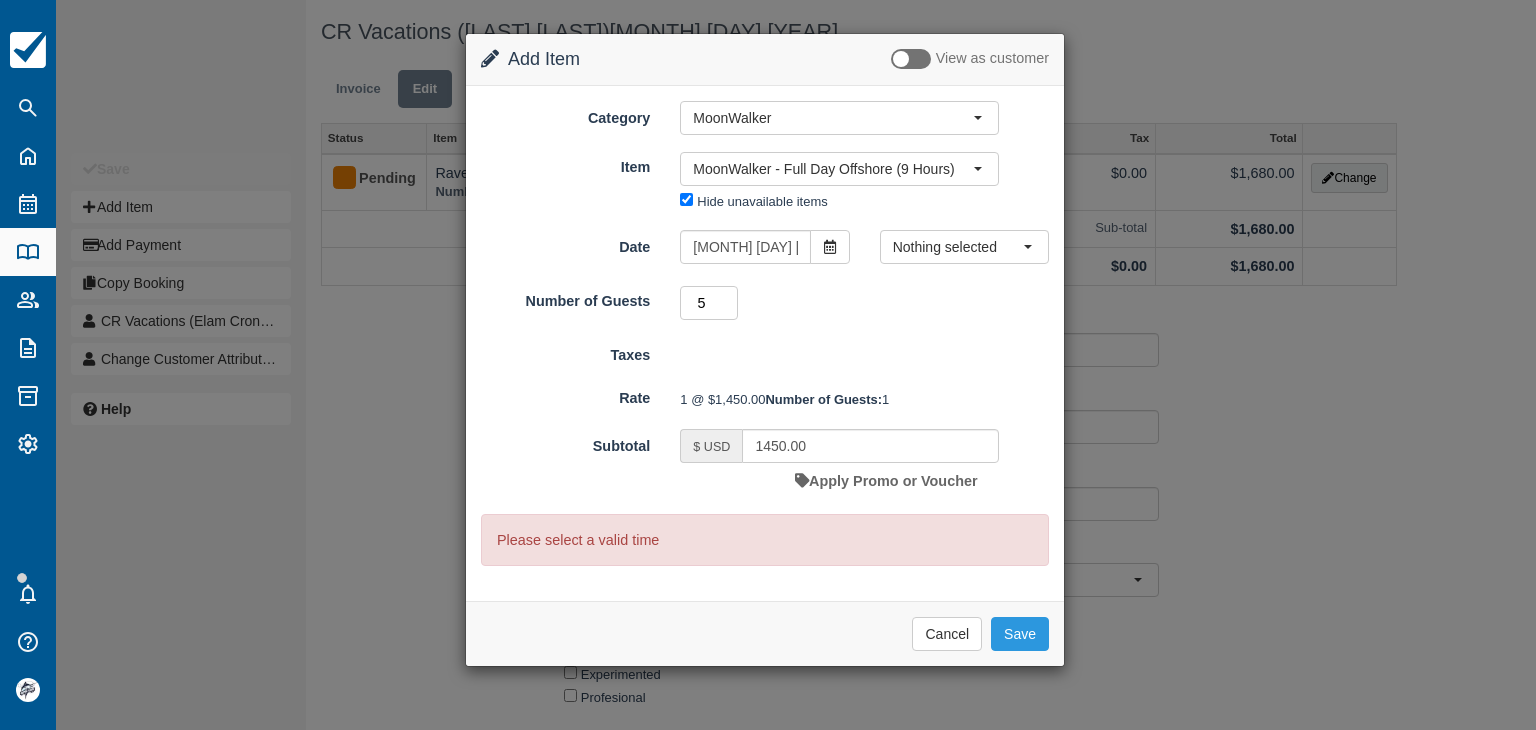 click on "5" at bounding box center (709, 303) 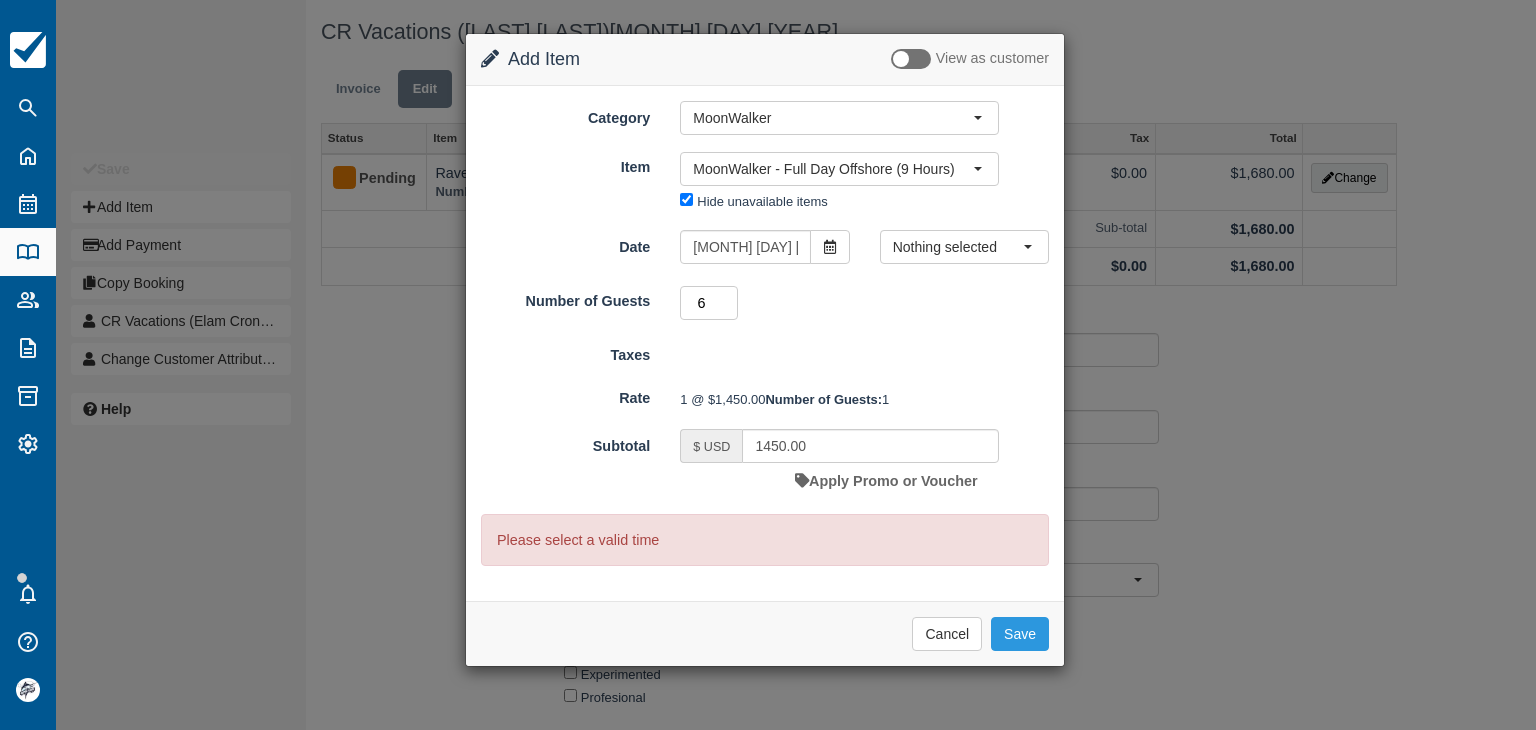 type on "6" 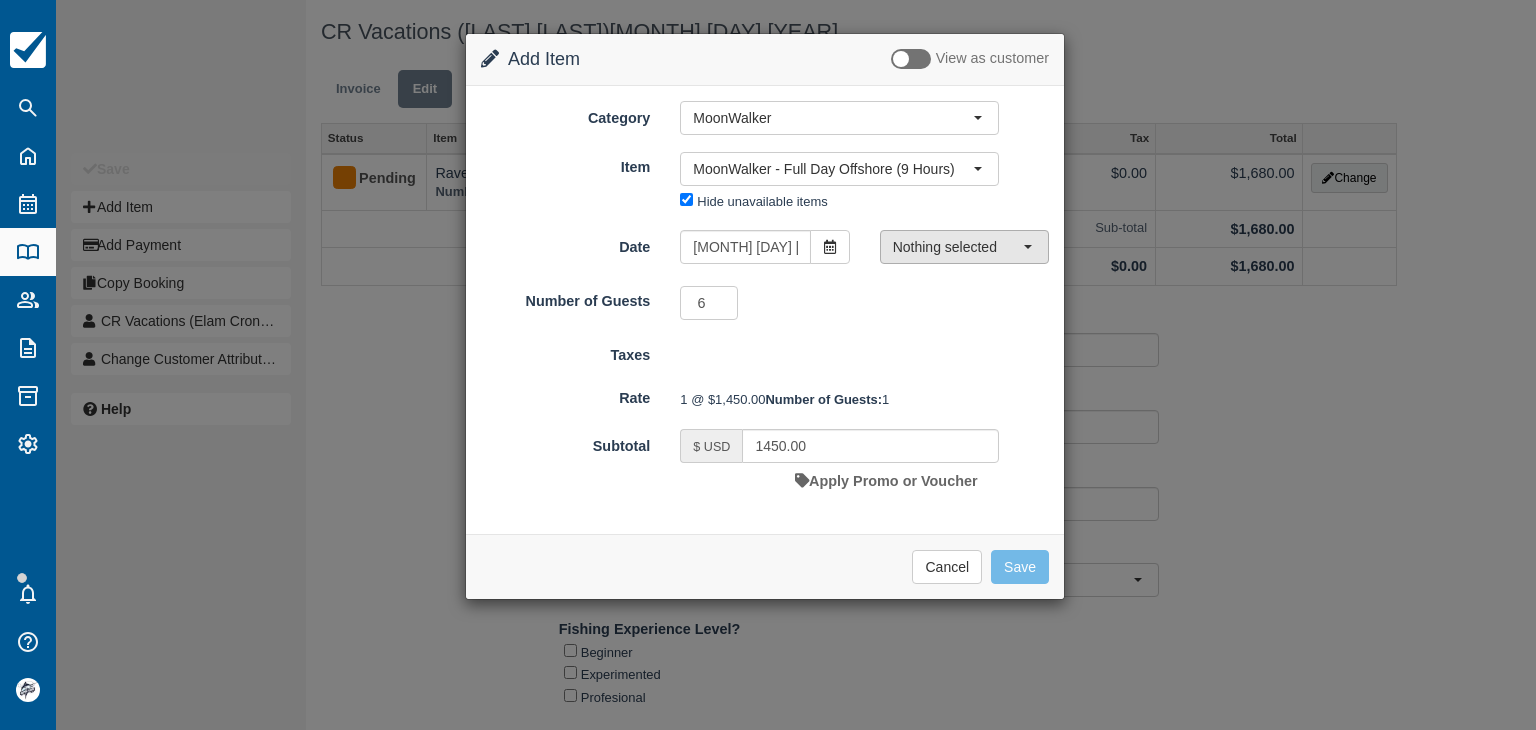 click on "Nothing selected" at bounding box center [958, 247] 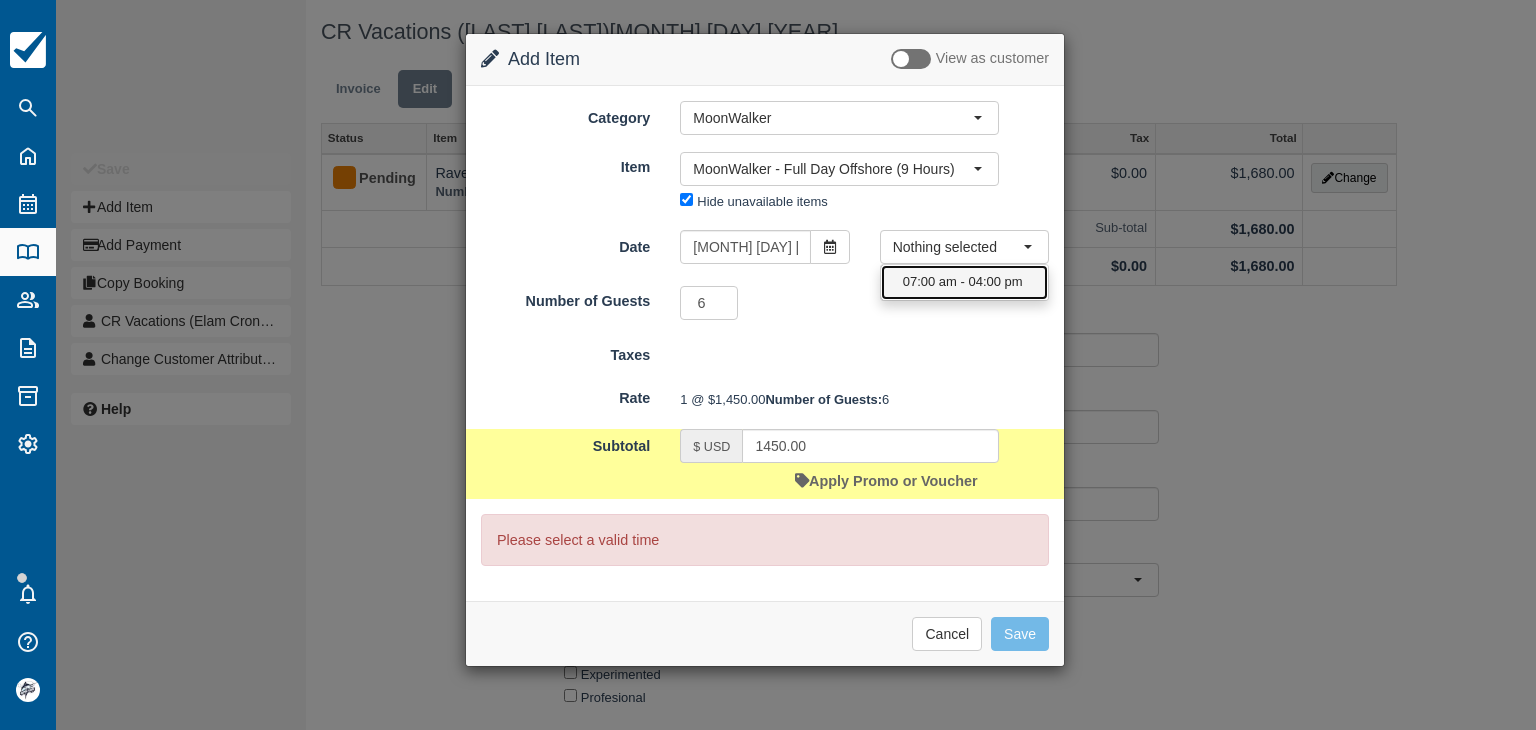 click on "07:00 am - 04:00 pm" at bounding box center (963, 282) 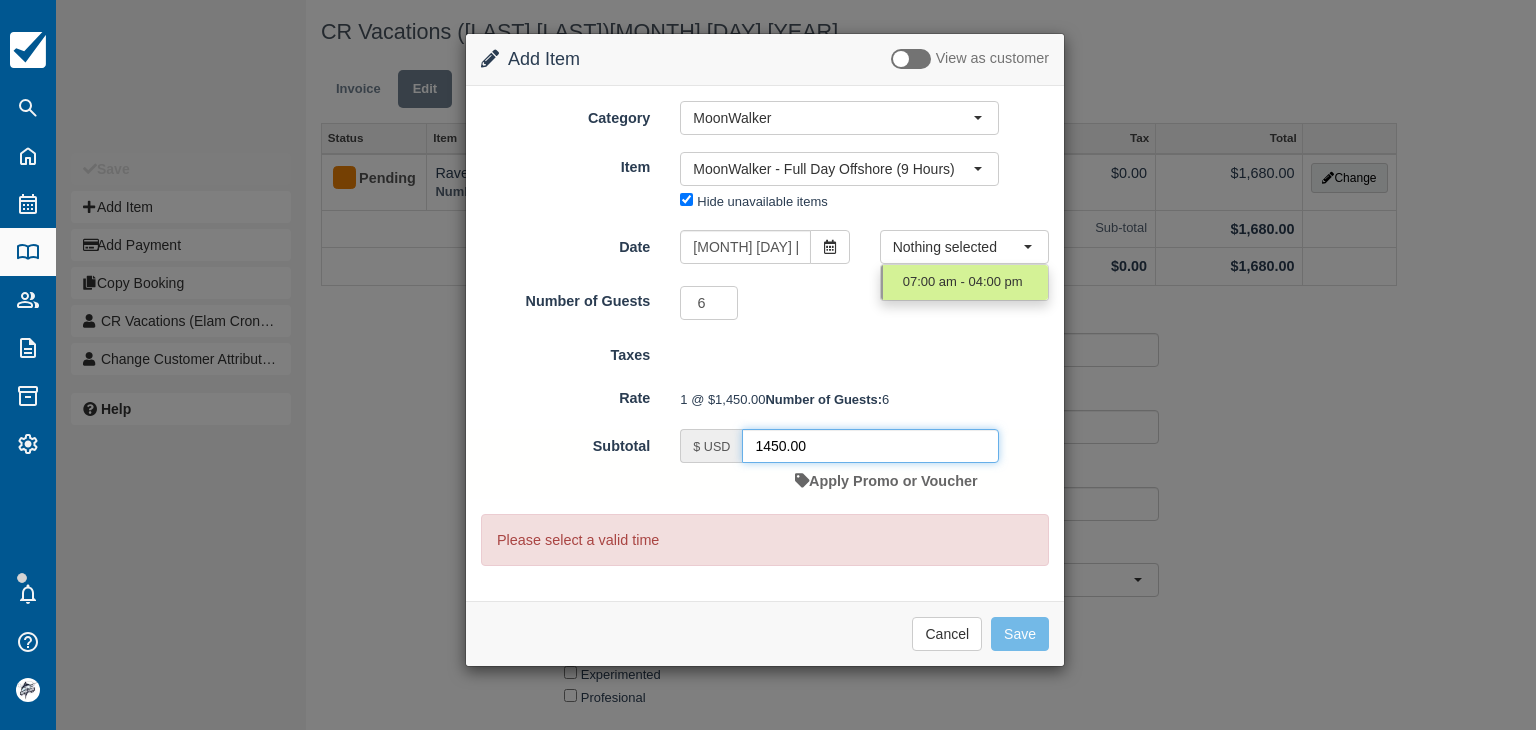 click on "1450.00" at bounding box center [870, 446] 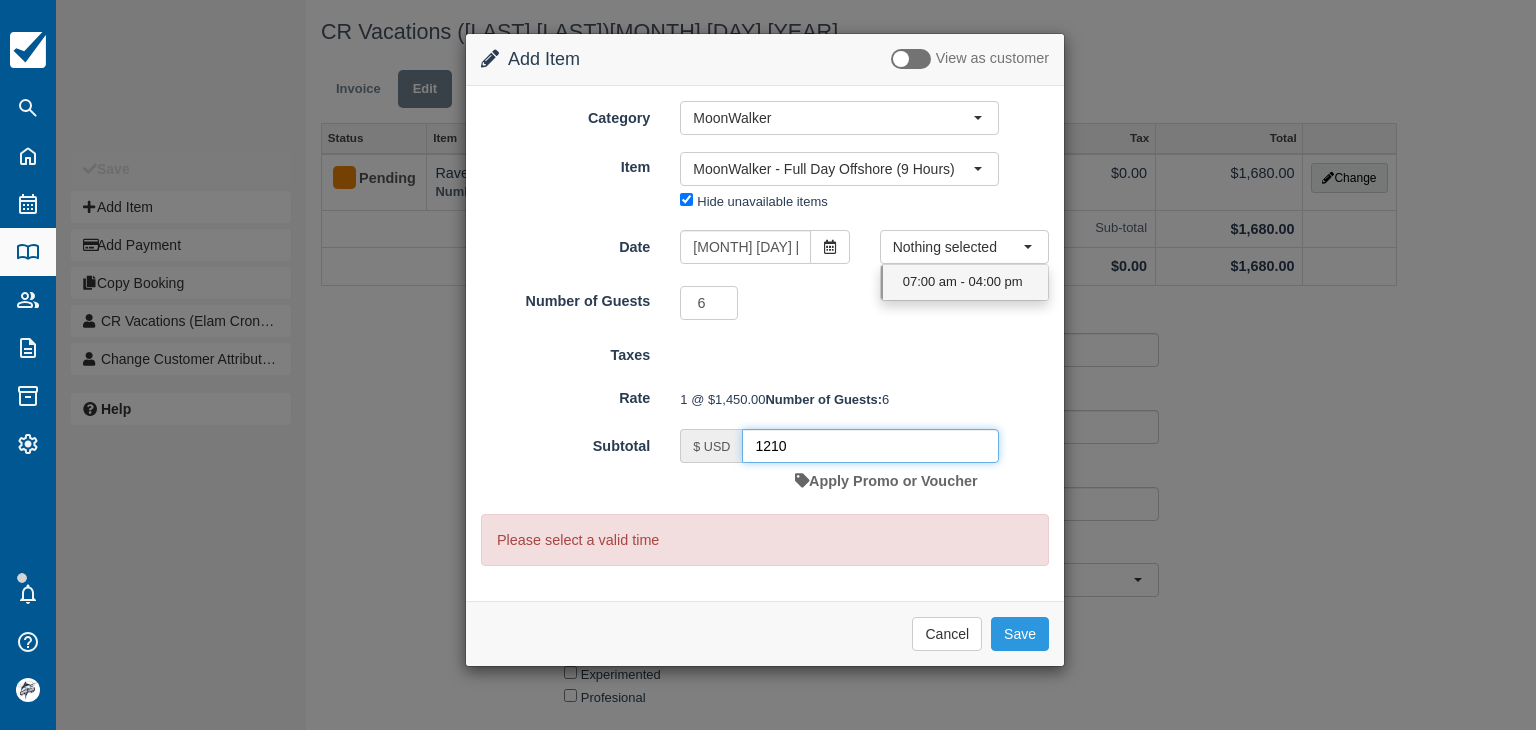 type on "1210" 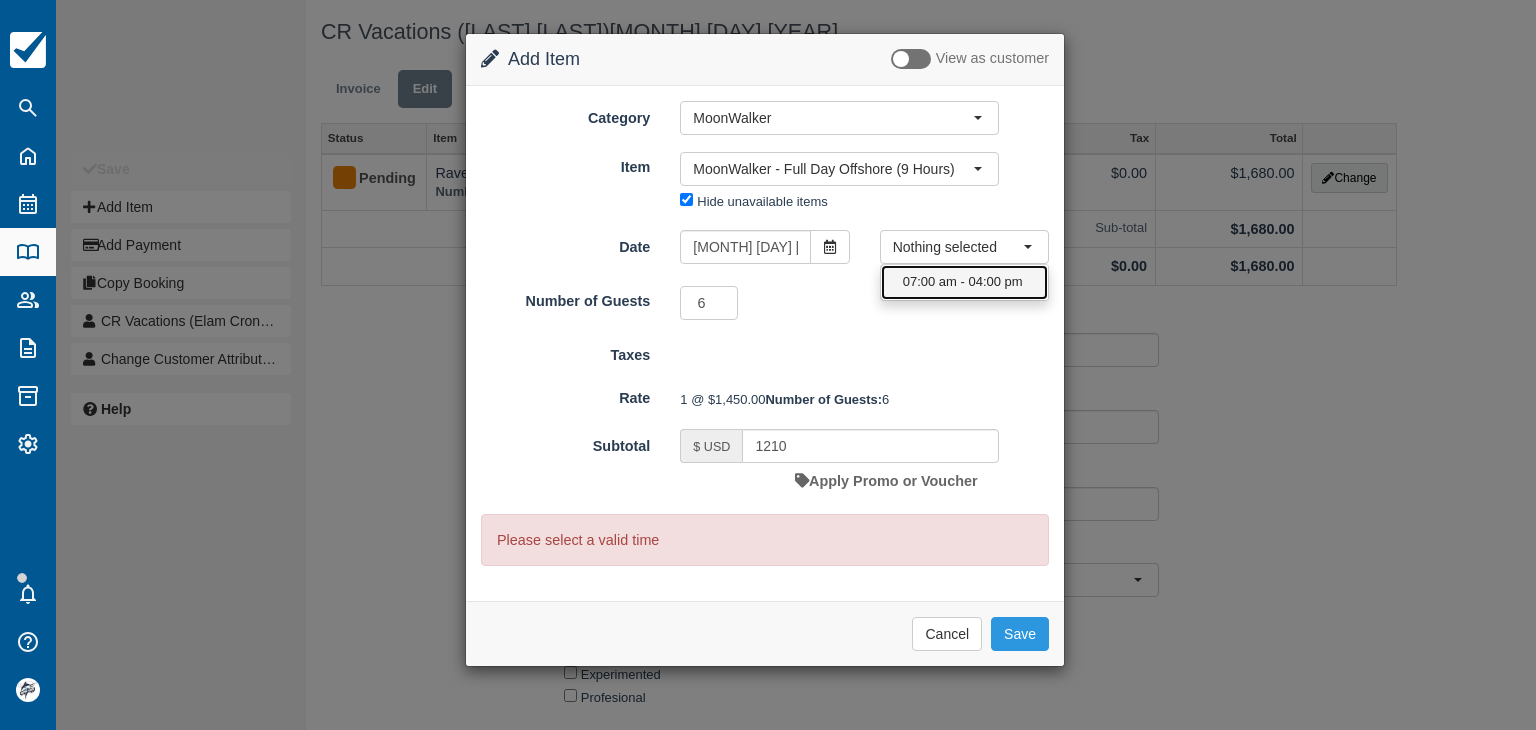 click on "07:00 am - 04:00 pm" at bounding box center (963, 282) 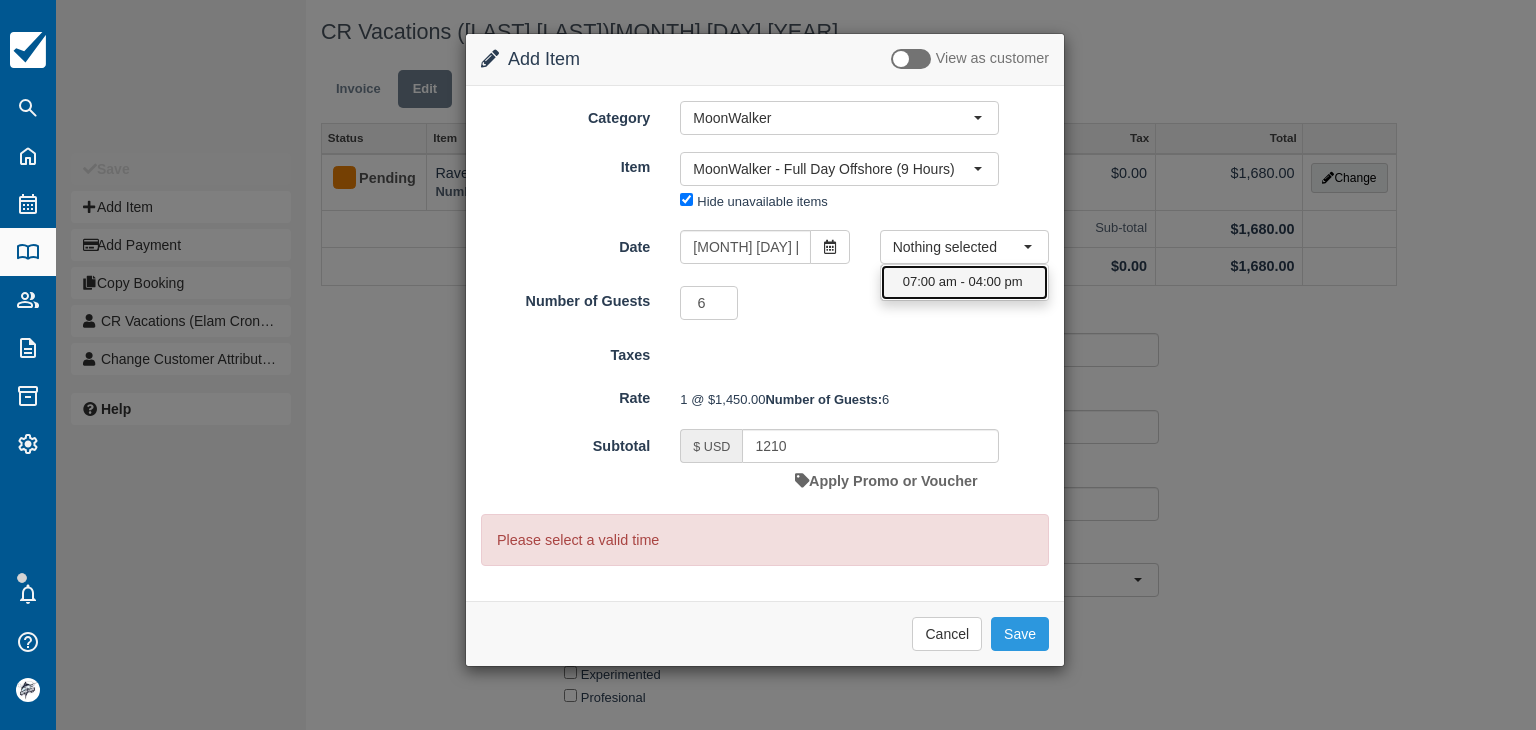 click on "07:00 am - 04:00 pm" at bounding box center [964, 282] 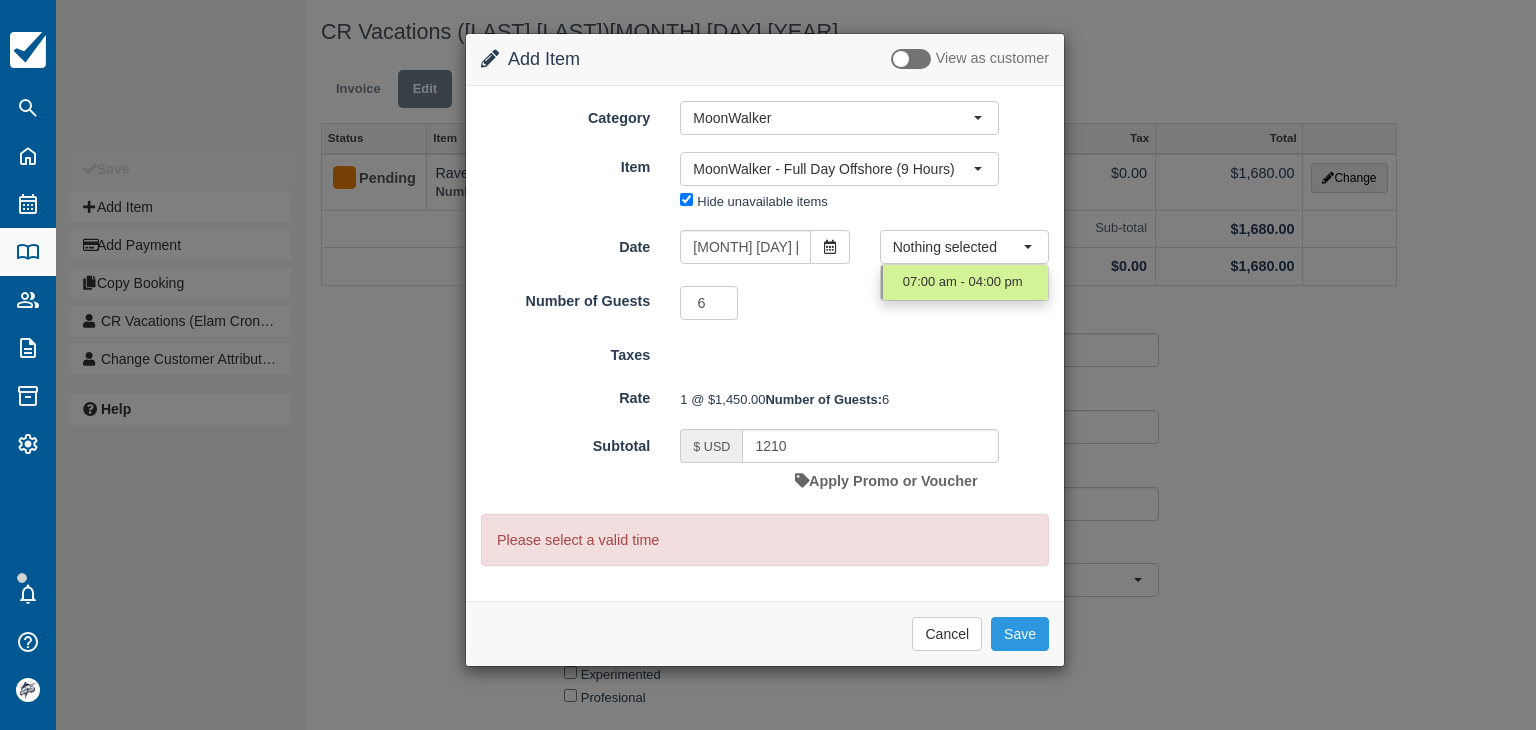 click on "6   Required.Maximum of 6" at bounding box center [839, 305] 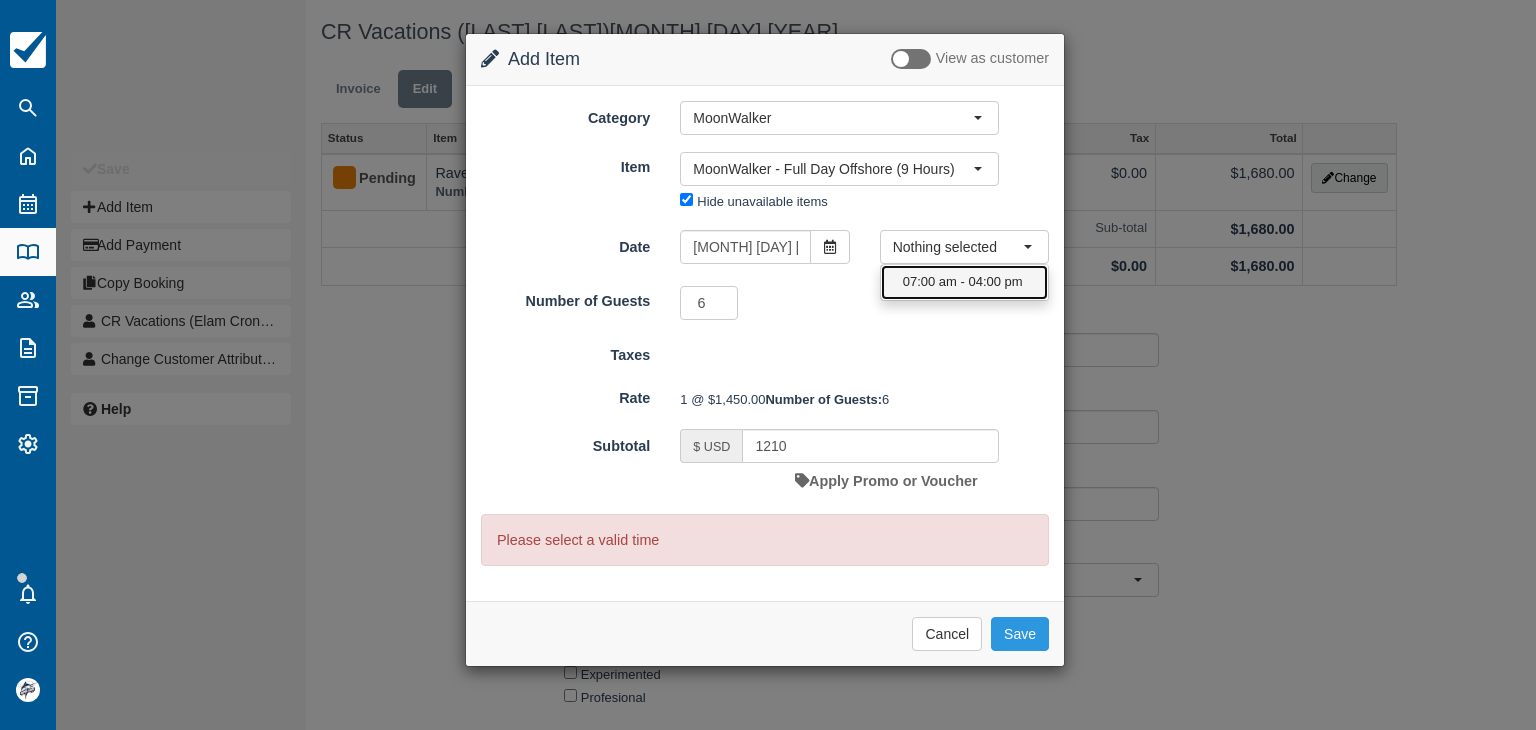 click on "07:00 am - 04:00 pm" at bounding box center (963, 282) 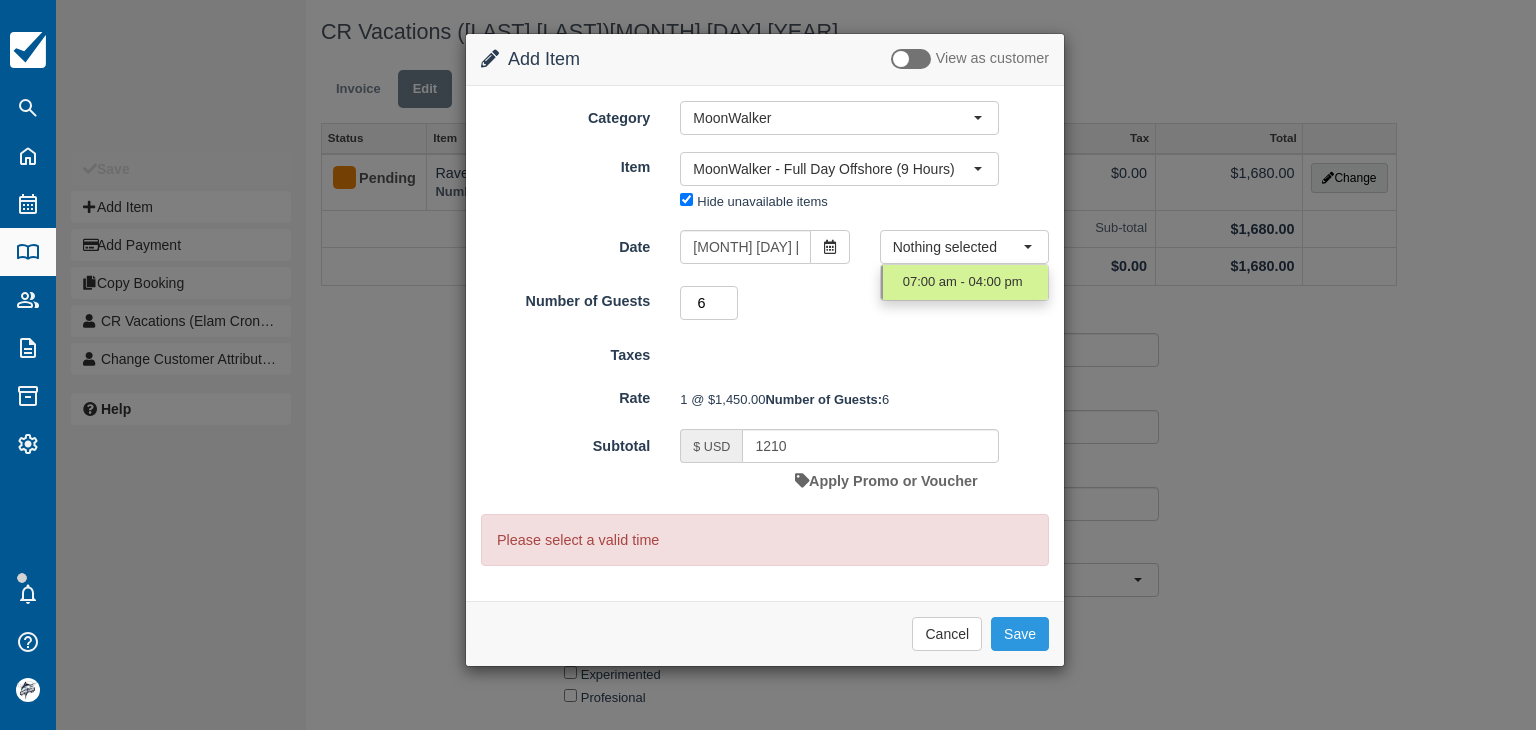 click on "6" at bounding box center [709, 303] 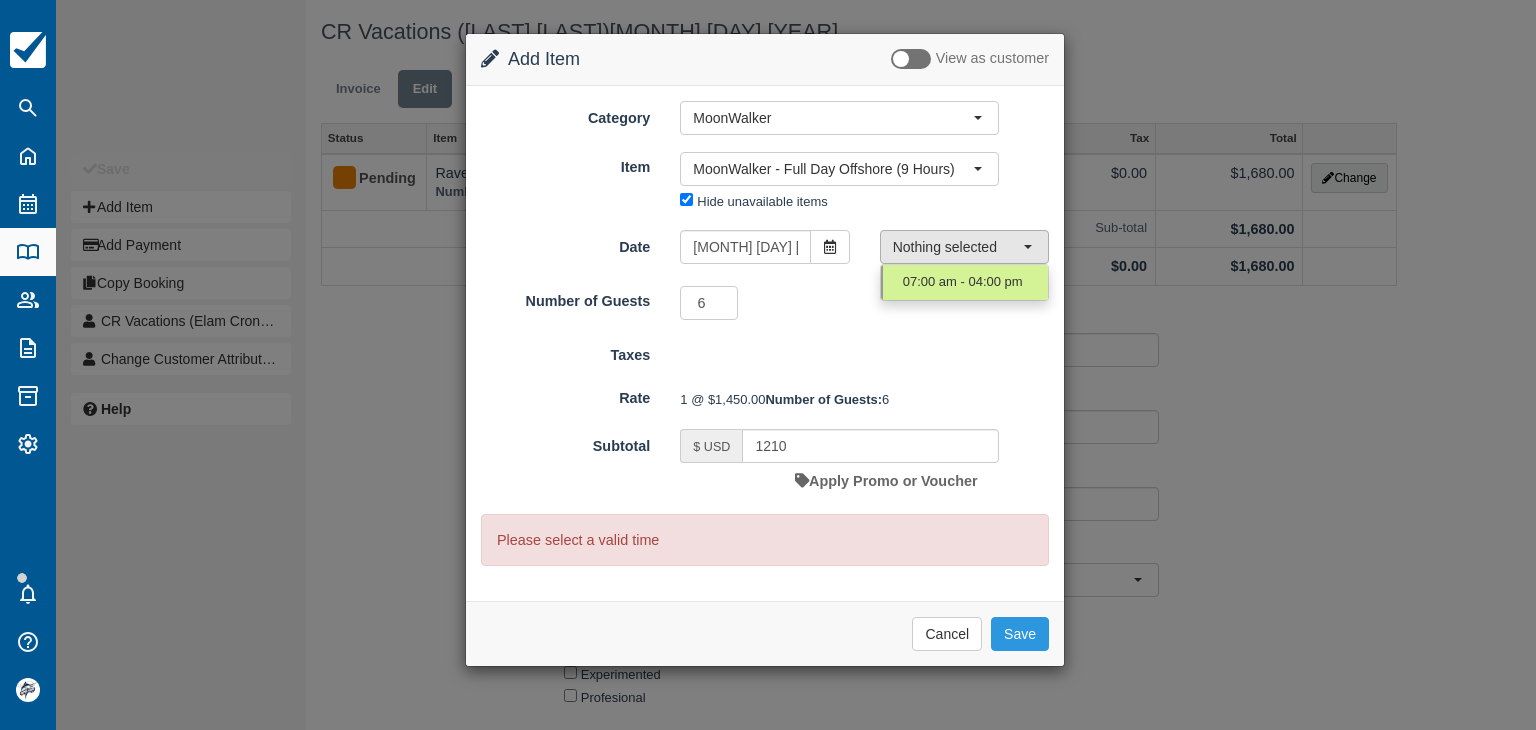click on "Nothing selected" at bounding box center (958, 247) 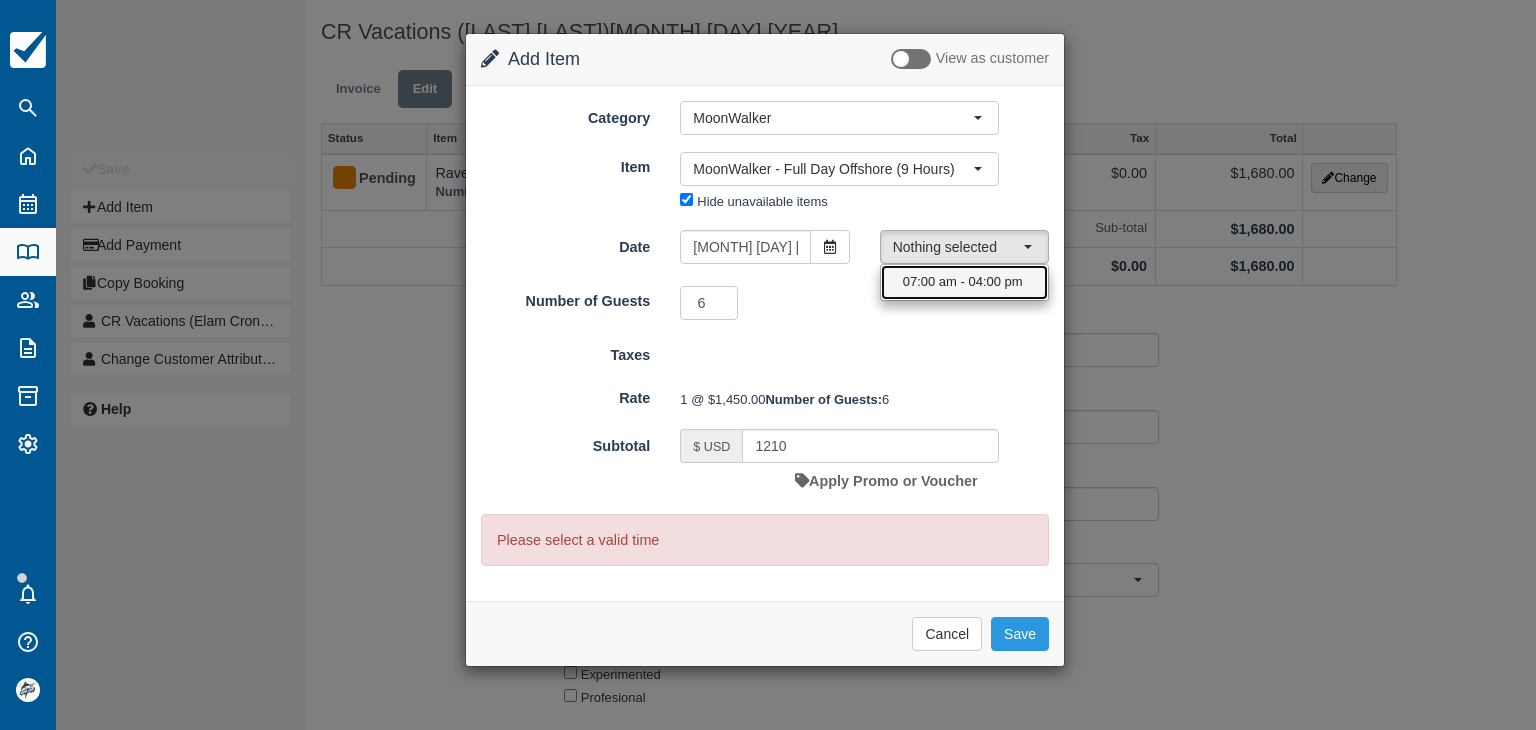 click on "07:00 am - 04:00 pm" at bounding box center (964, 282) 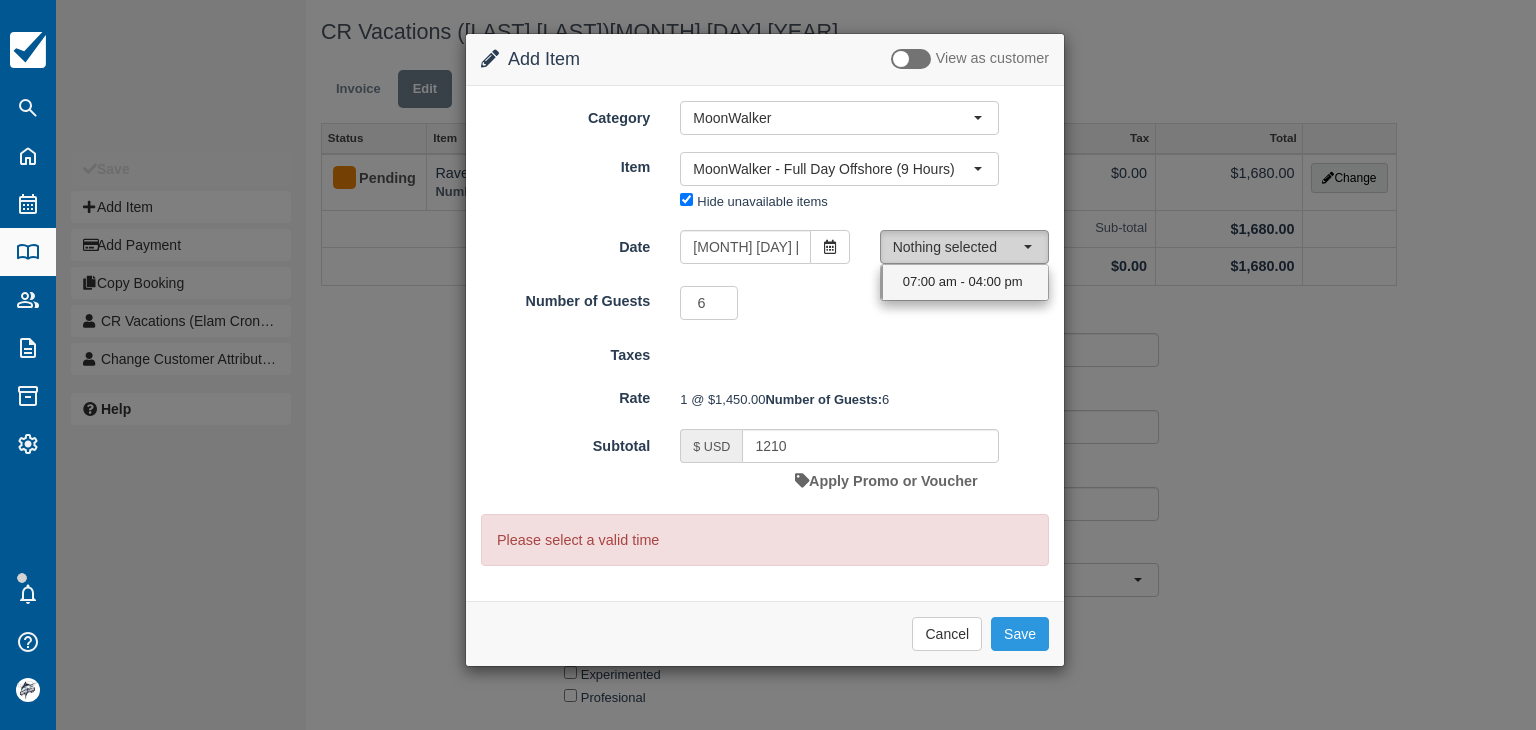 select on "0" 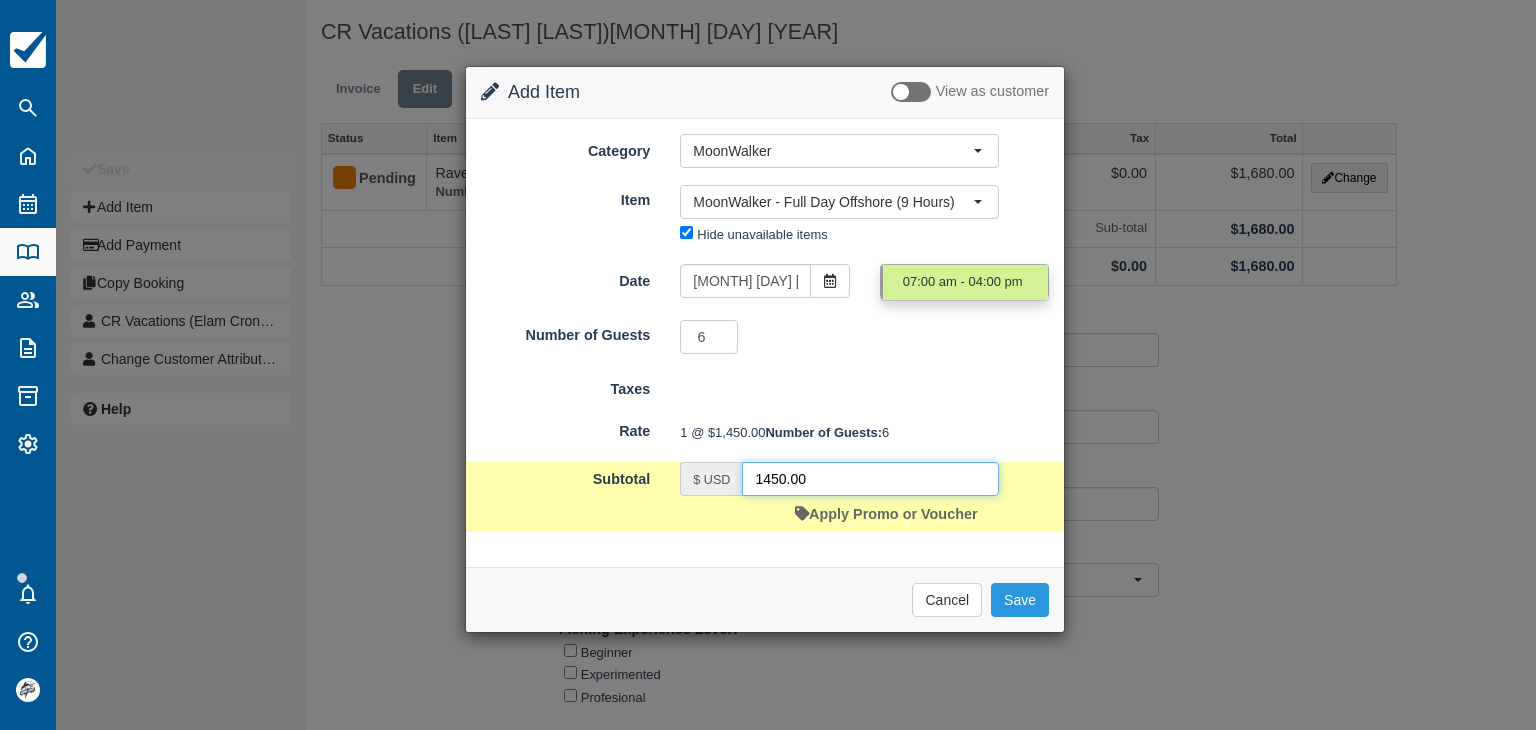 click on "1450.00" at bounding box center (870, 479) 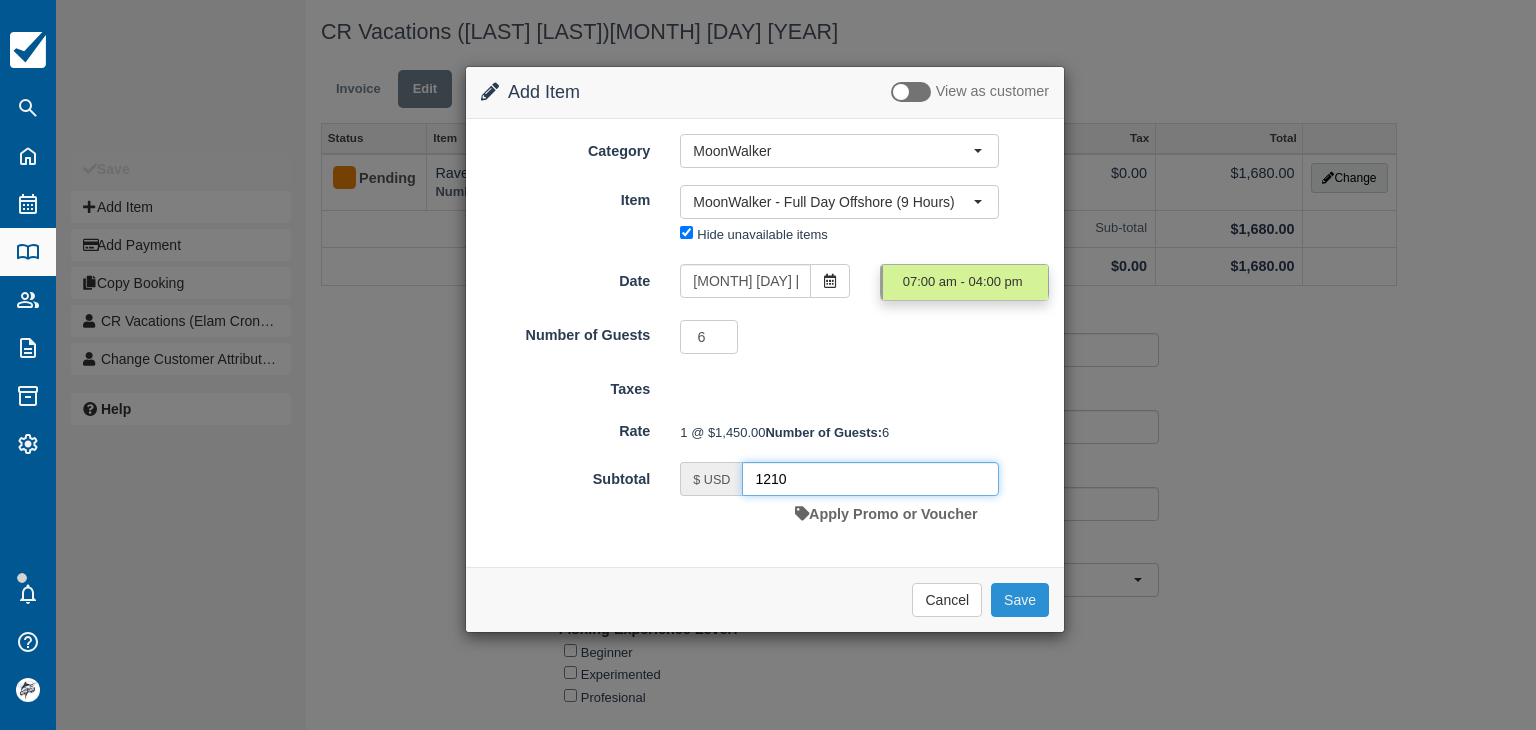 type on "1210" 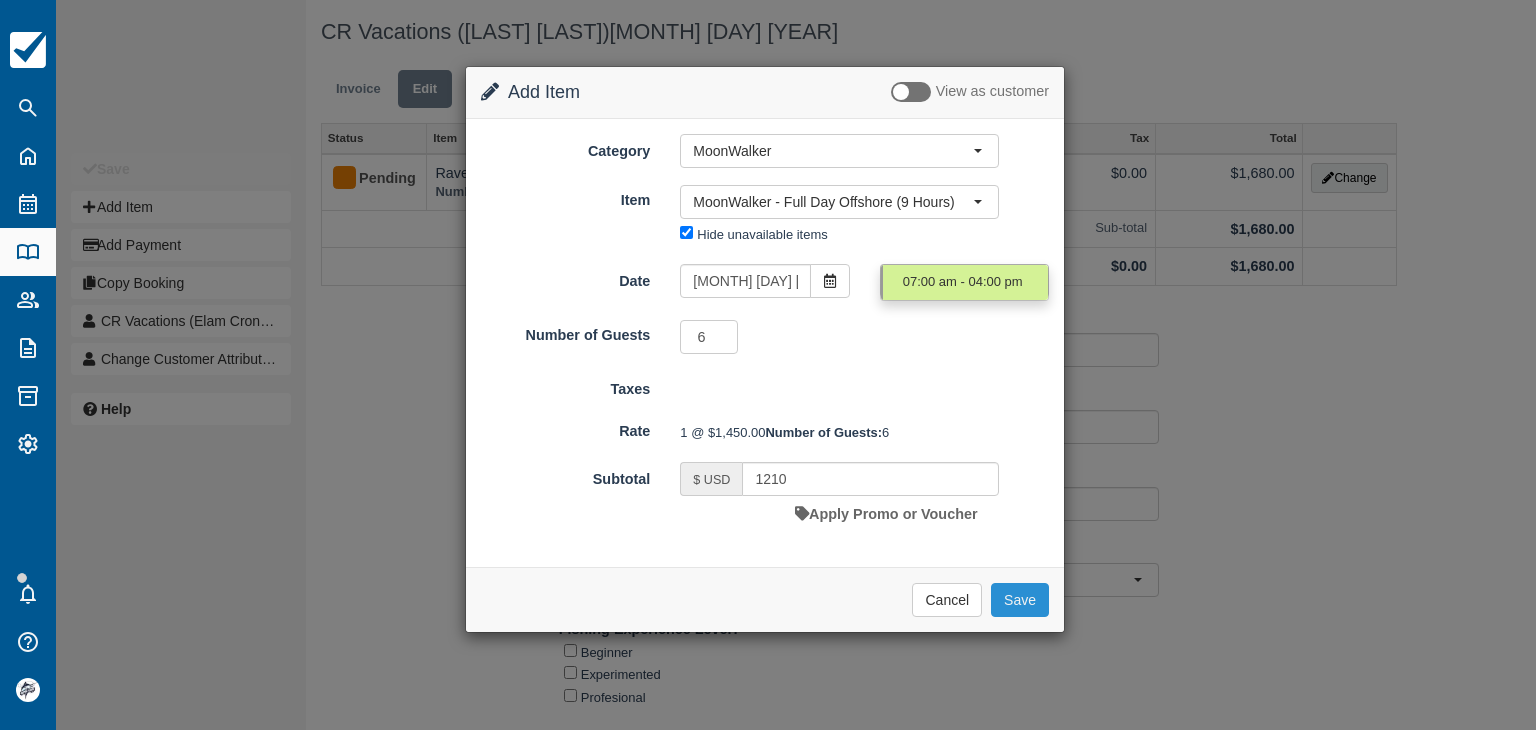 click on "Save" at bounding box center [1020, 600] 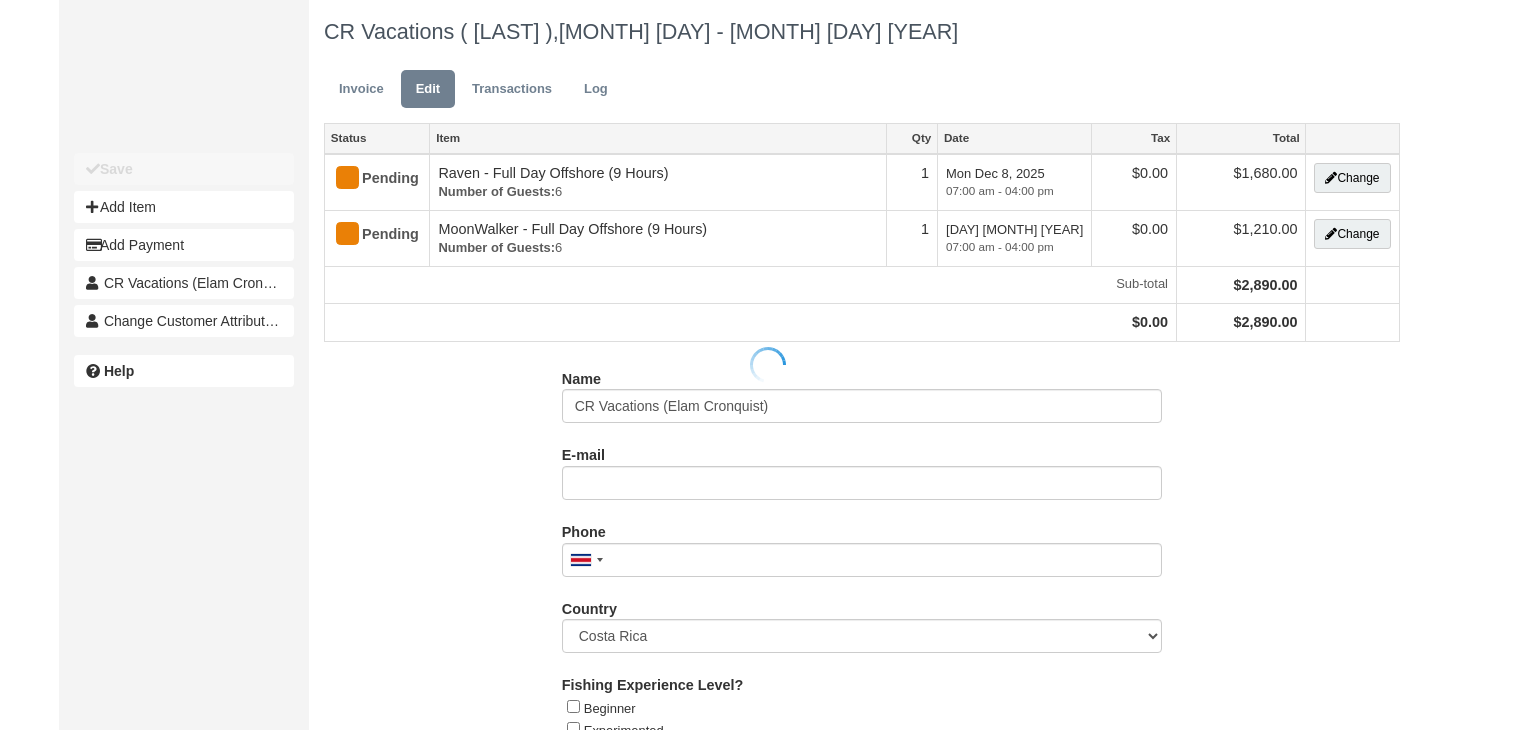 scroll, scrollTop: 0, scrollLeft: 0, axis: both 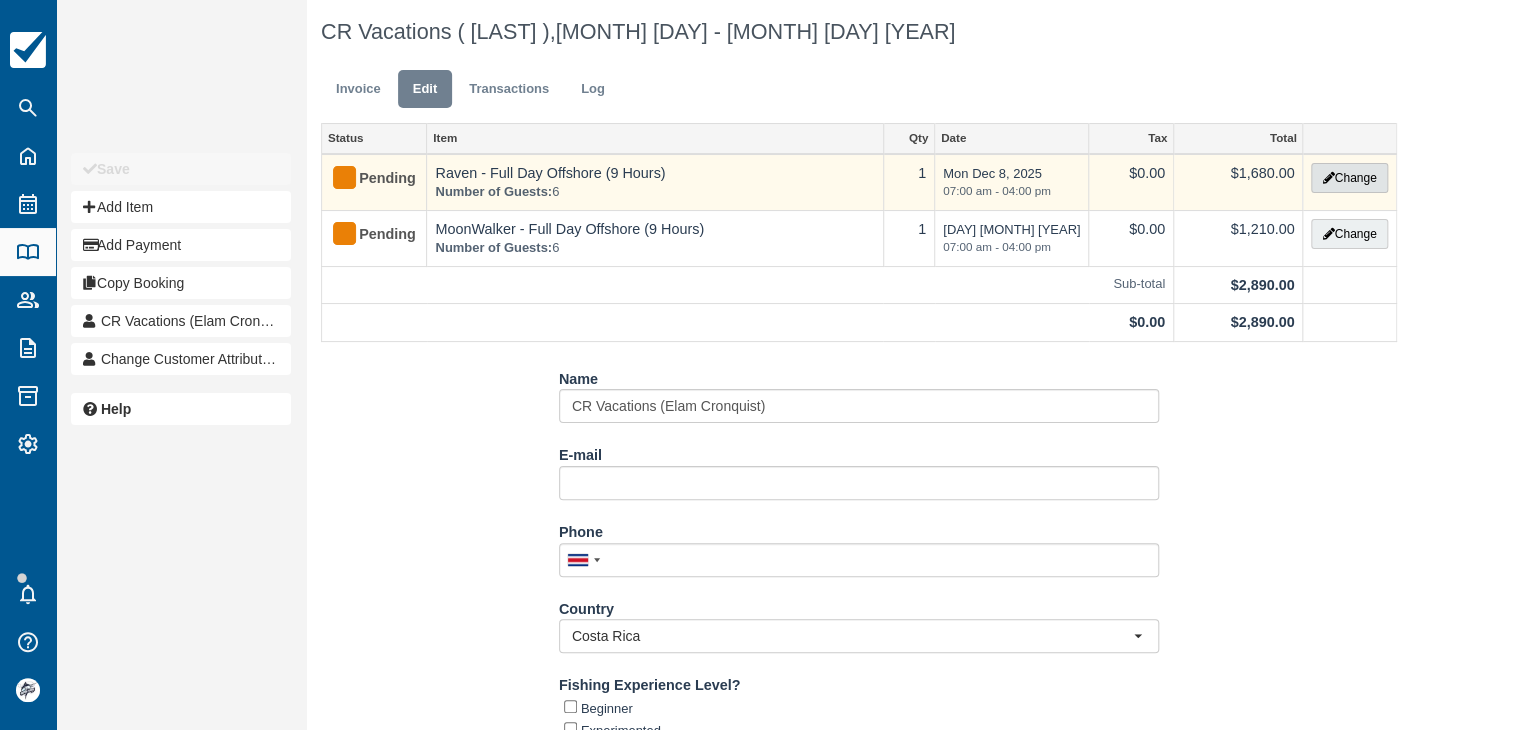 click on "Change" at bounding box center (1349, 178) 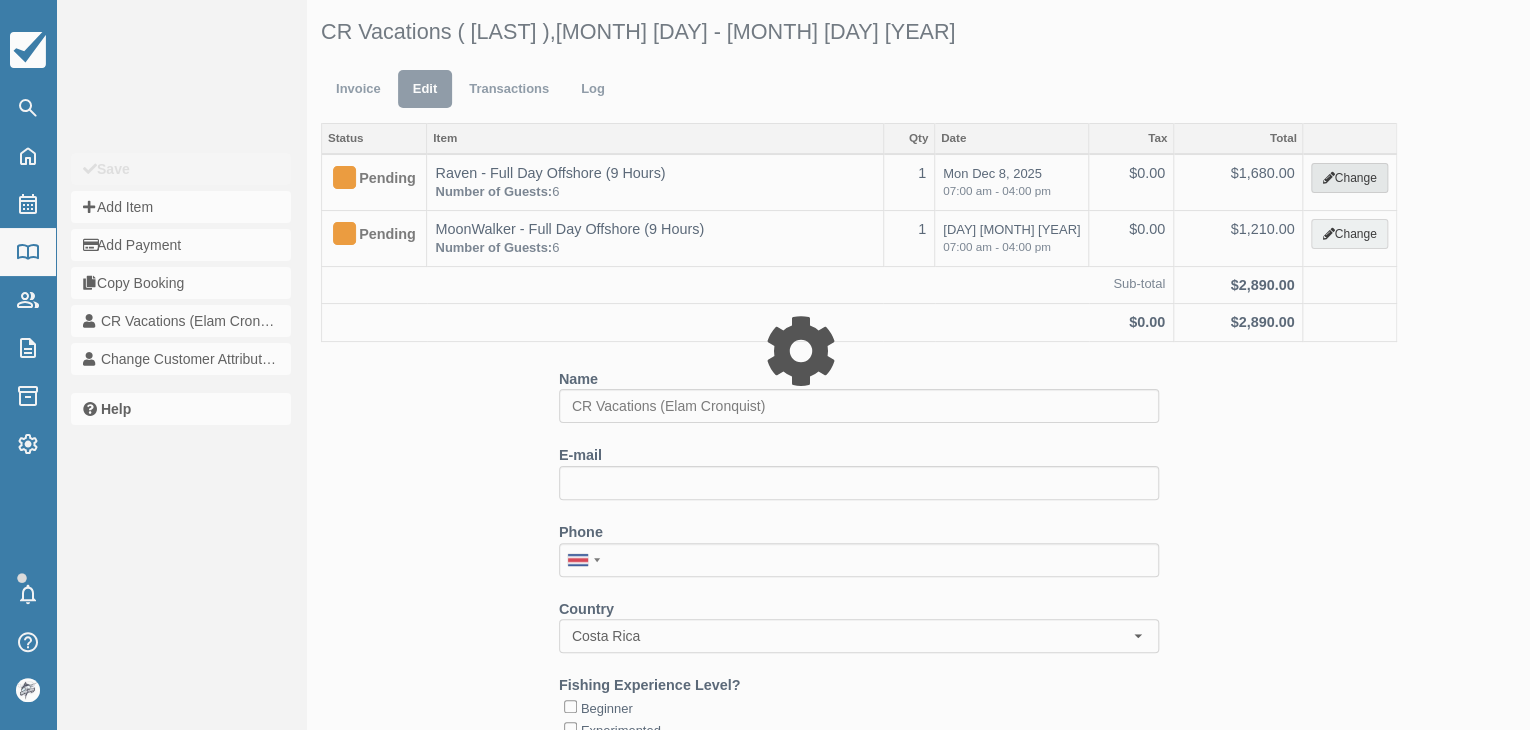 type on "1680.00" 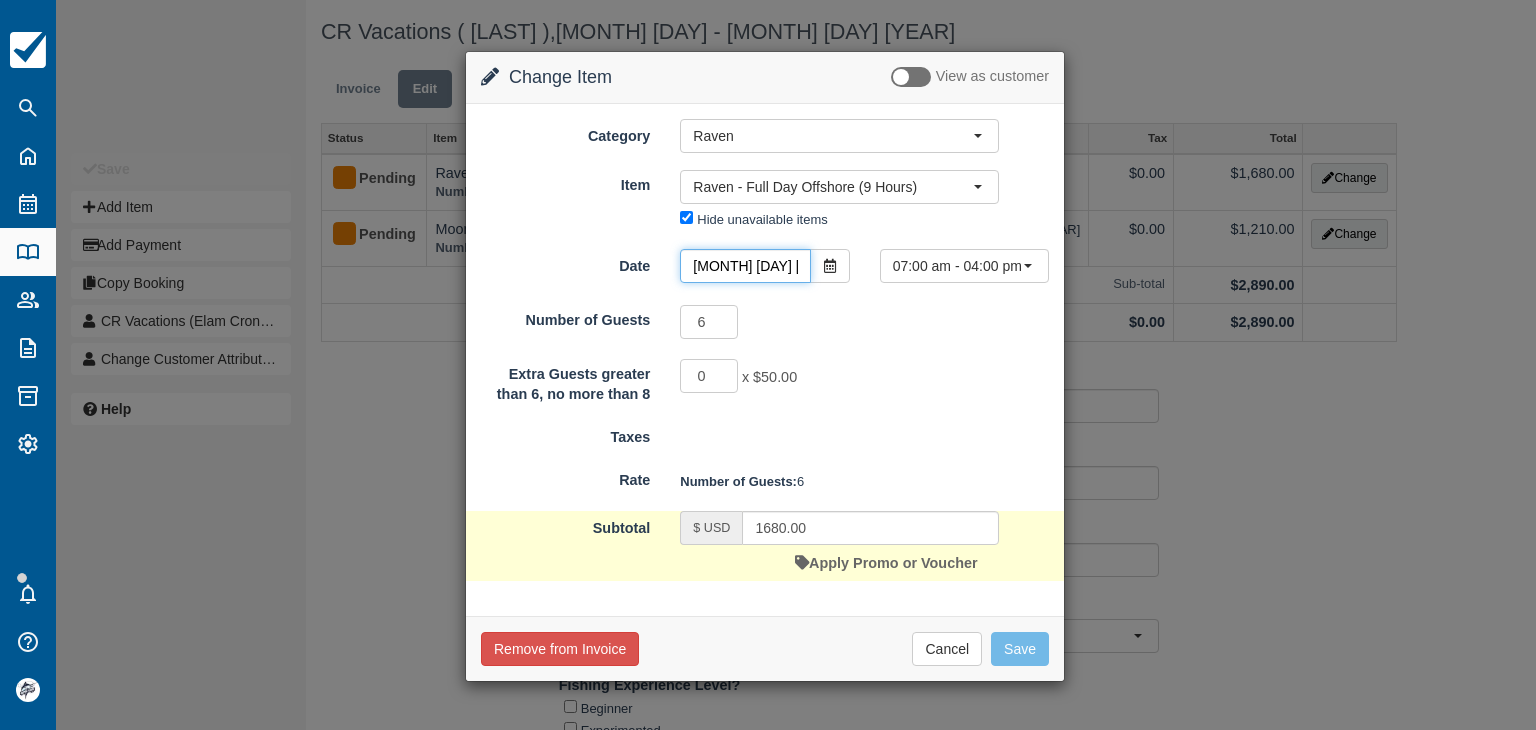 click on "Dec 08 2025" at bounding box center (745, 266) 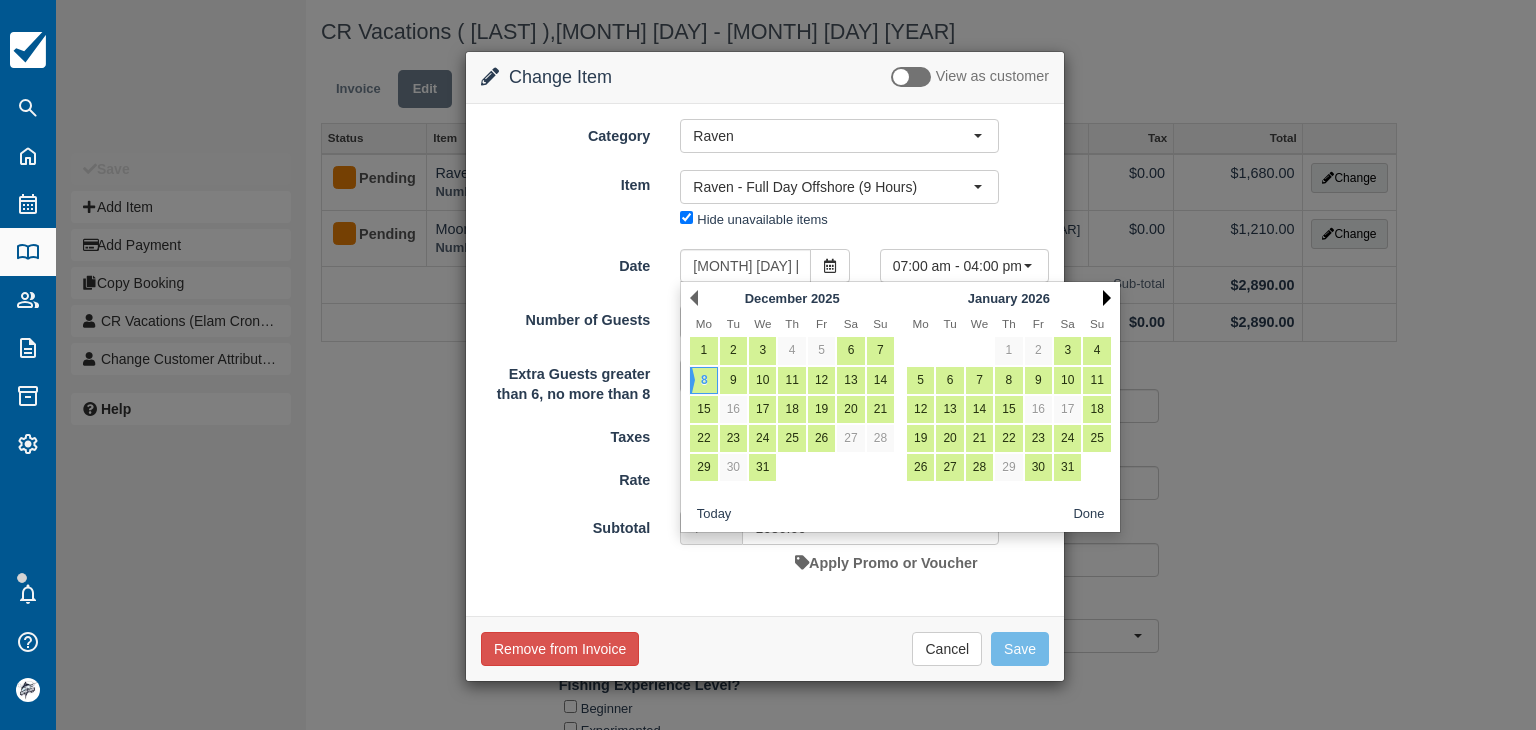 click on "Next" at bounding box center (1107, 298) 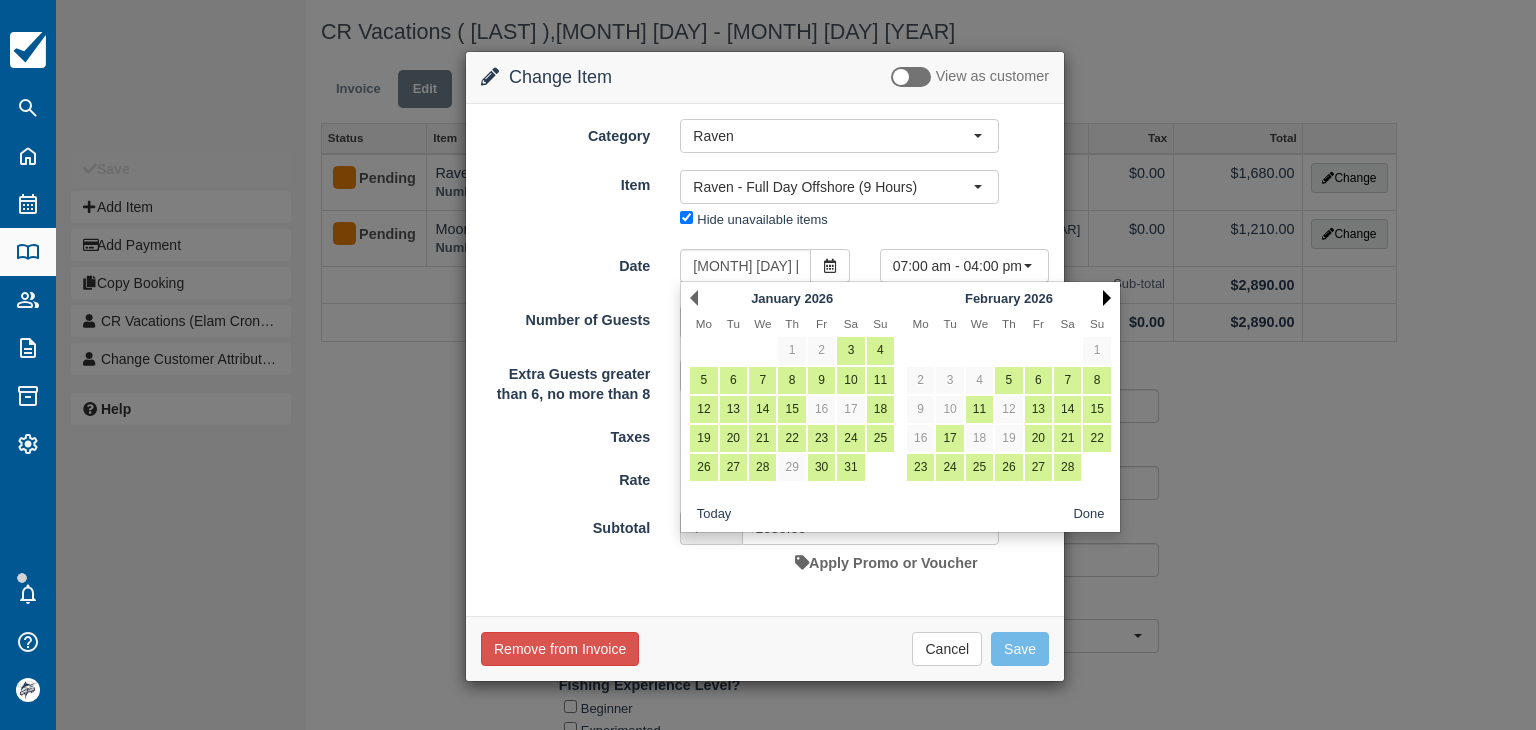 click on "Next" at bounding box center [1107, 298] 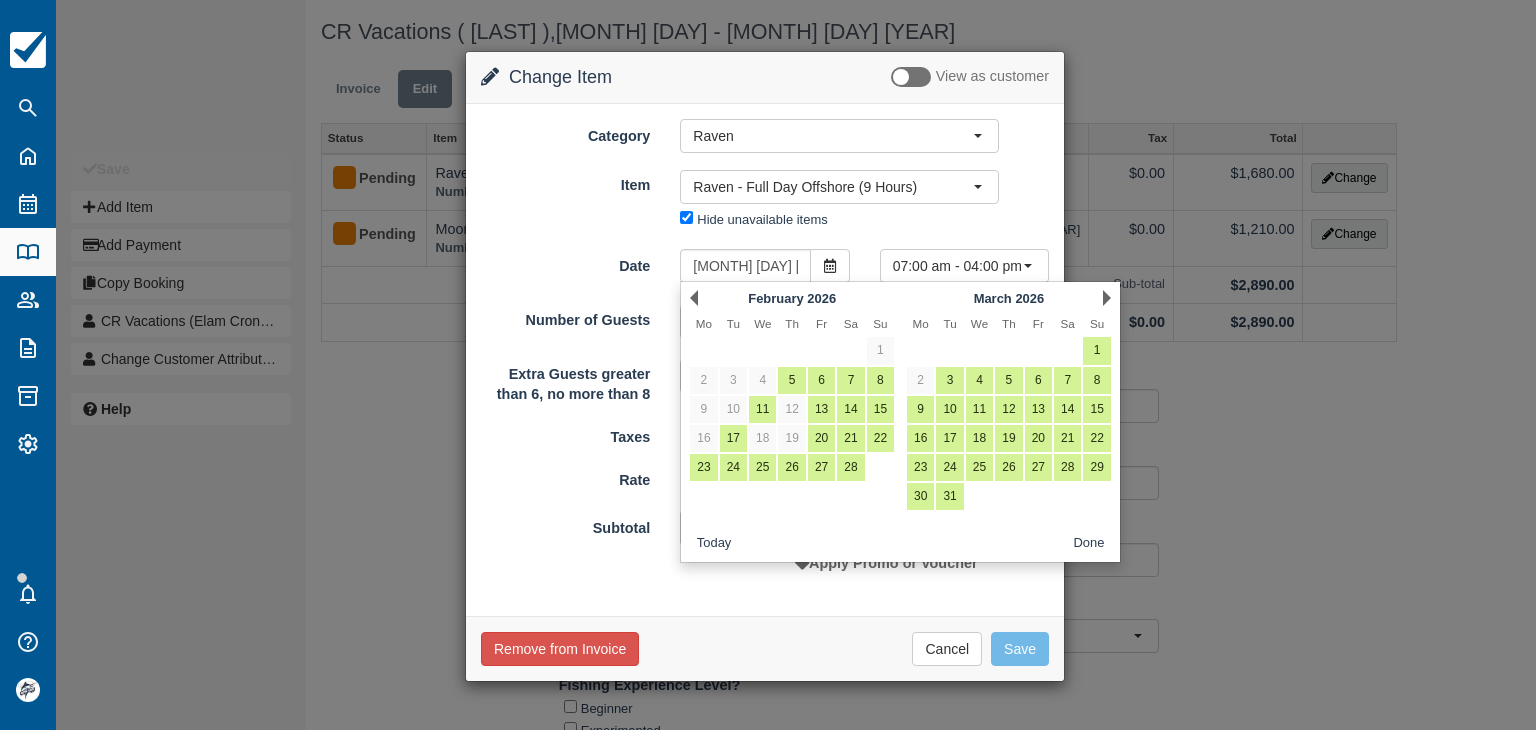 click on "Next" at bounding box center (1107, 298) 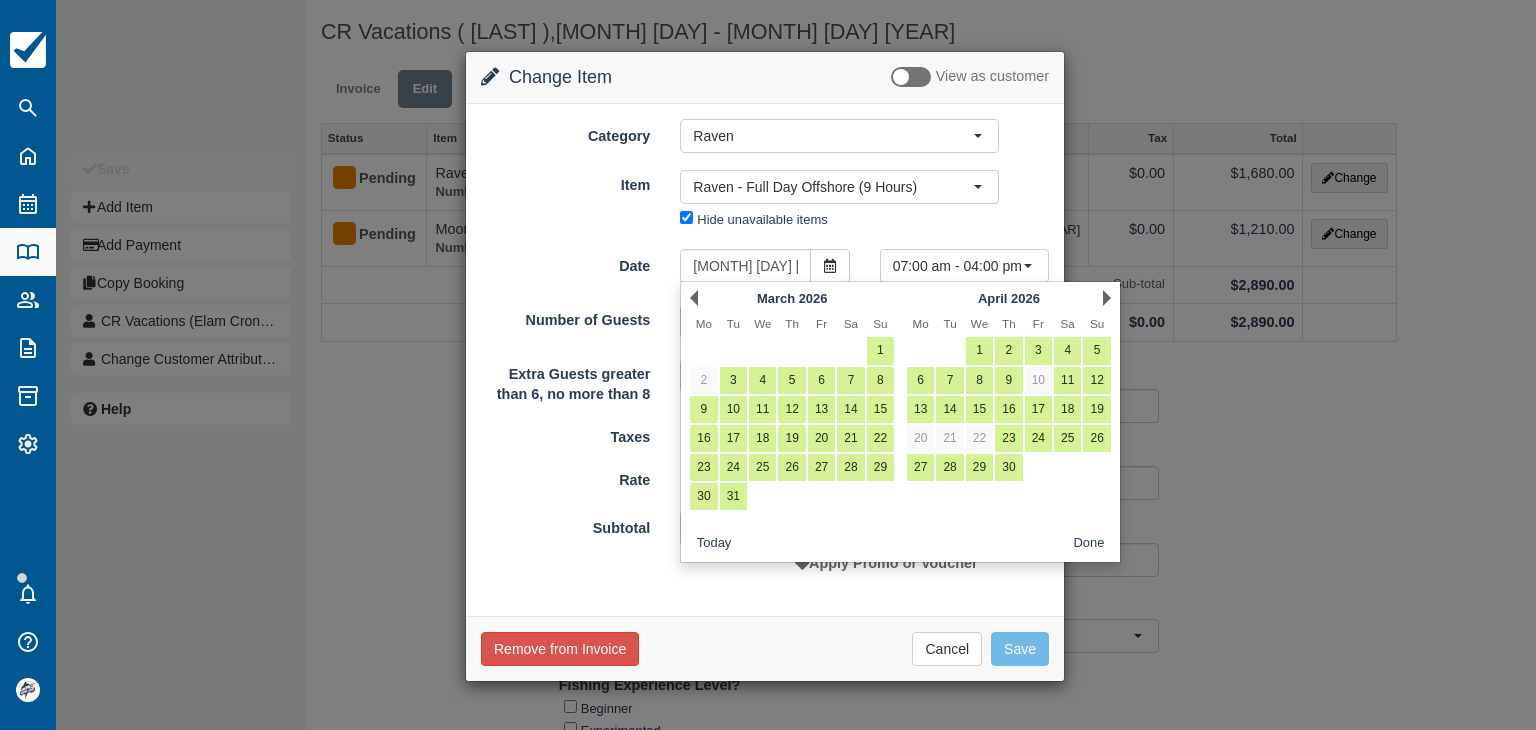 click on "Next" at bounding box center (1107, 298) 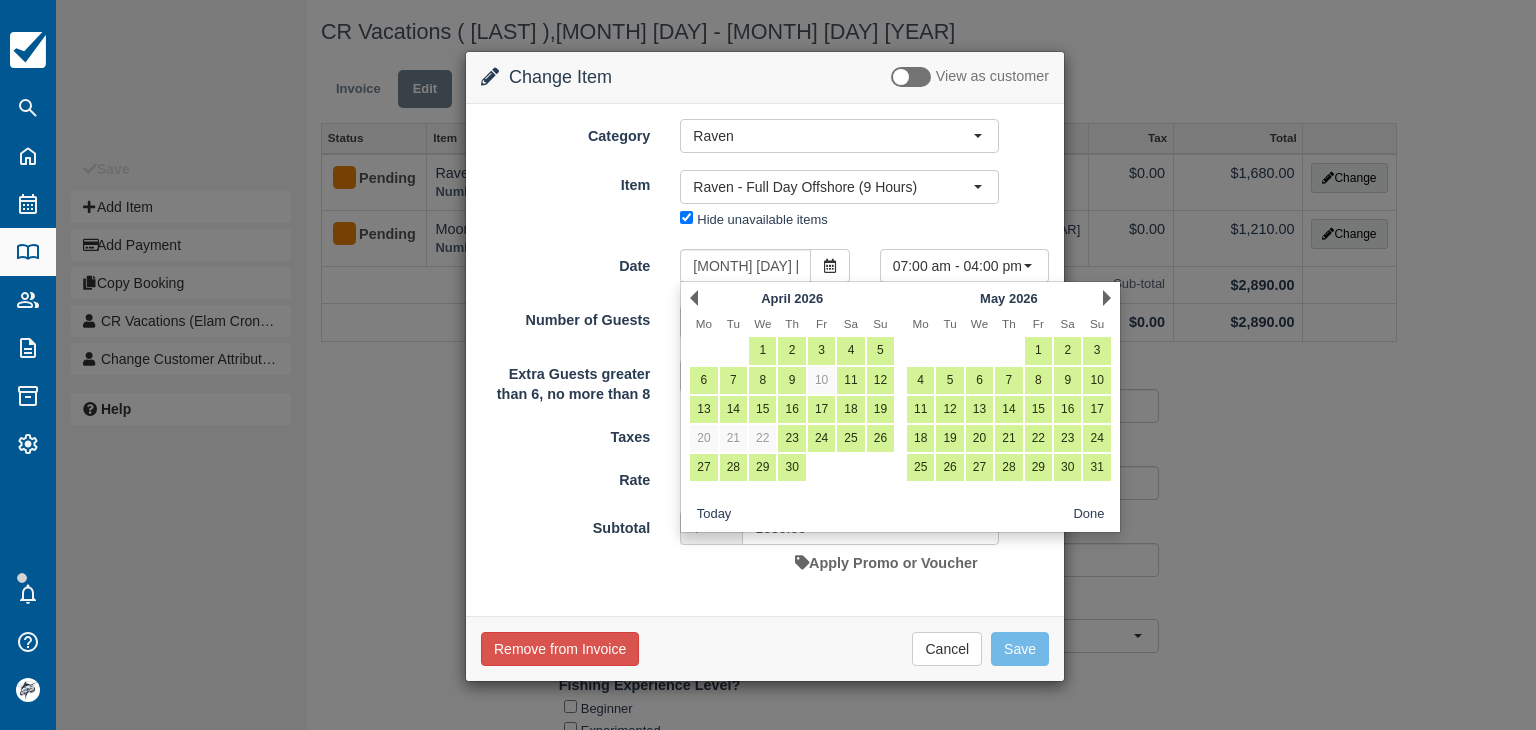 click on "Next" at bounding box center [1107, 298] 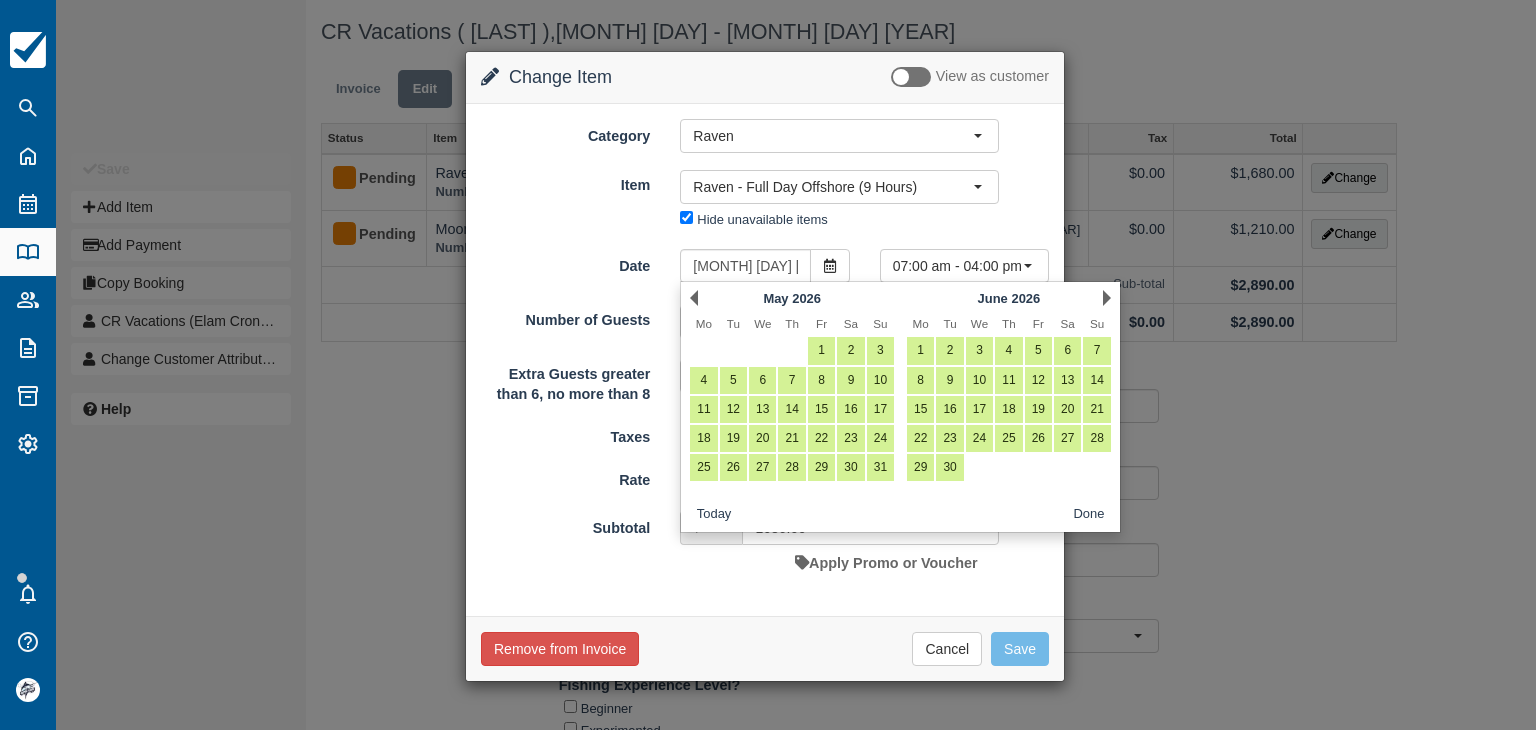 click on "Next" at bounding box center [1107, 298] 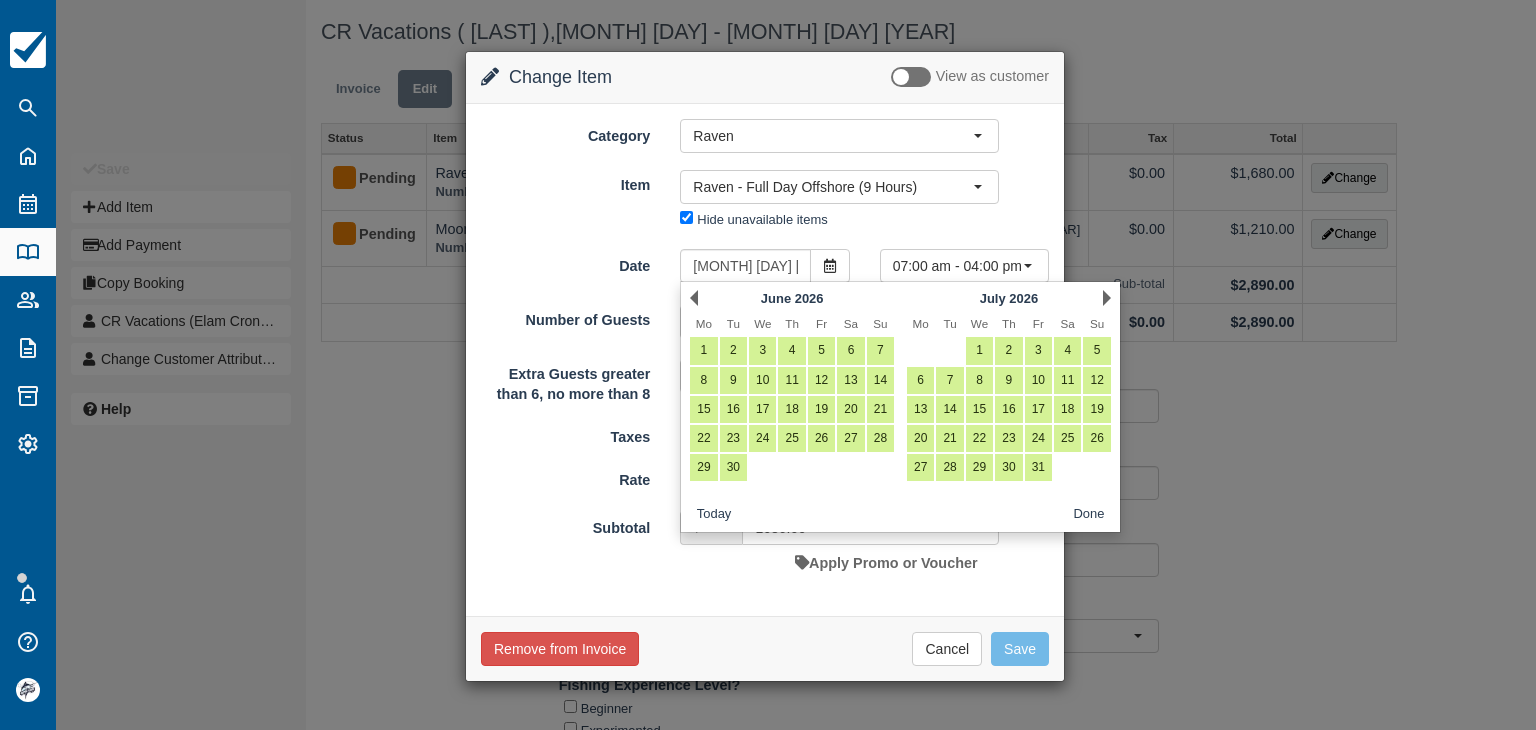 click on "Next" at bounding box center [1107, 298] 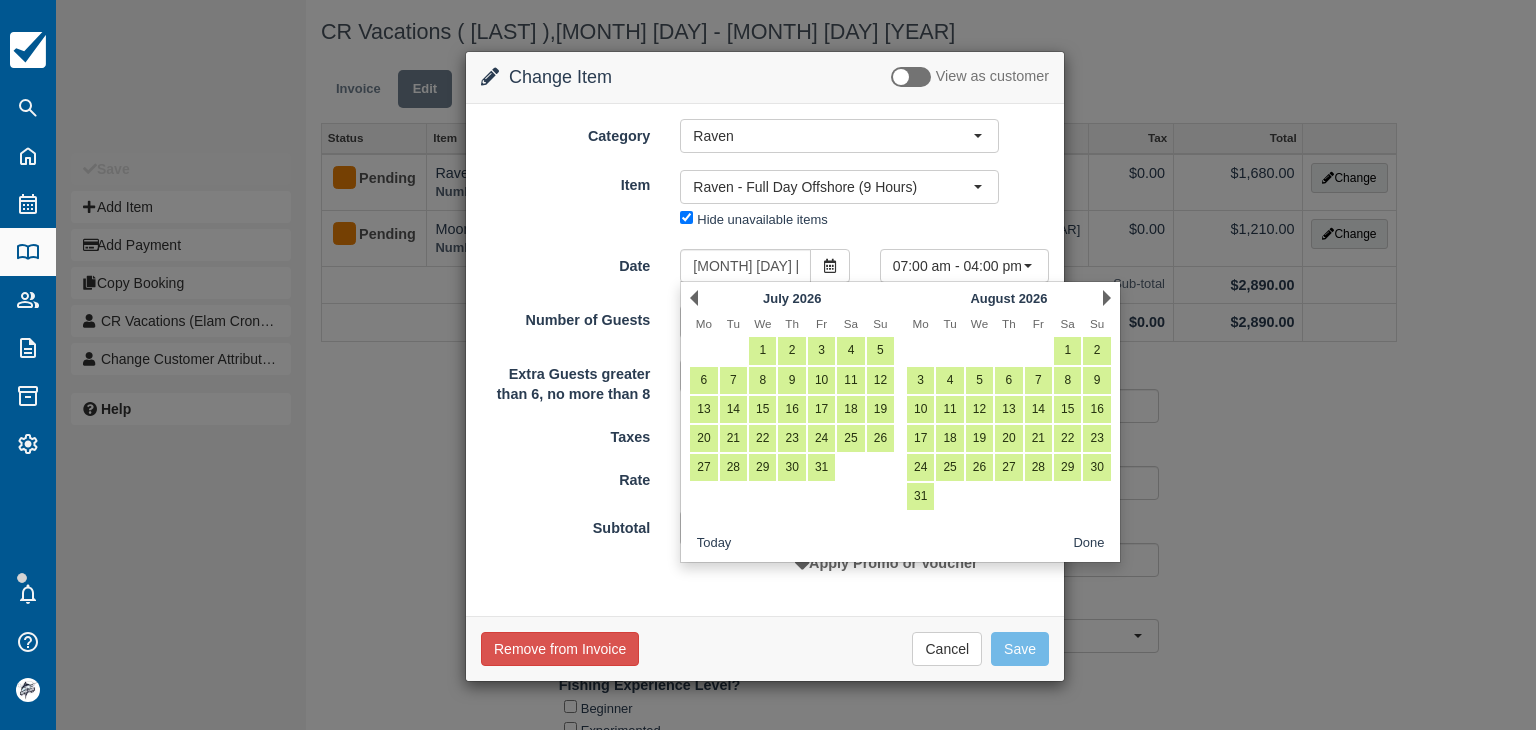 click on "Next" at bounding box center [1107, 298] 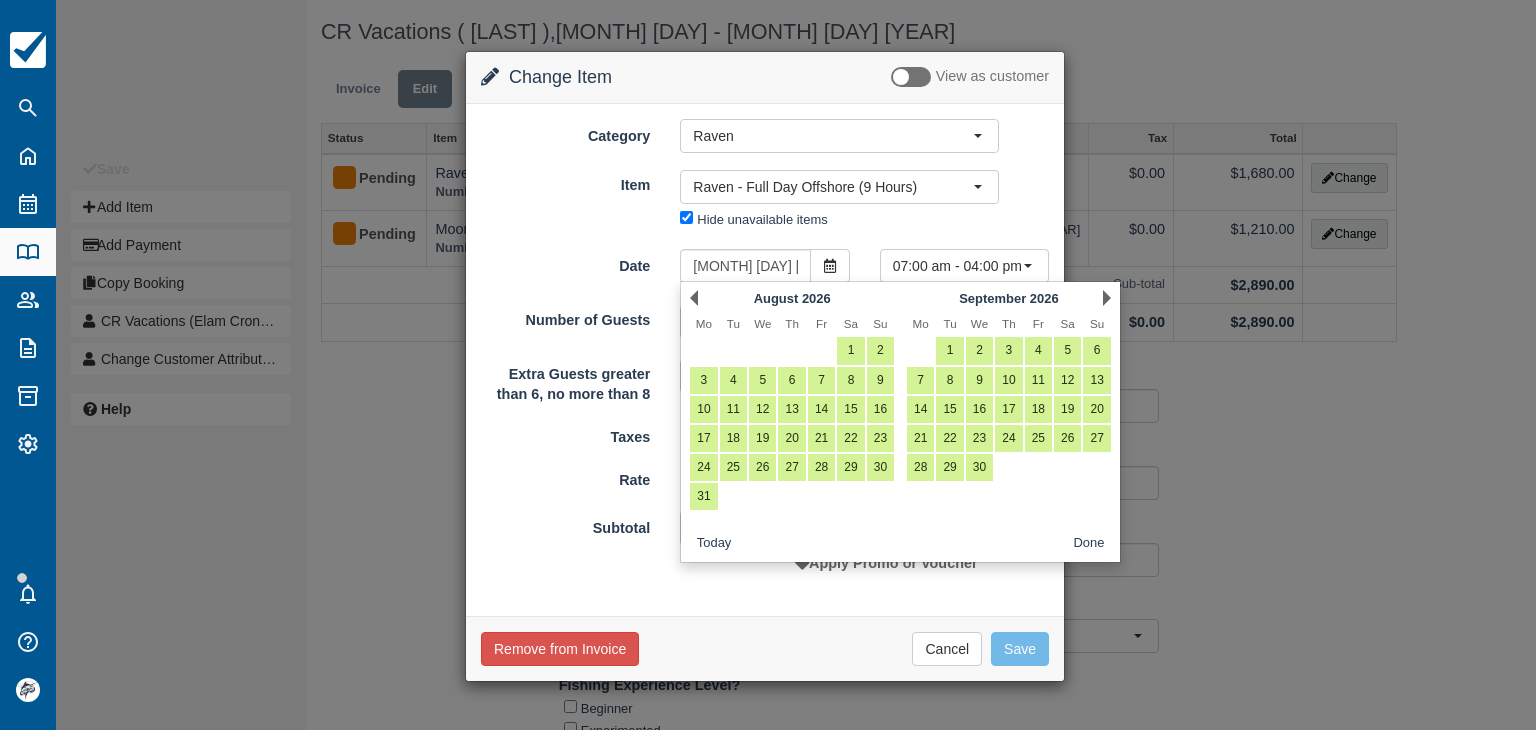 click on "Next" at bounding box center [1107, 298] 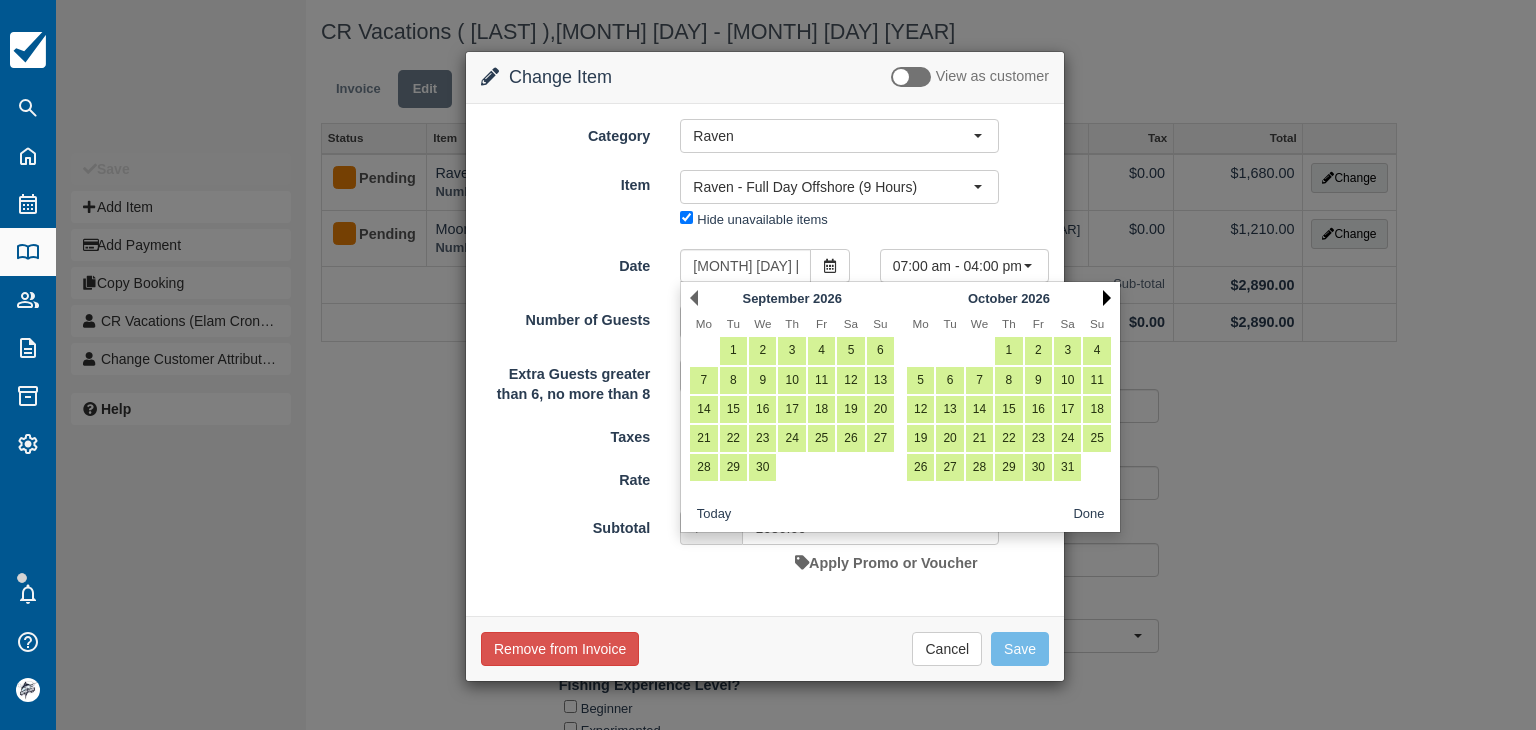 click on "Next" at bounding box center [1107, 298] 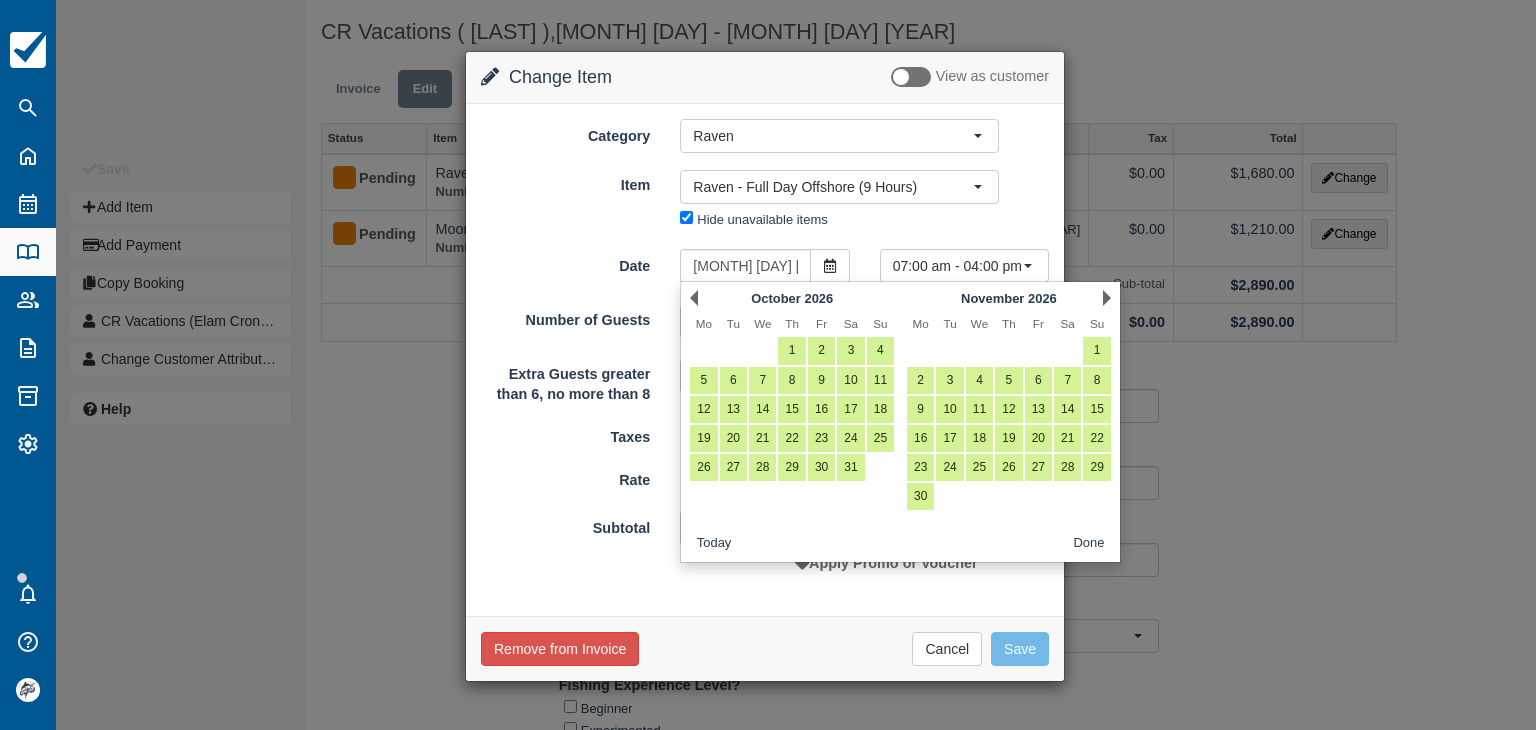click on "Next" at bounding box center [1107, 298] 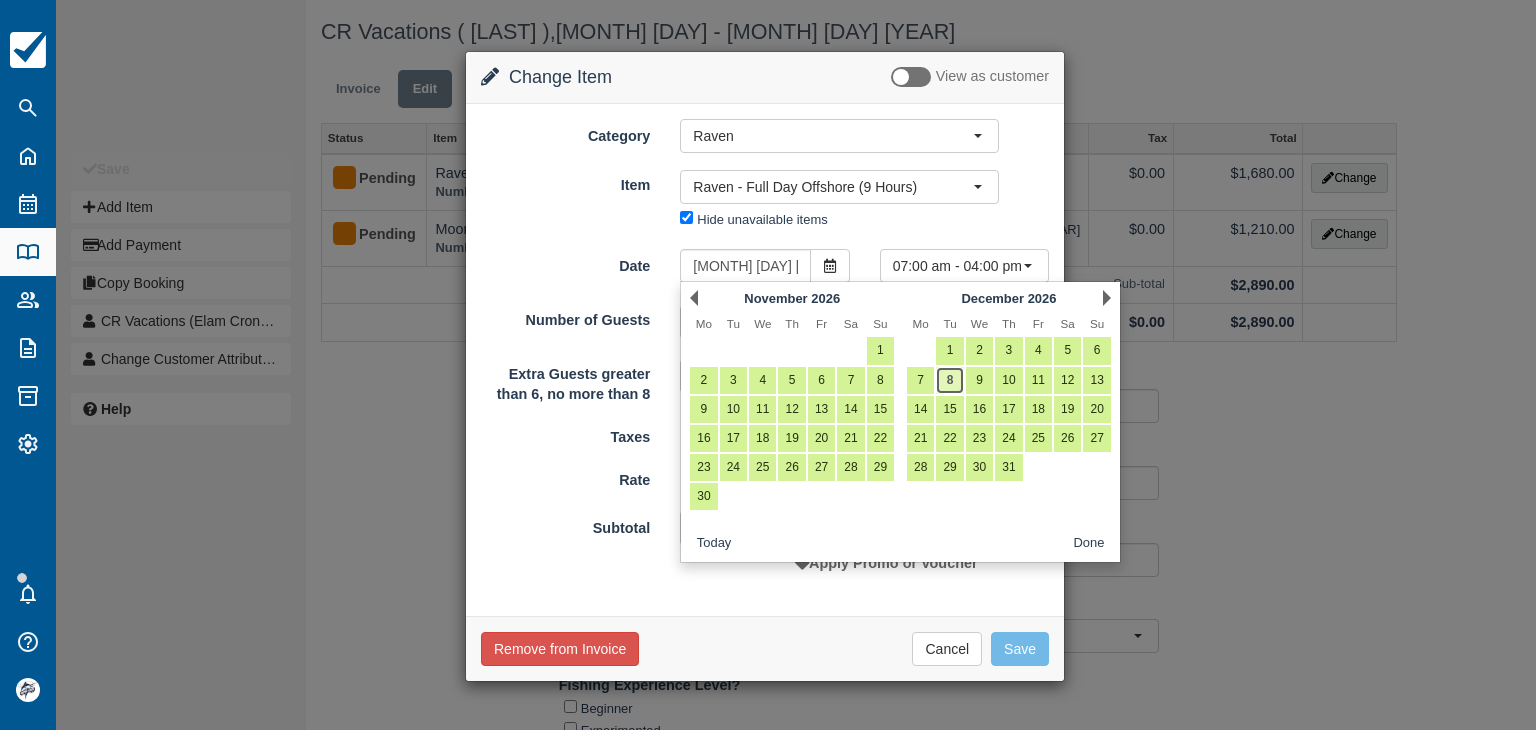 click on "8" at bounding box center (949, 380) 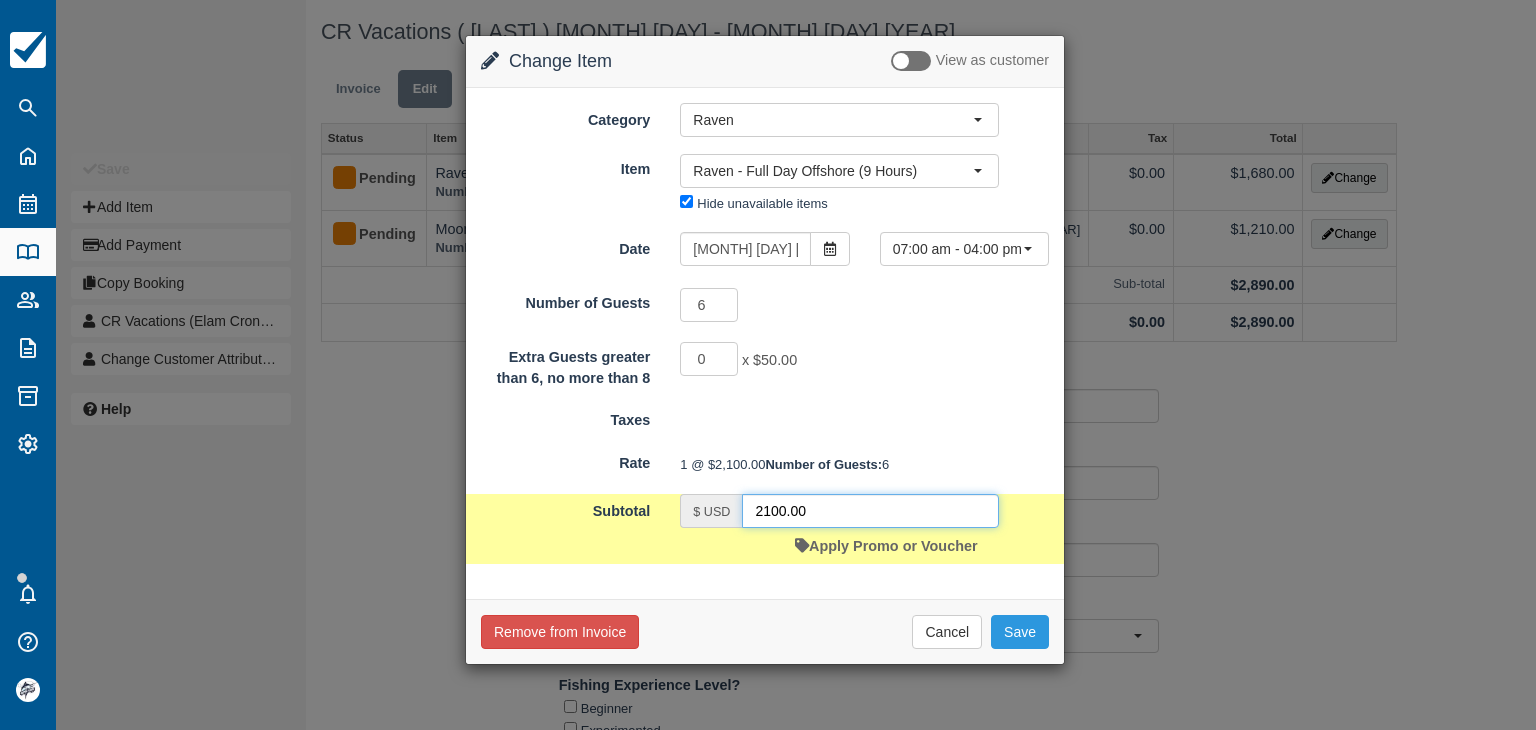 click on "2100.00" at bounding box center (870, 511) 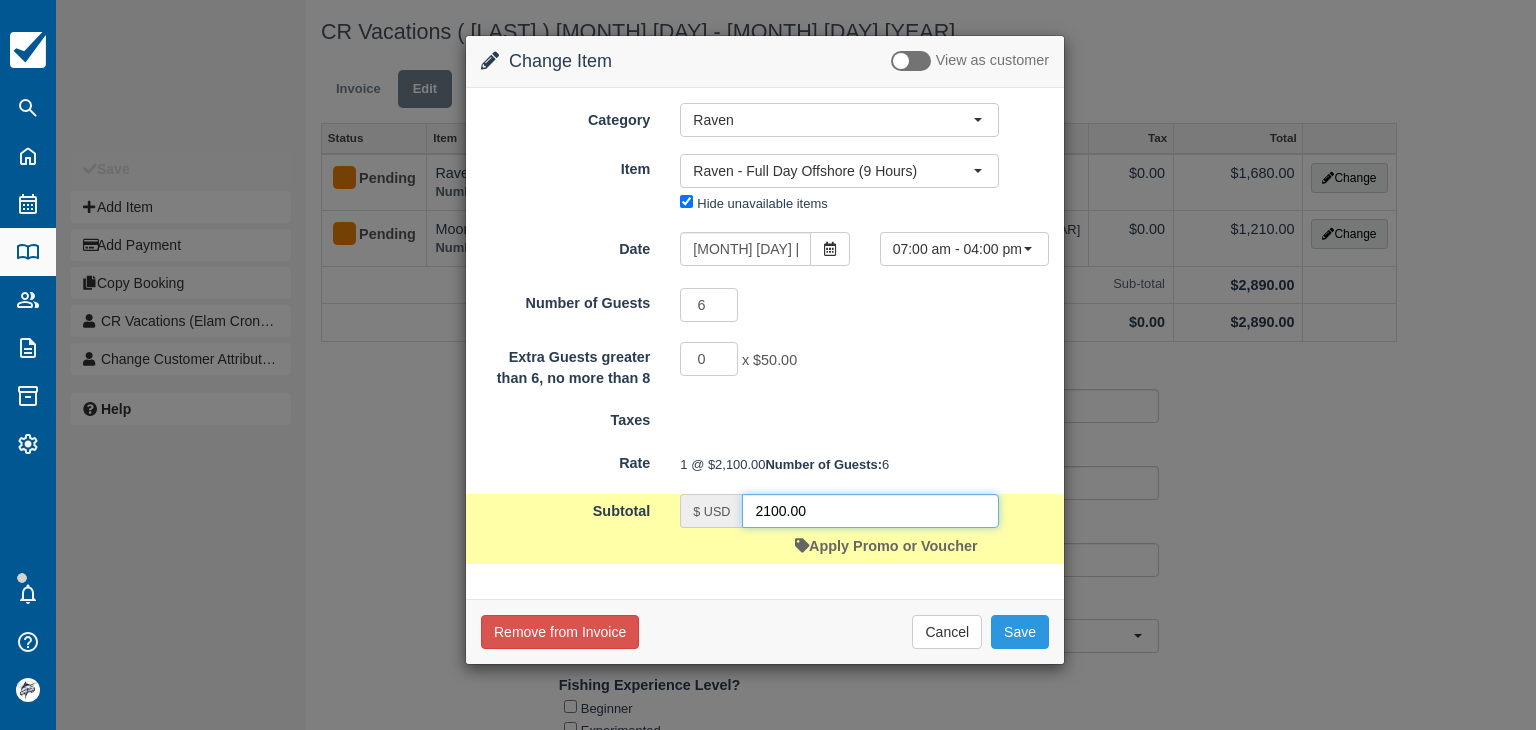 click on "2100.00" at bounding box center [870, 511] 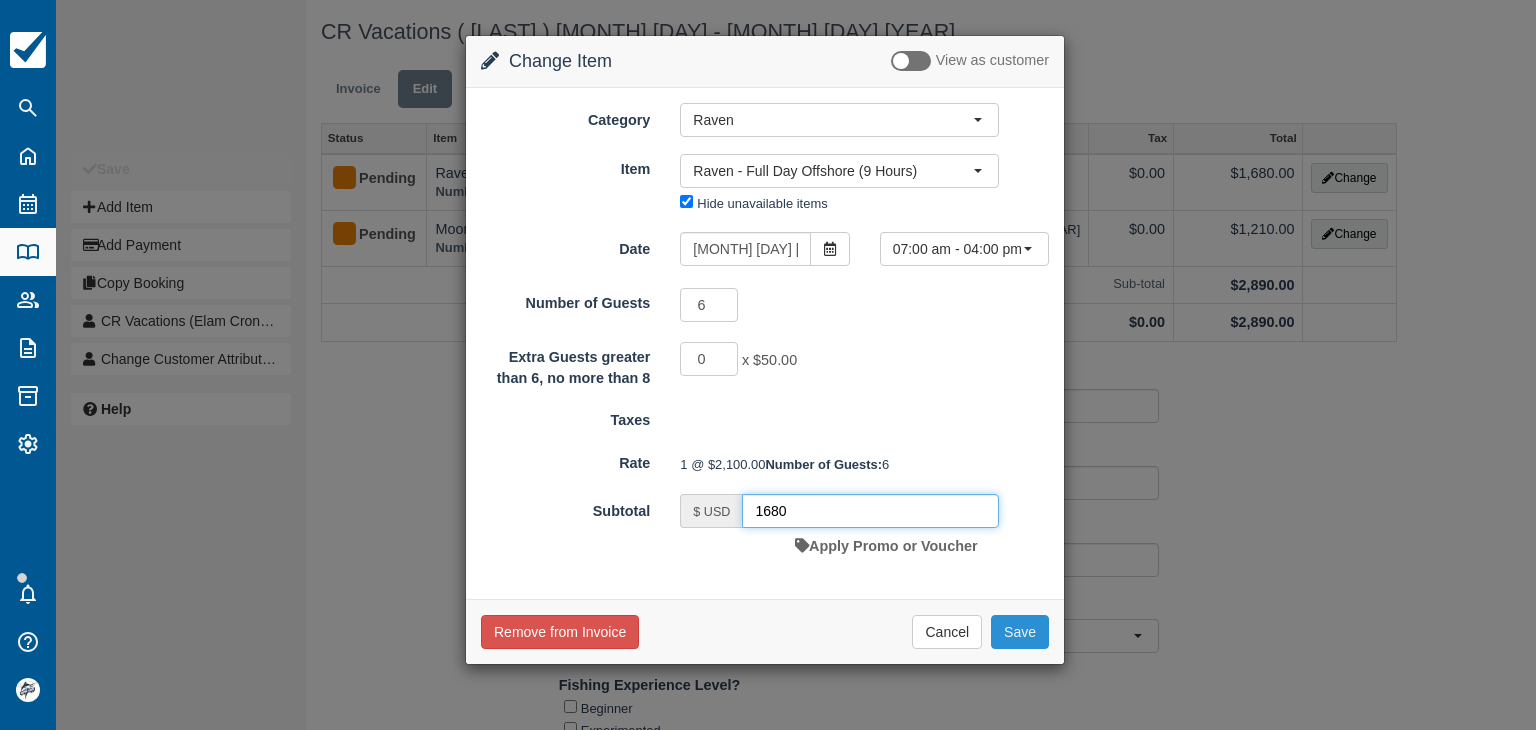 type on "1680" 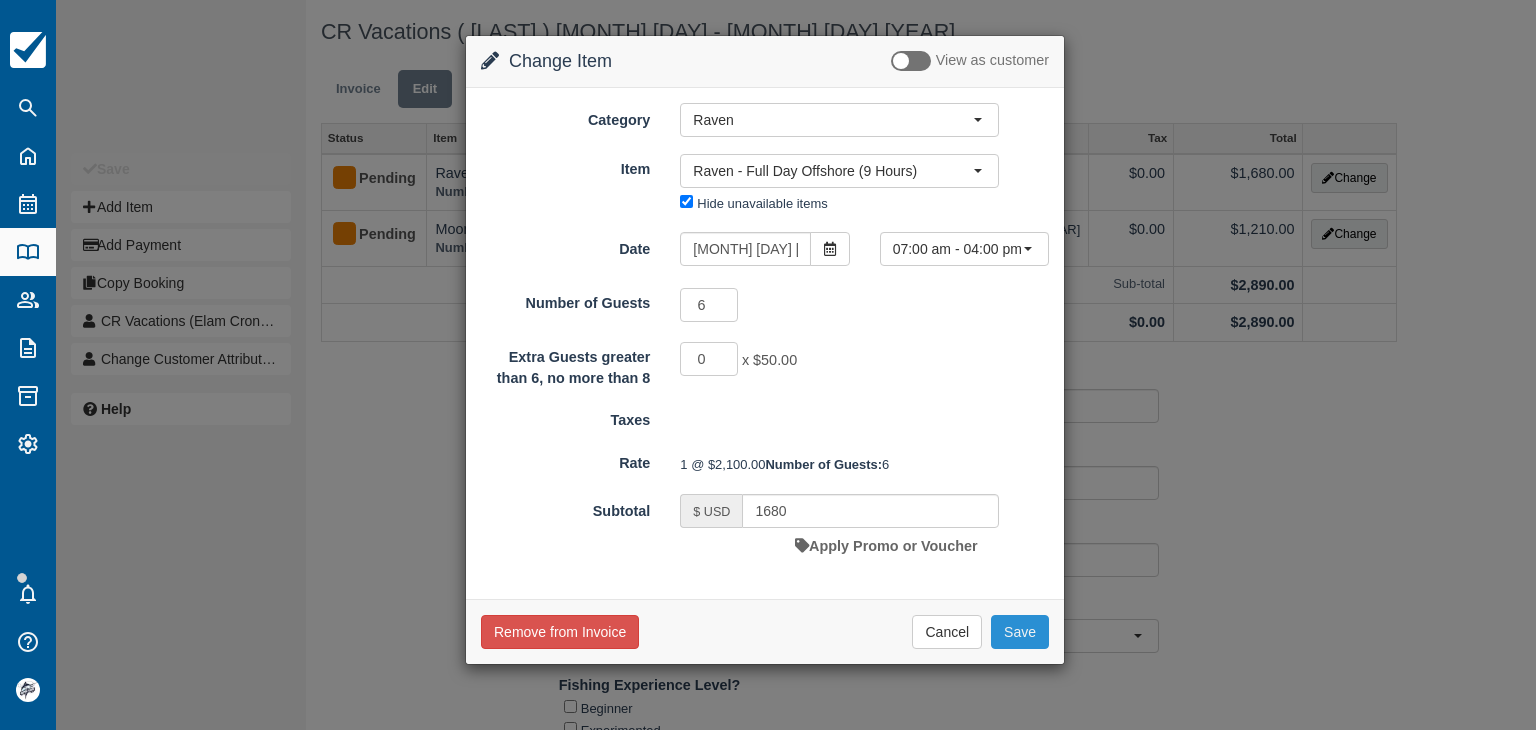 click on "Save" at bounding box center [1020, 632] 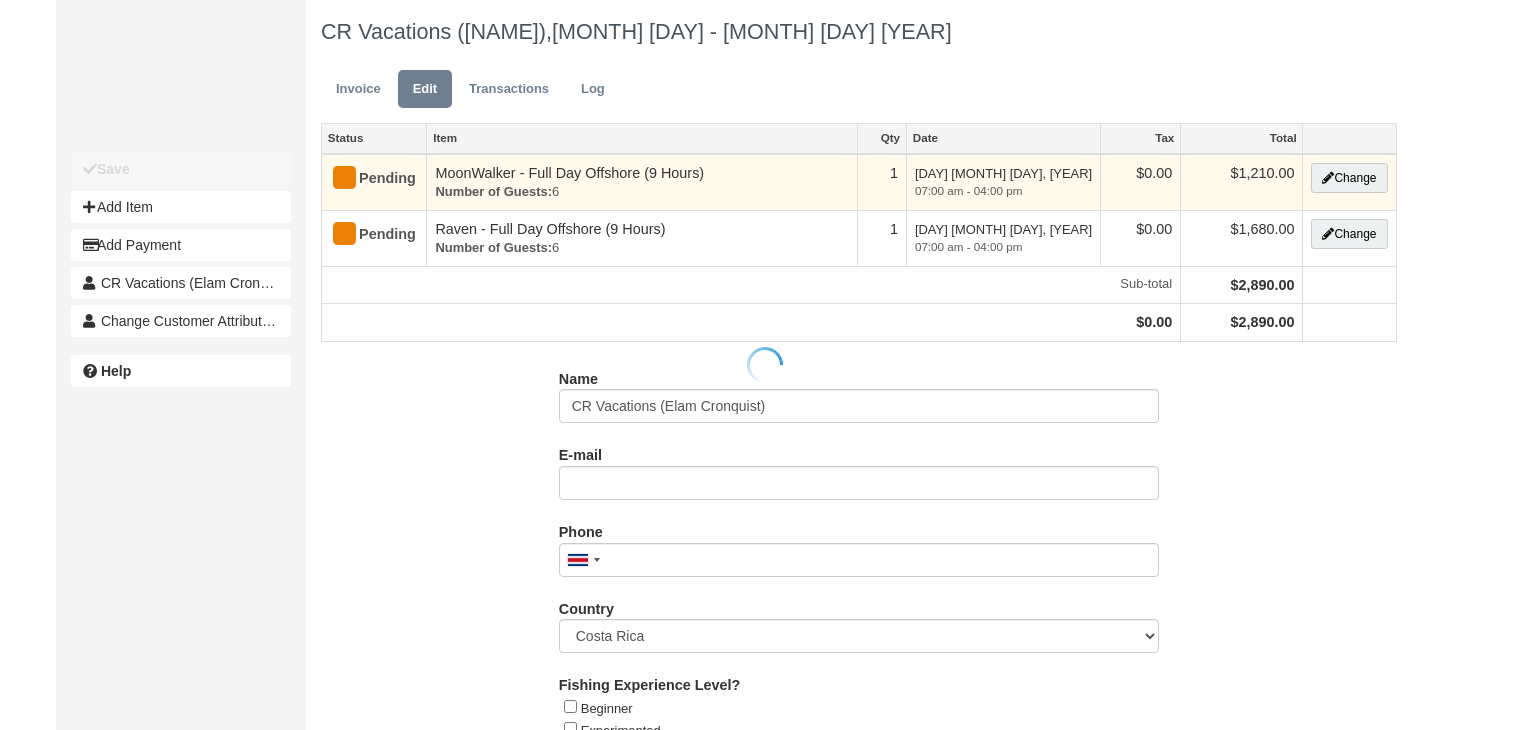scroll, scrollTop: 0, scrollLeft: 0, axis: both 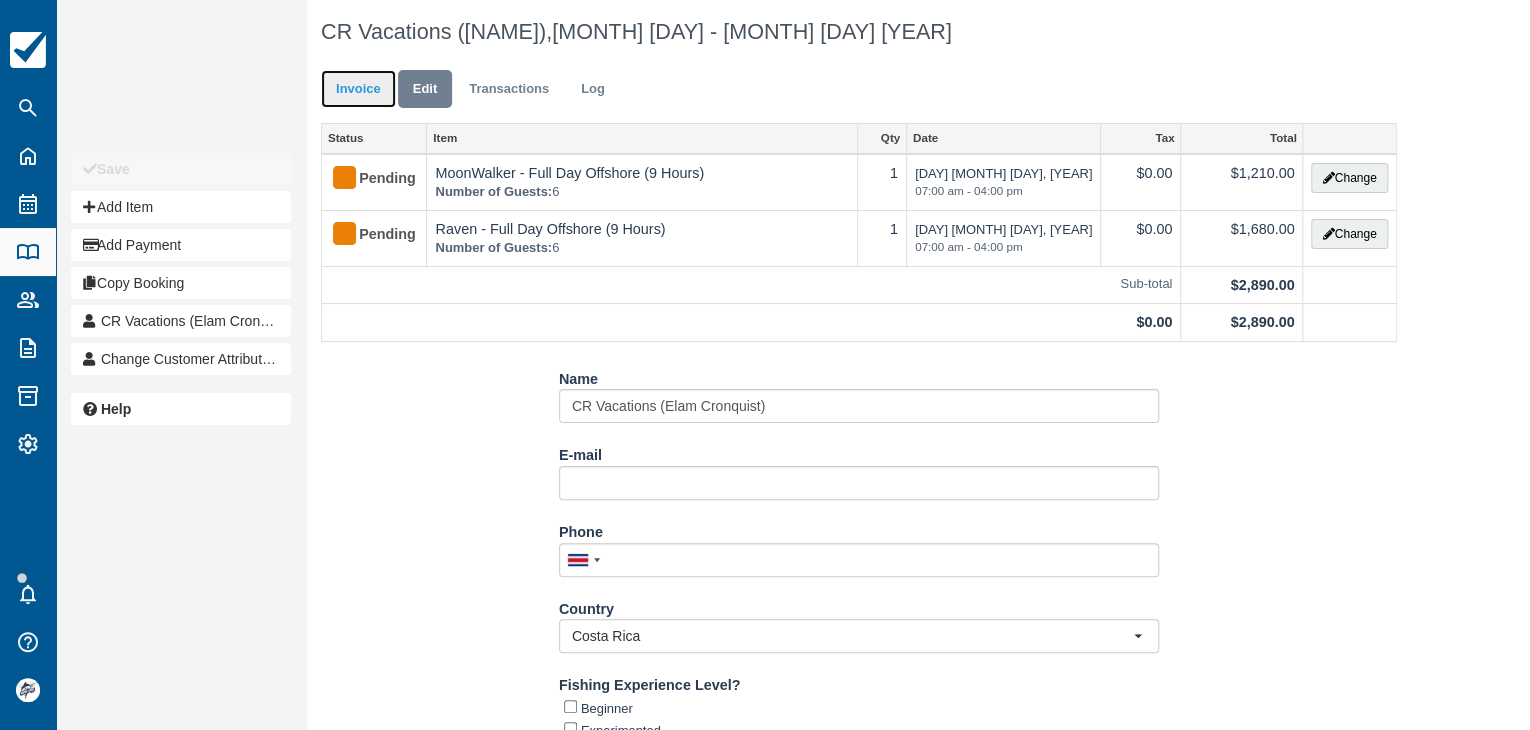 click on "Invoice" at bounding box center [358, 89] 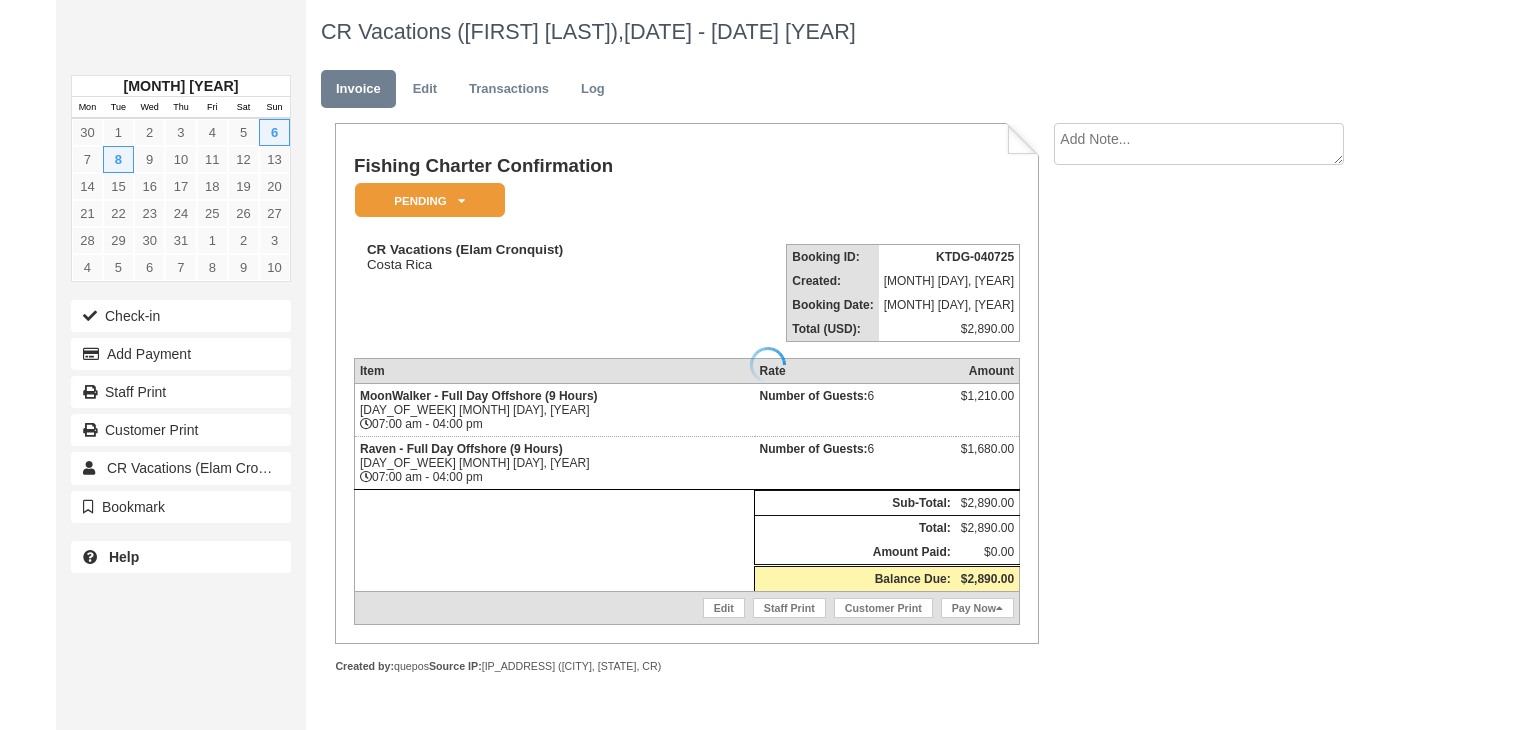 scroll, scrollTop: 0, scrollLeft: 0, axis: both 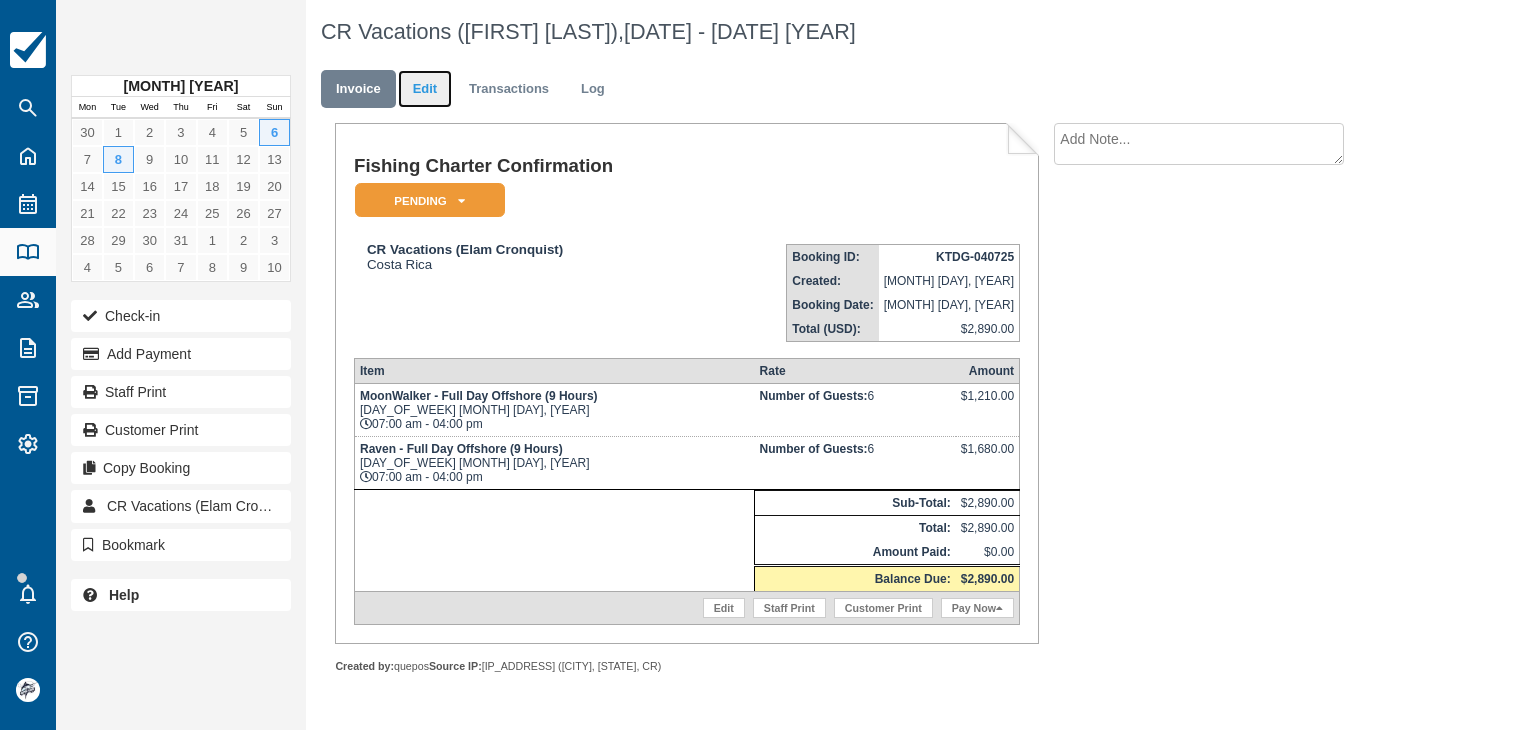 click on "Edit" at bounding box center (425, 89) 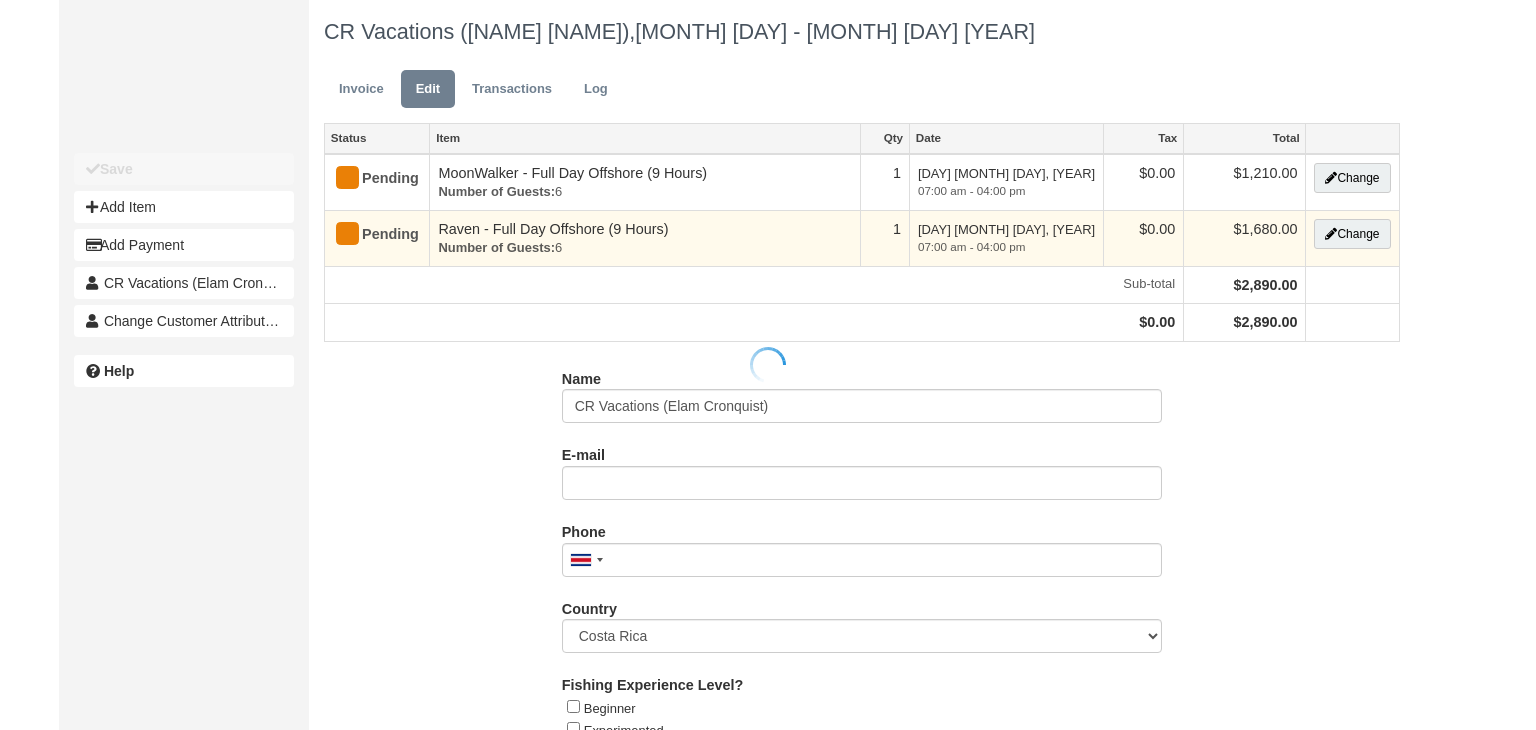 scroll, scrollTop: 0, scrollLeft: 0, axis: both 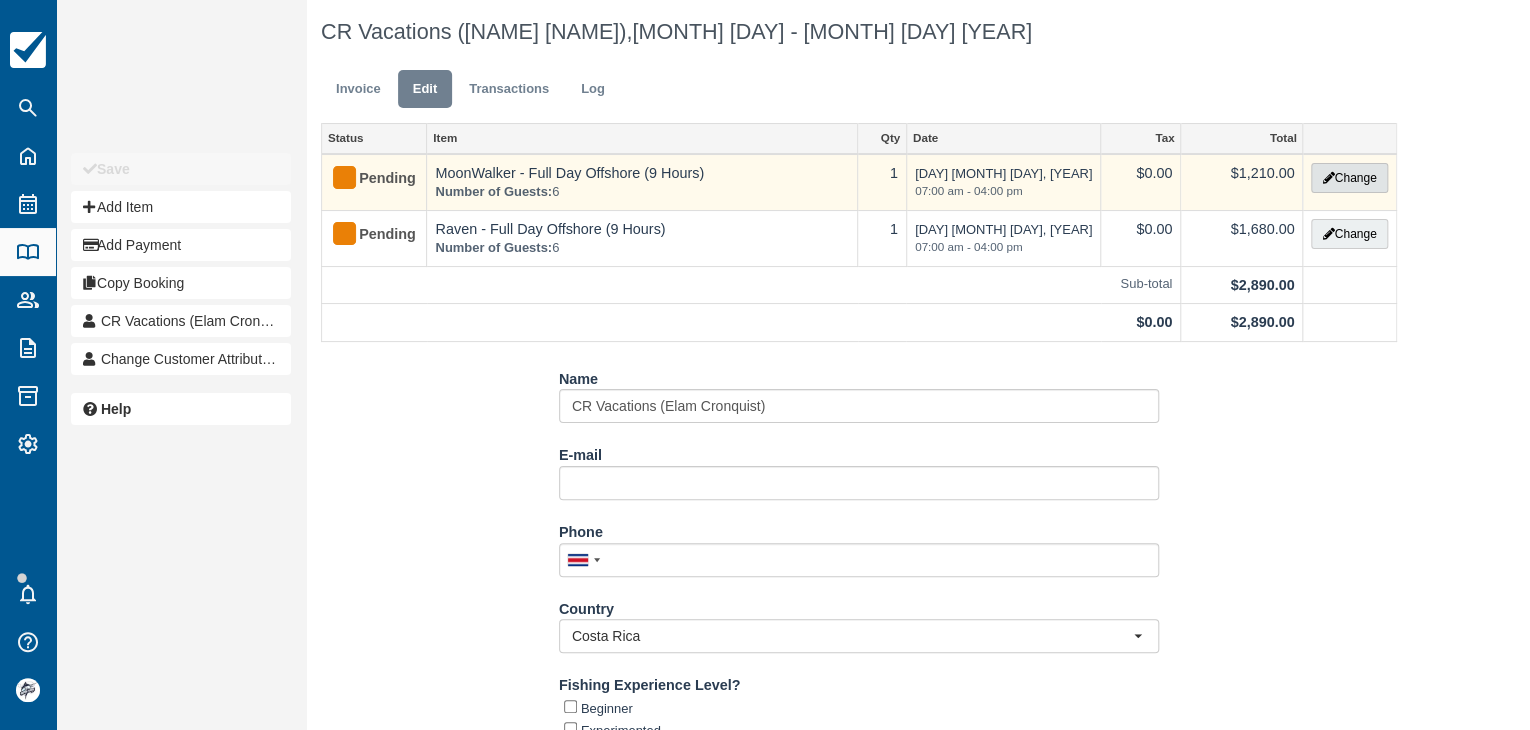 click on "Change" at bounding box center [1349, 178] 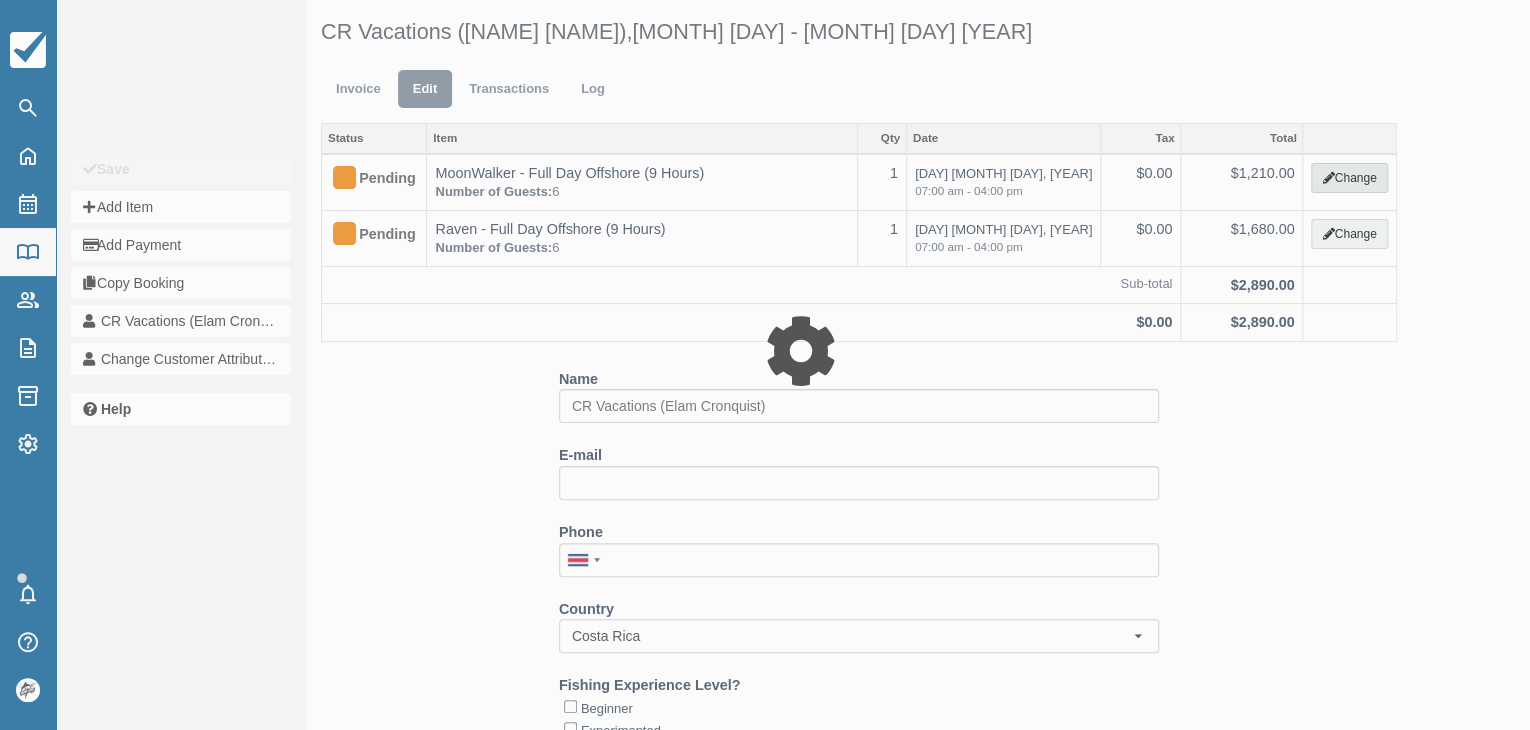 type on "1210.00" 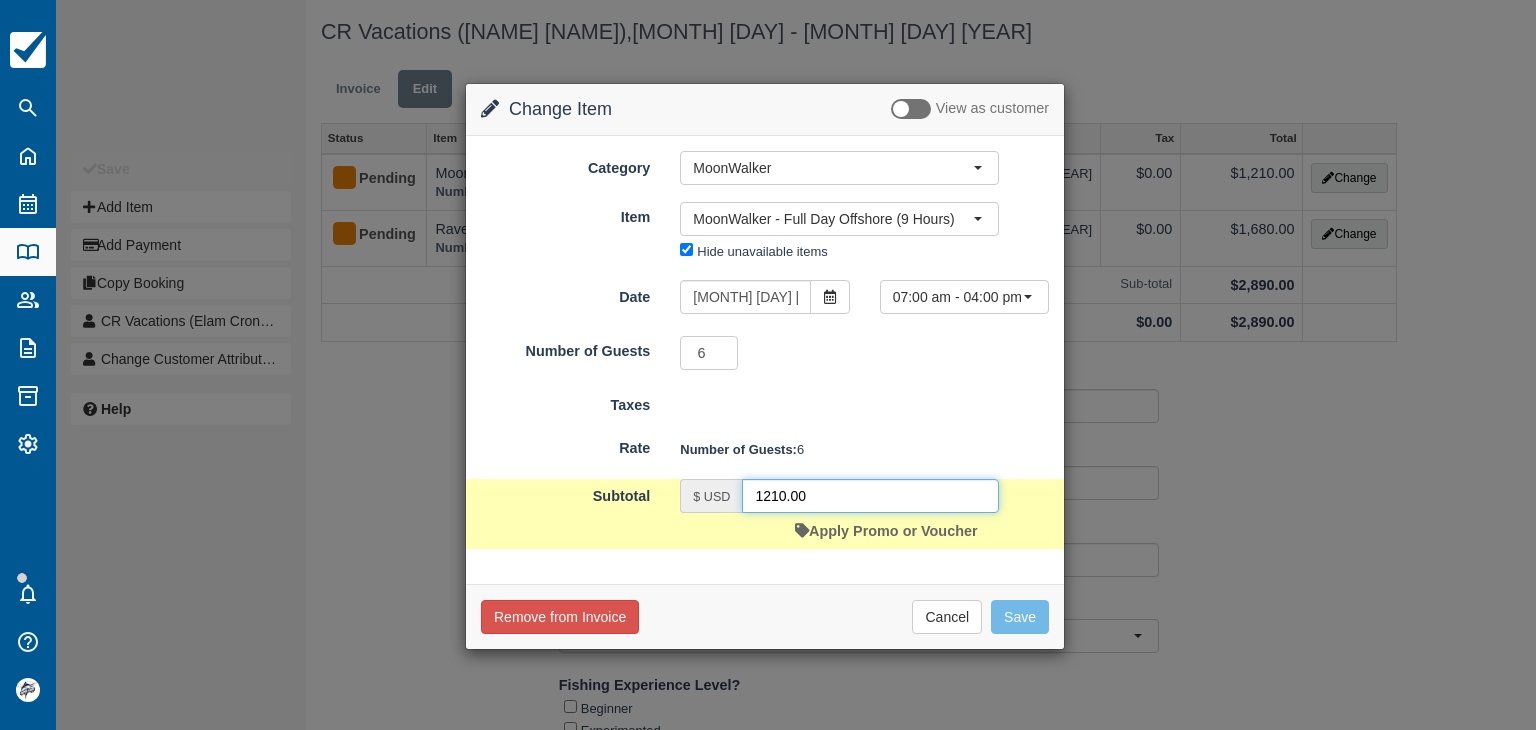 click on "1210.00" at bounding box center (870, 496) 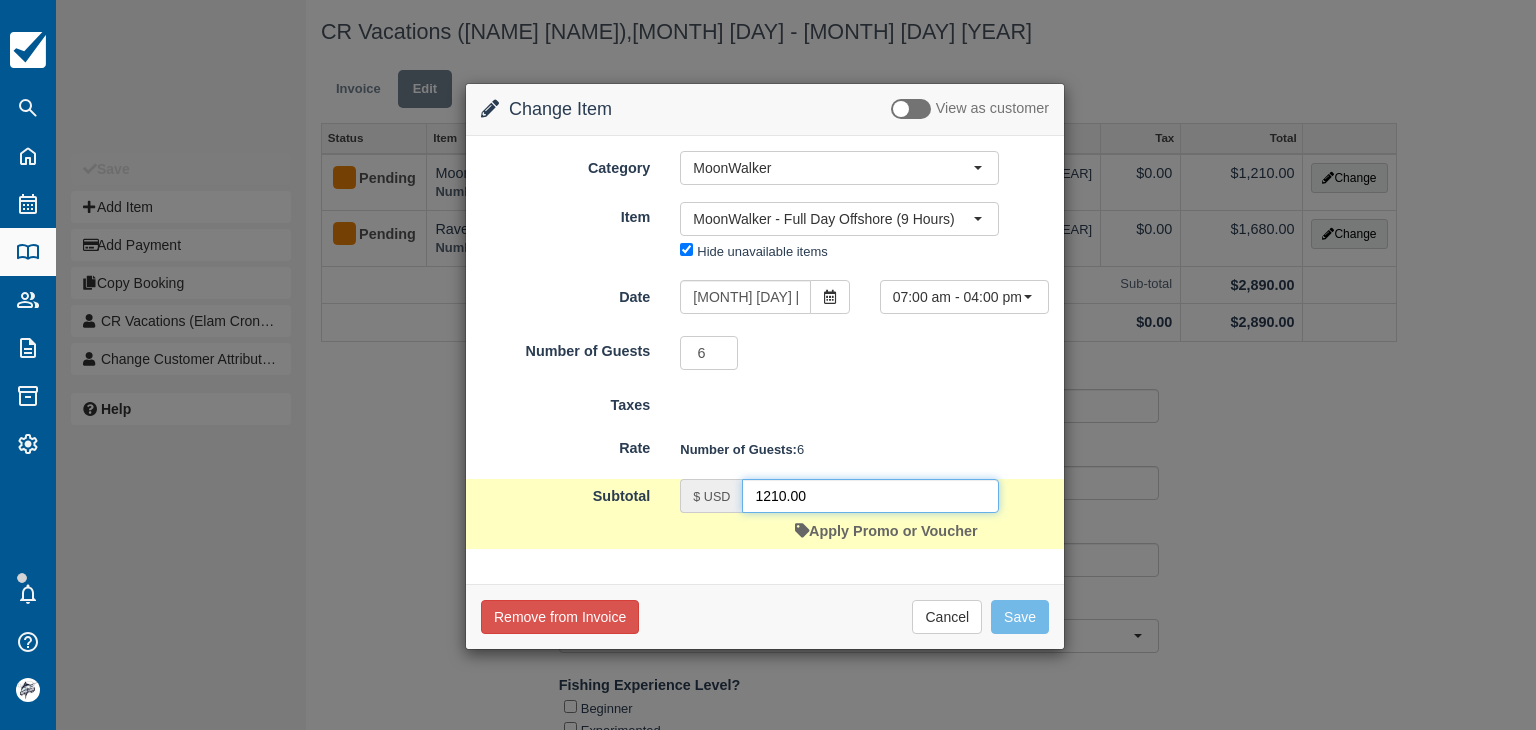 click on "1210.00" at bounding box center (870, 496) 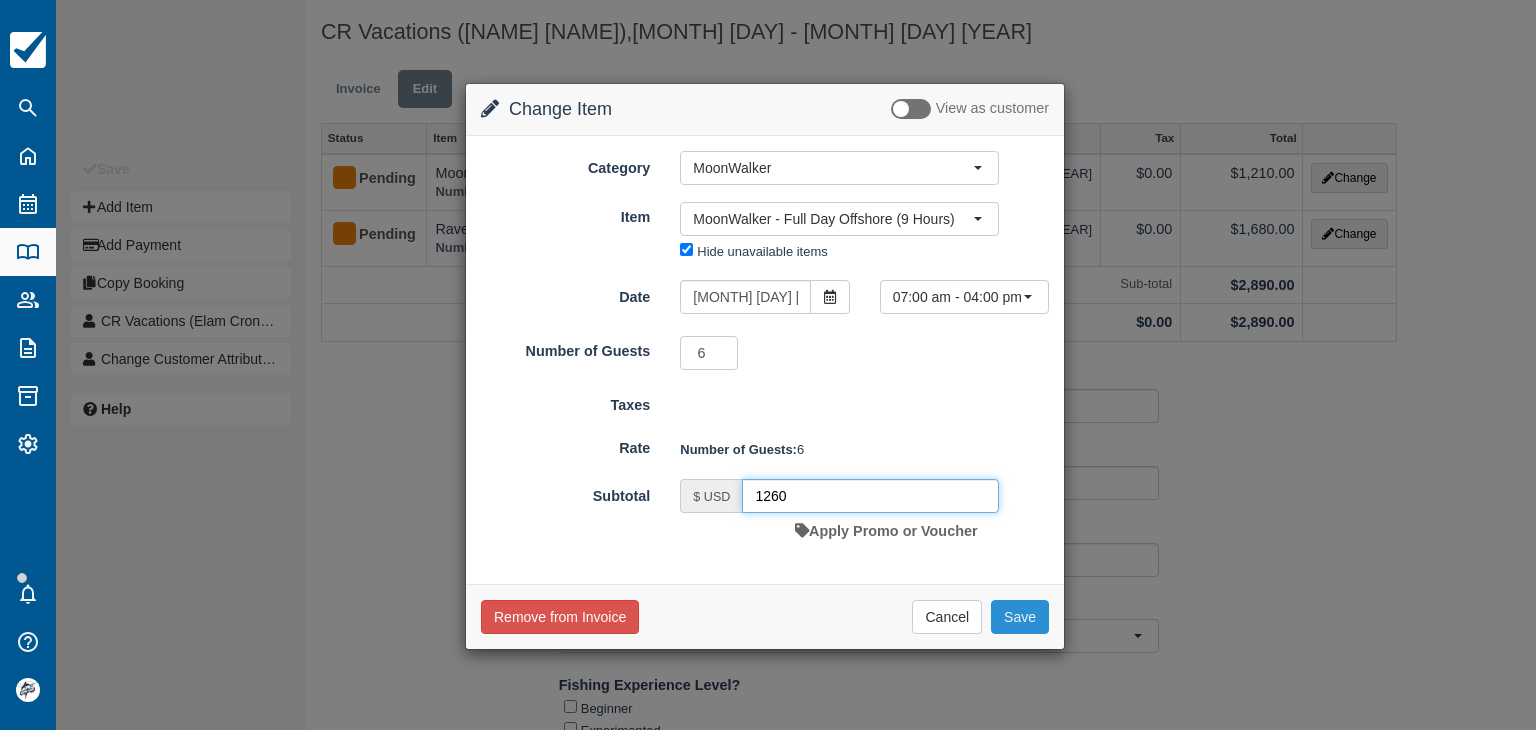 type on "1260" 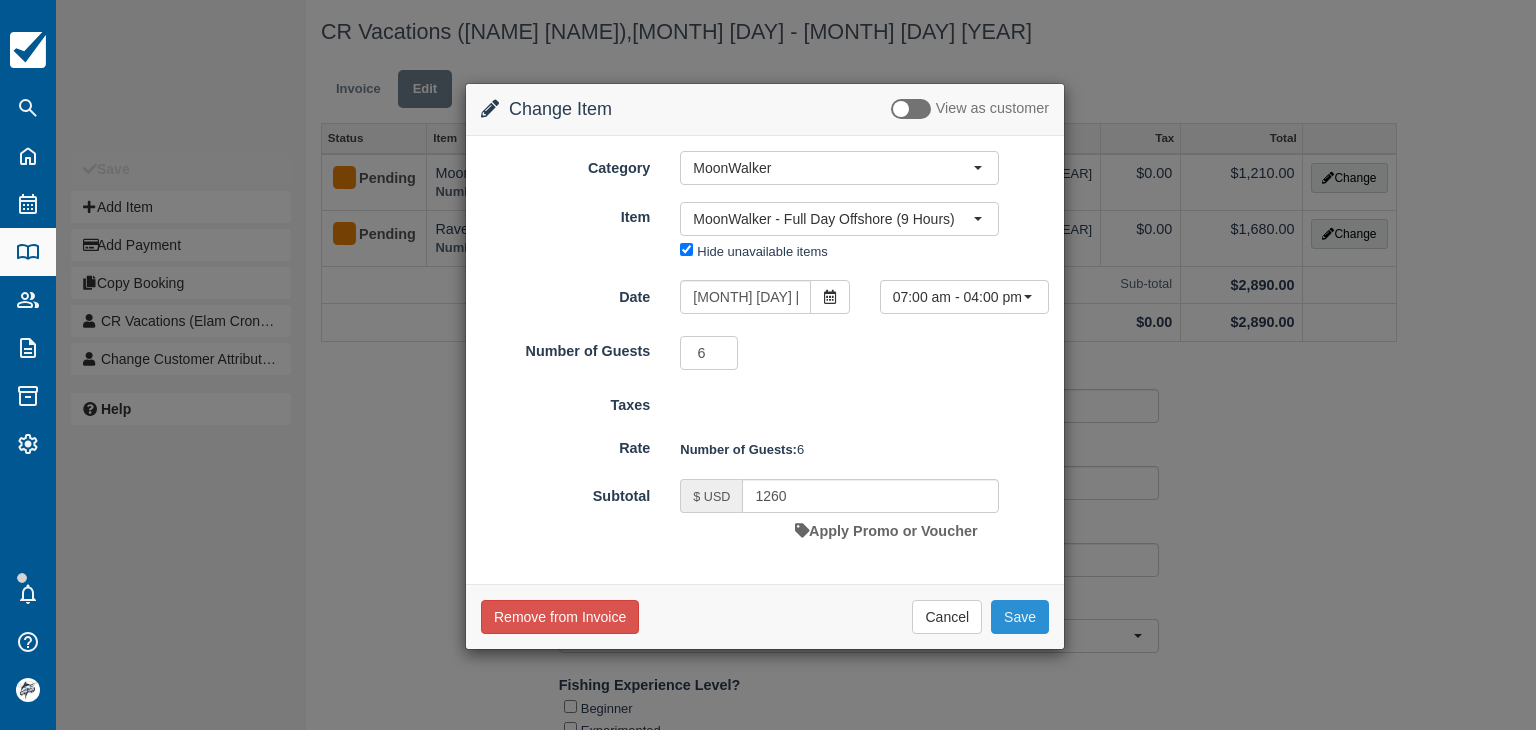click on "Save" at bounding box center (1020, 617) 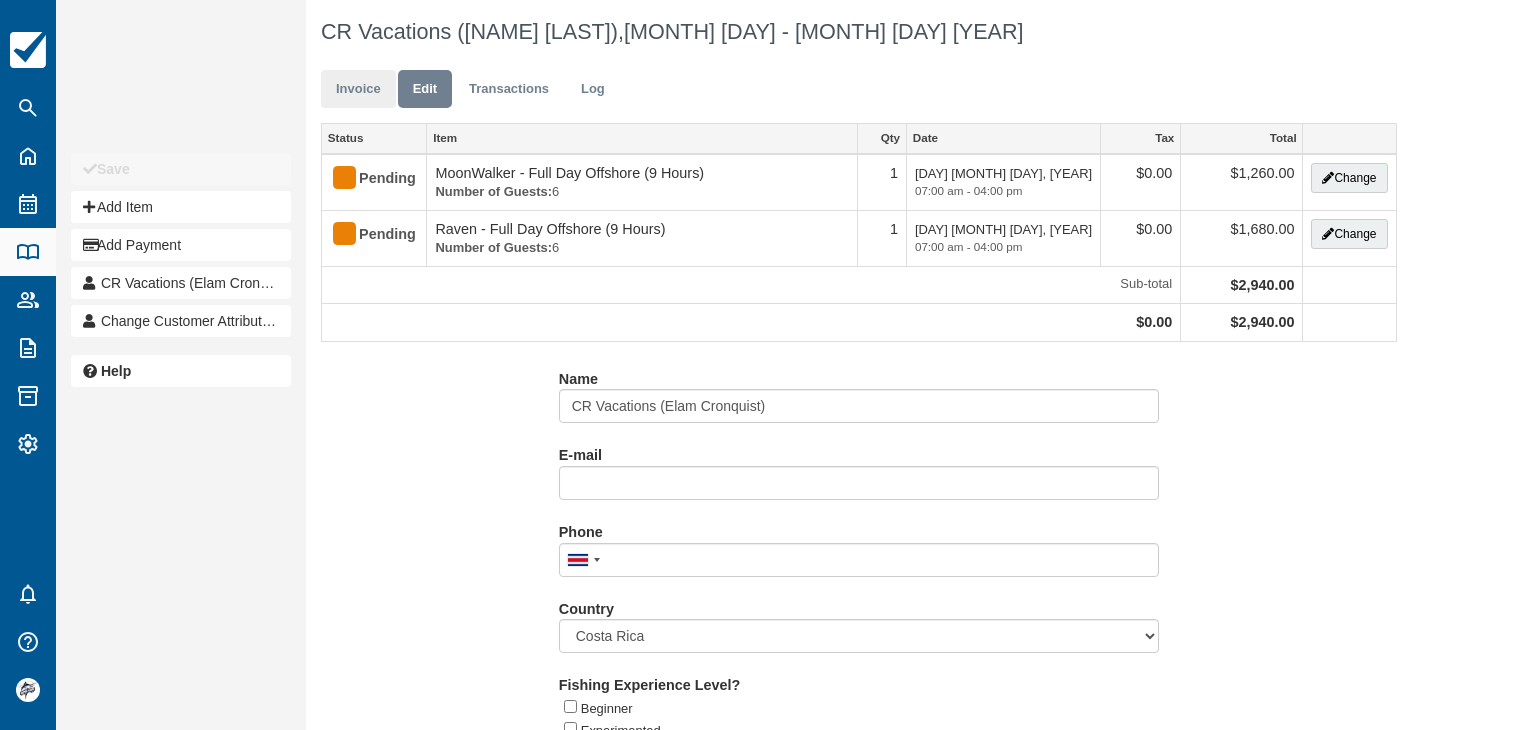 scroll, scrollTop: 0, scrollLeft: 0, axis: both 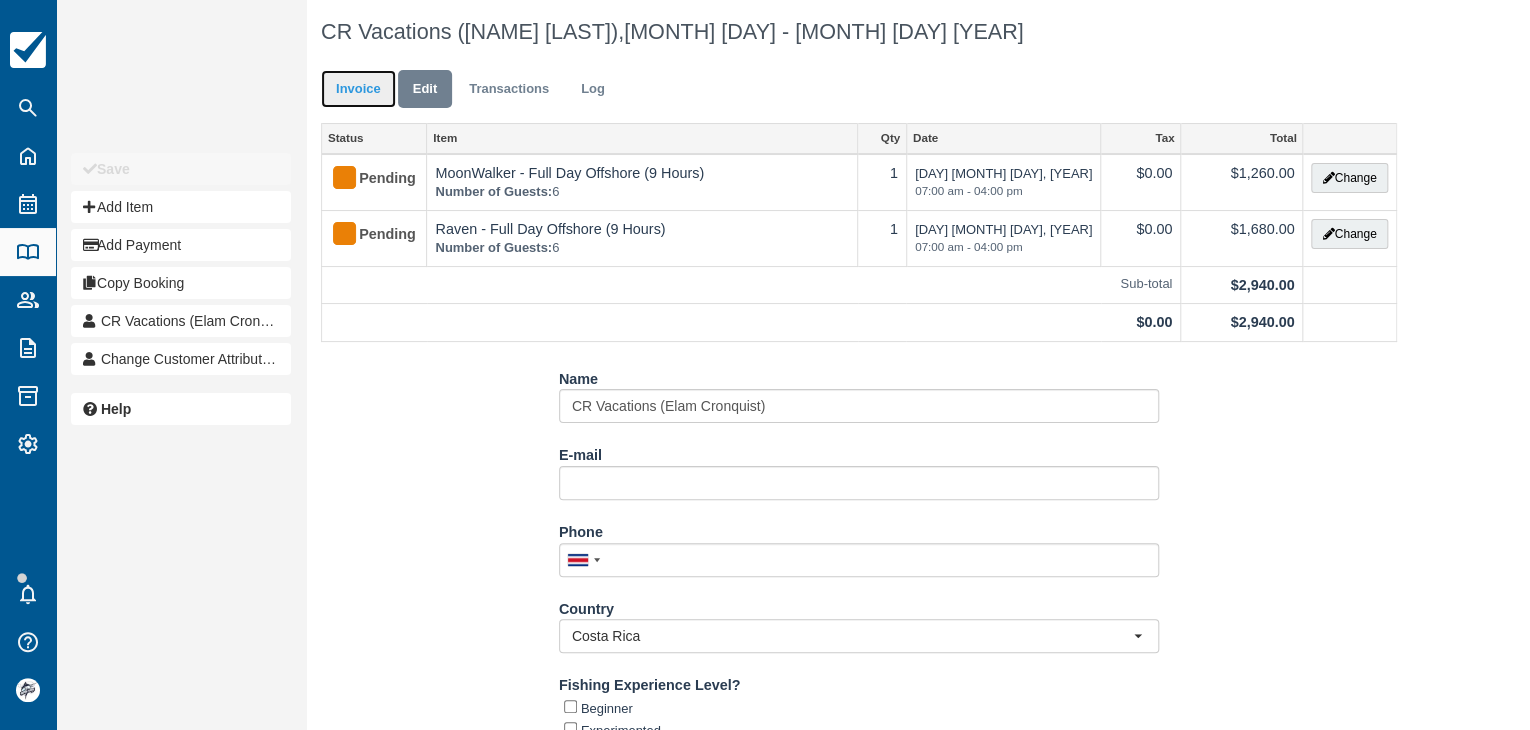 click on "Invoice" at bounding box center [358, 89] 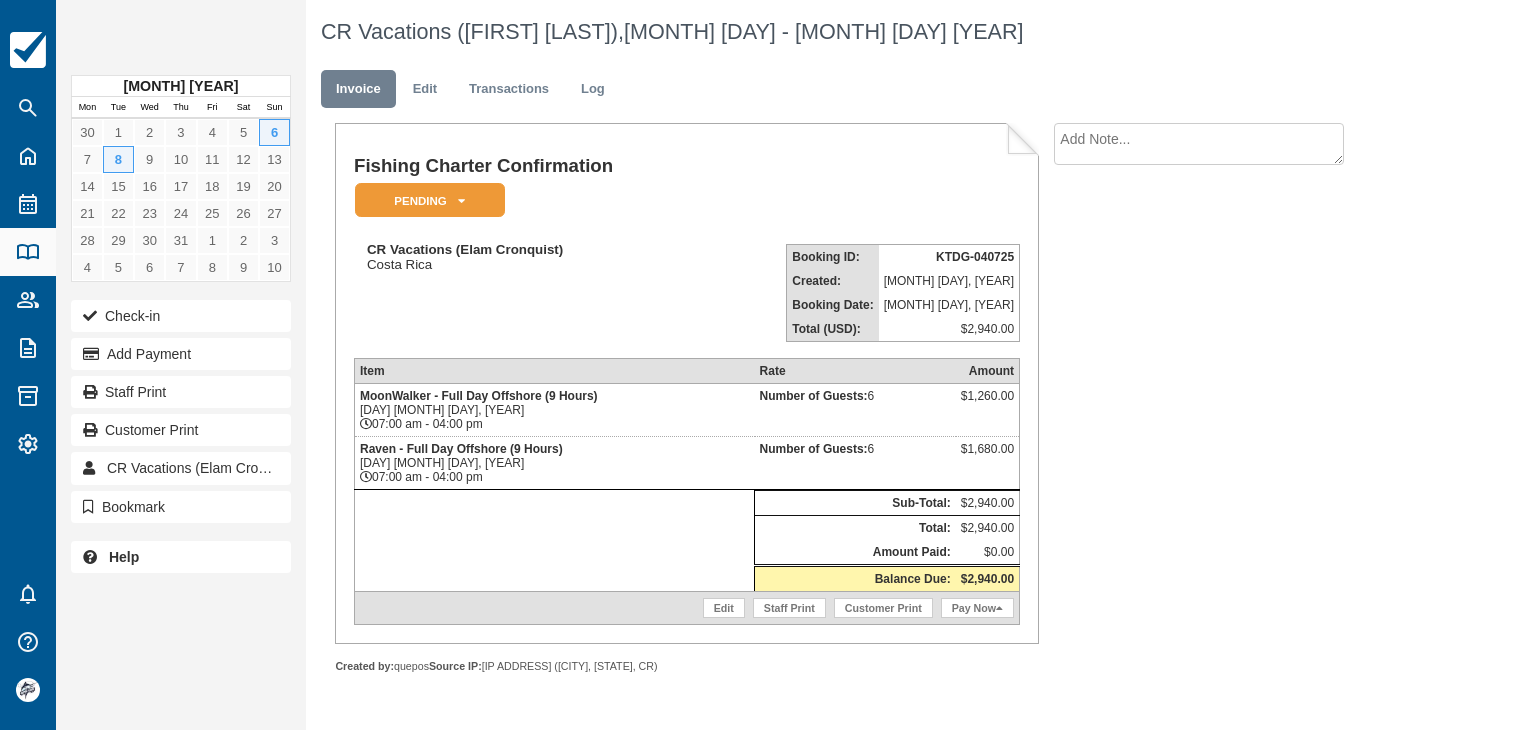 scroll, scrollTop: 0, scrollLeft: 0, axis: both 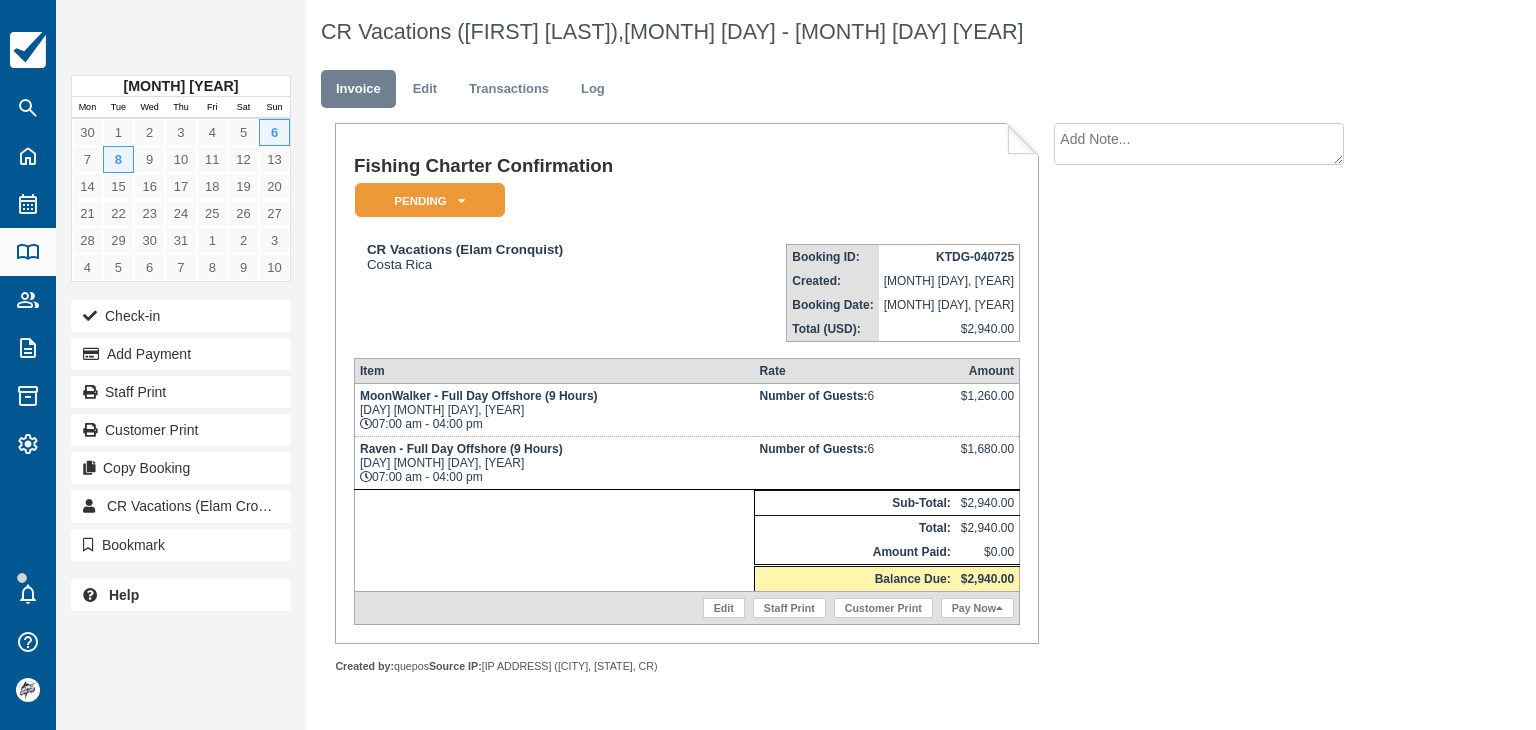 click on "KTDG-040725" at bounding box center (975, 257) 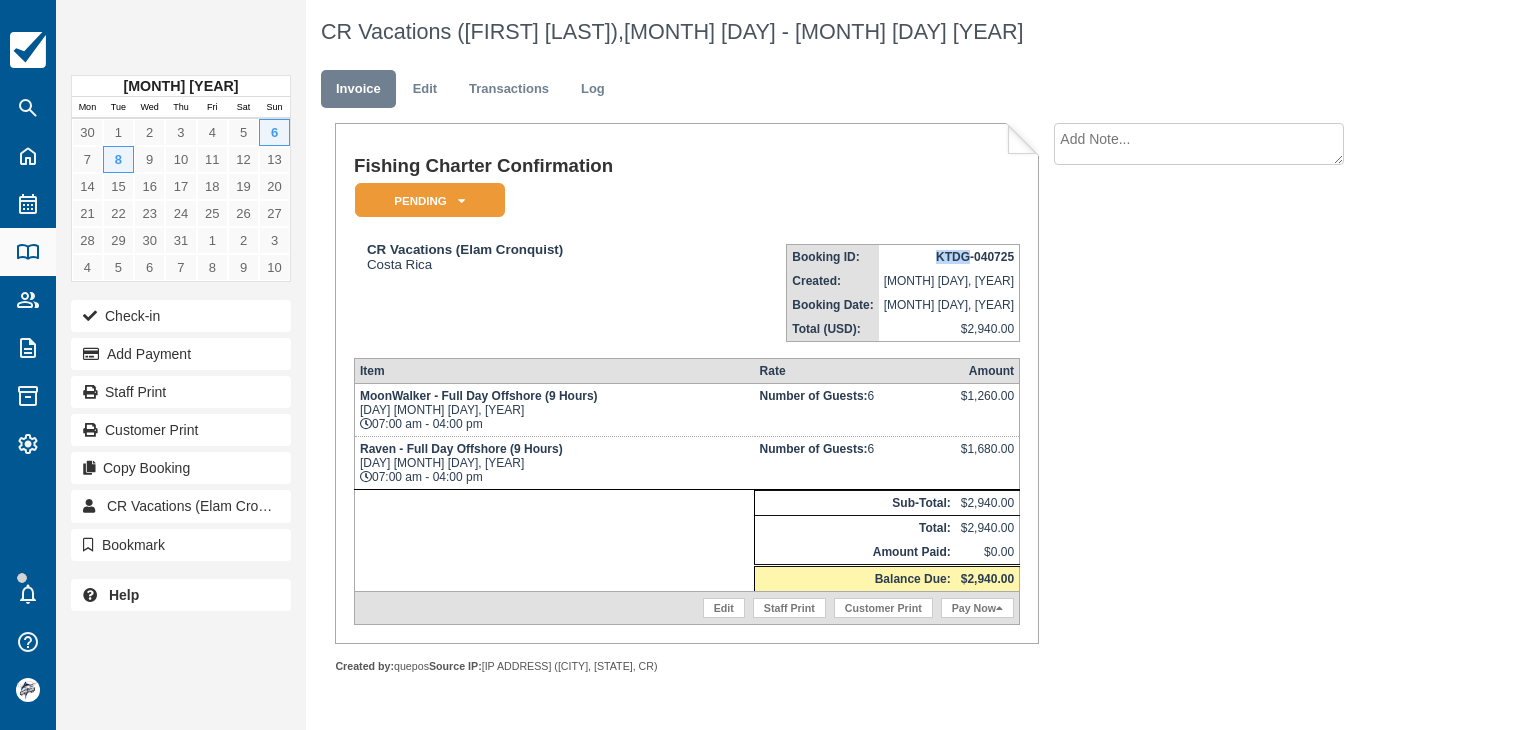 click on "KTDG-040725" at bounding box center (975, 257) 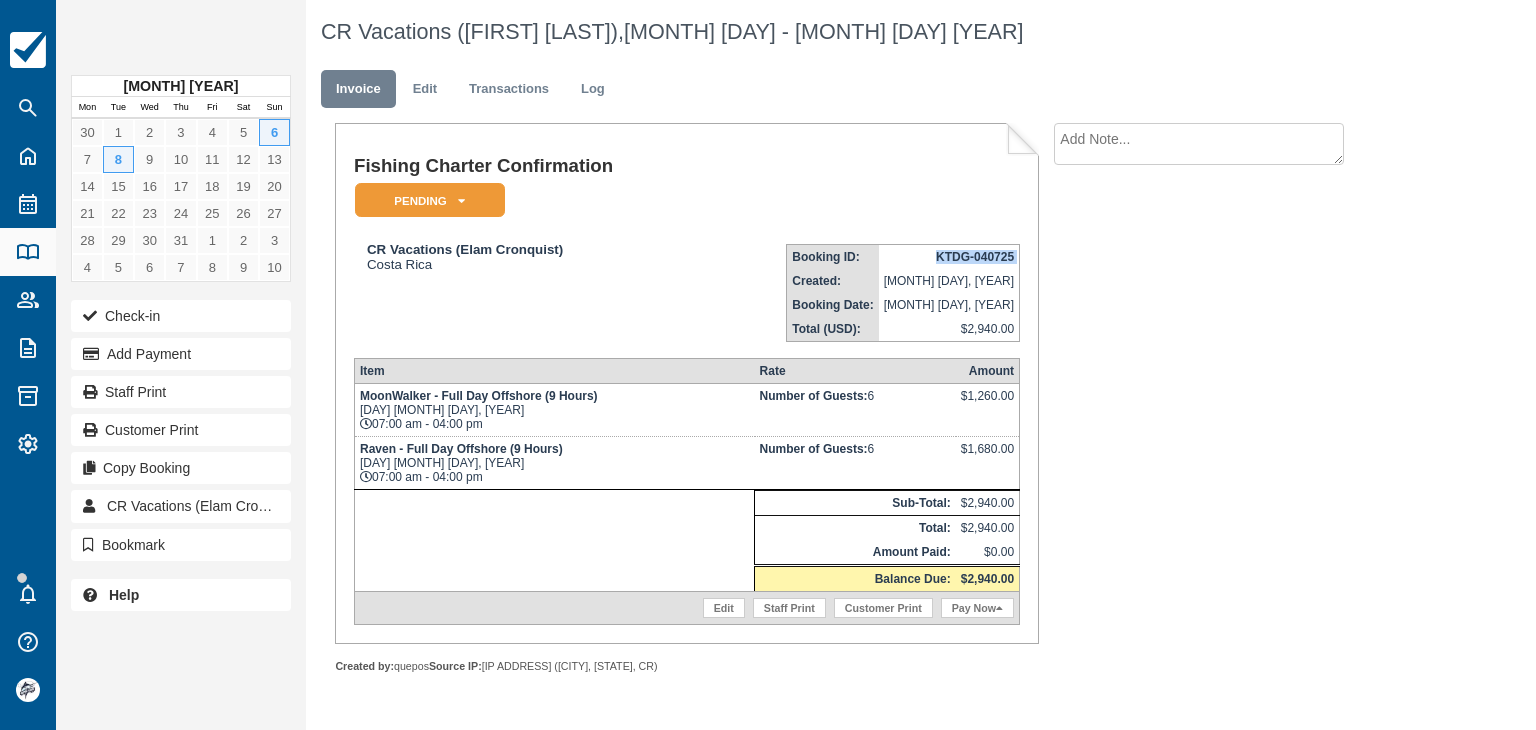 click on "KTDG-040725" at bounding box center (975, 257) 